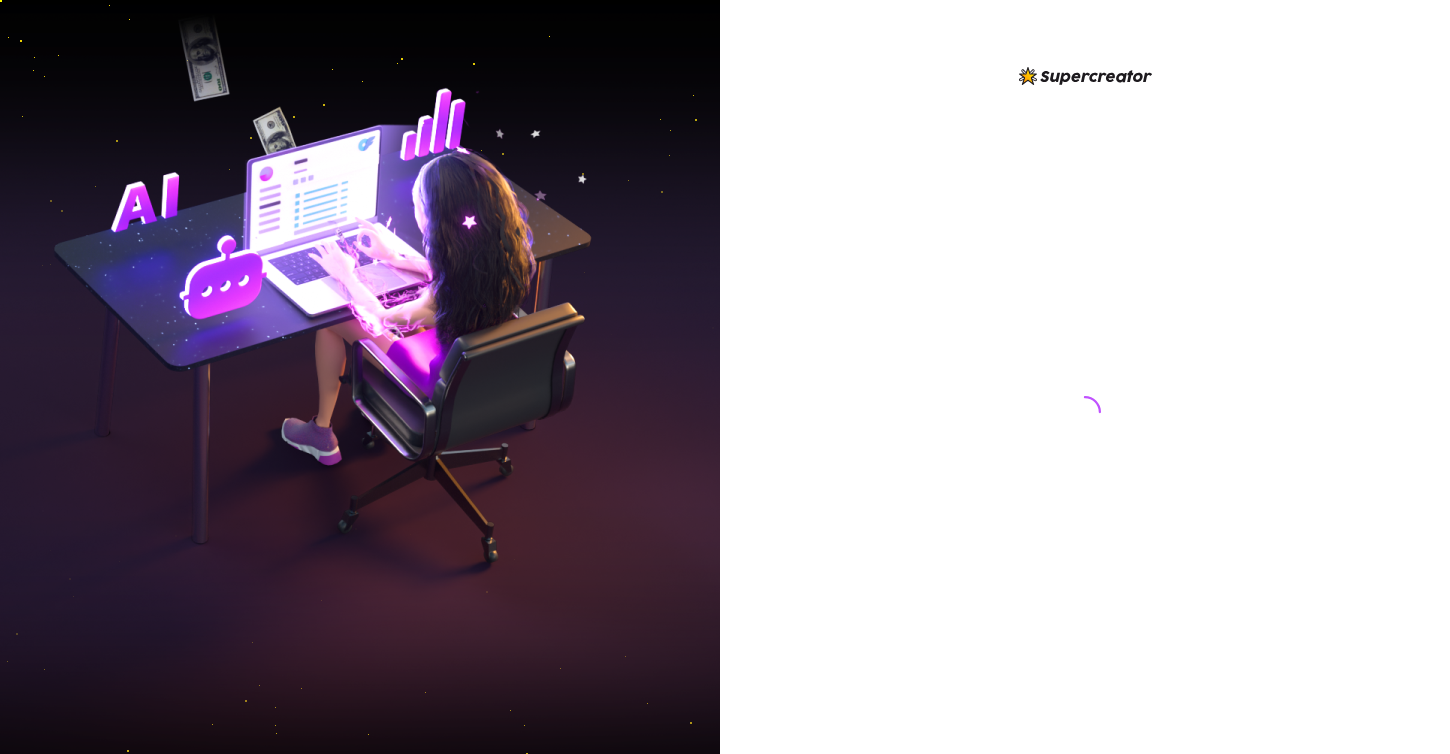 scroll, scrollTop: 0, scrollLeft: 0, axis: both 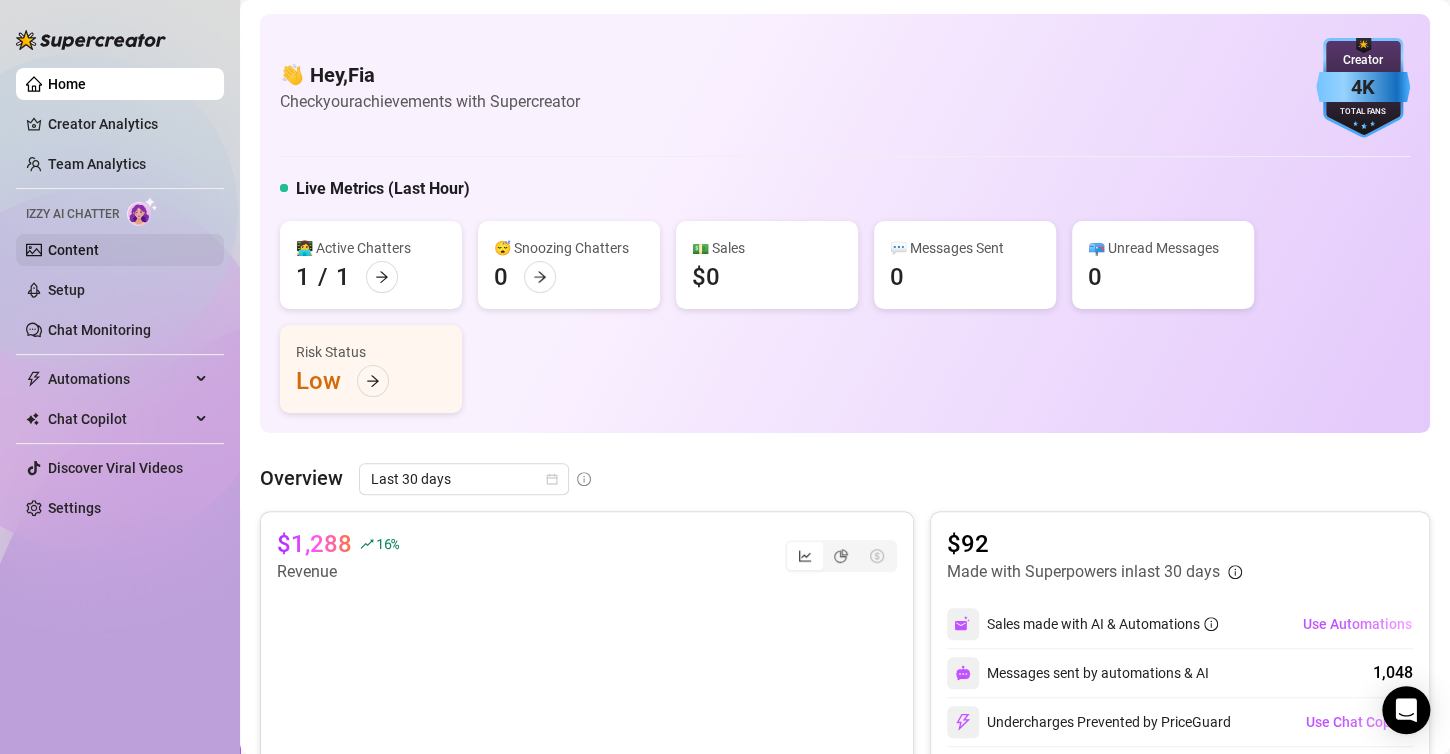 click on "Content" at bounding box center (73, 250) 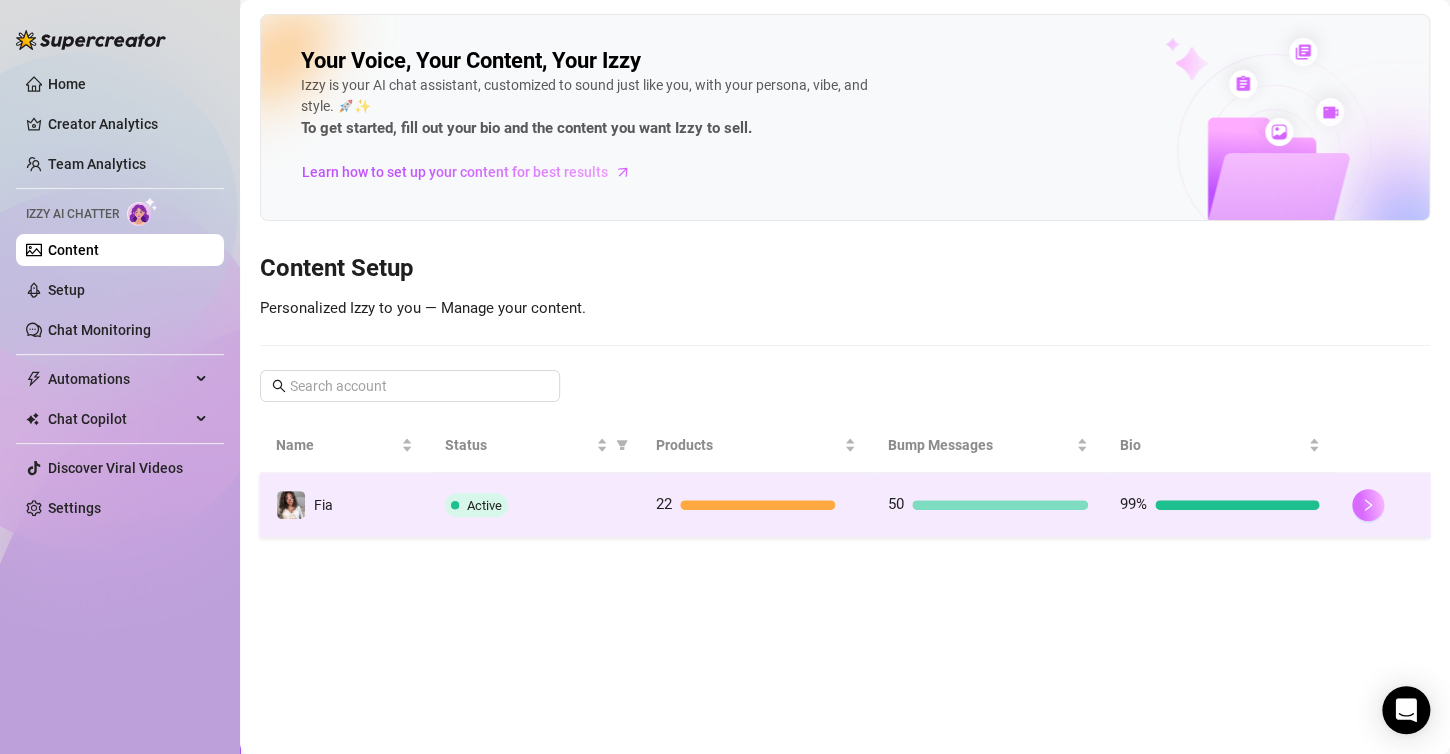 click 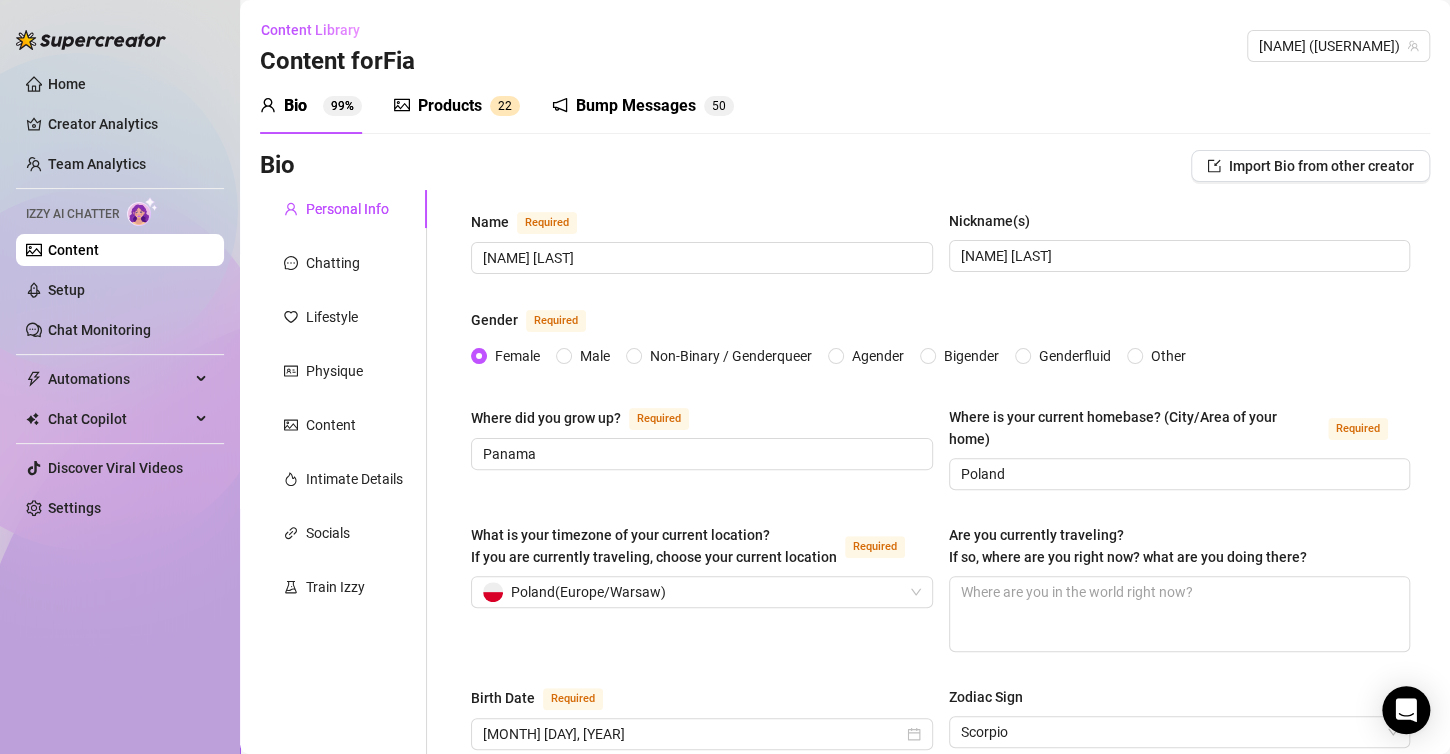 click on "Products" at bounding box center (450, 106) 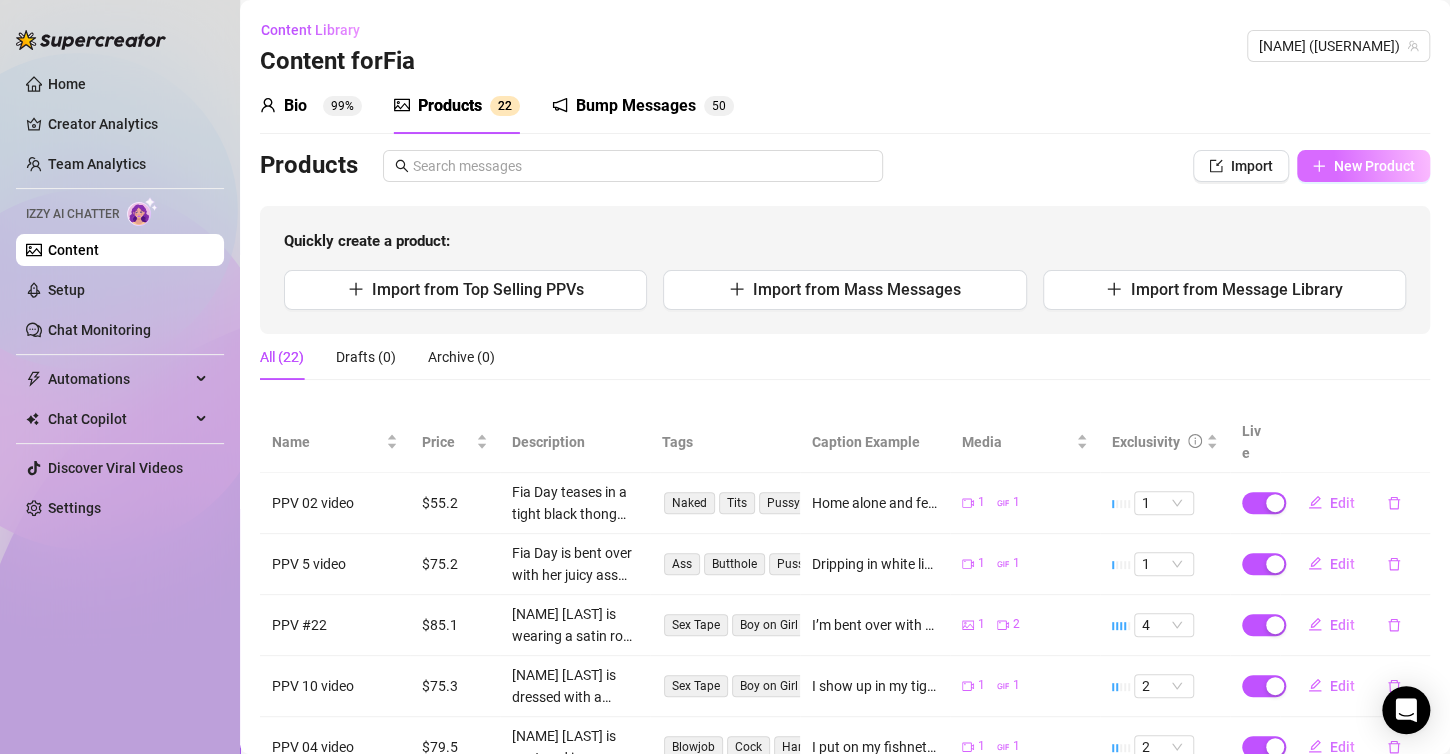click on "New Product" at bounding box center [1363, 166] 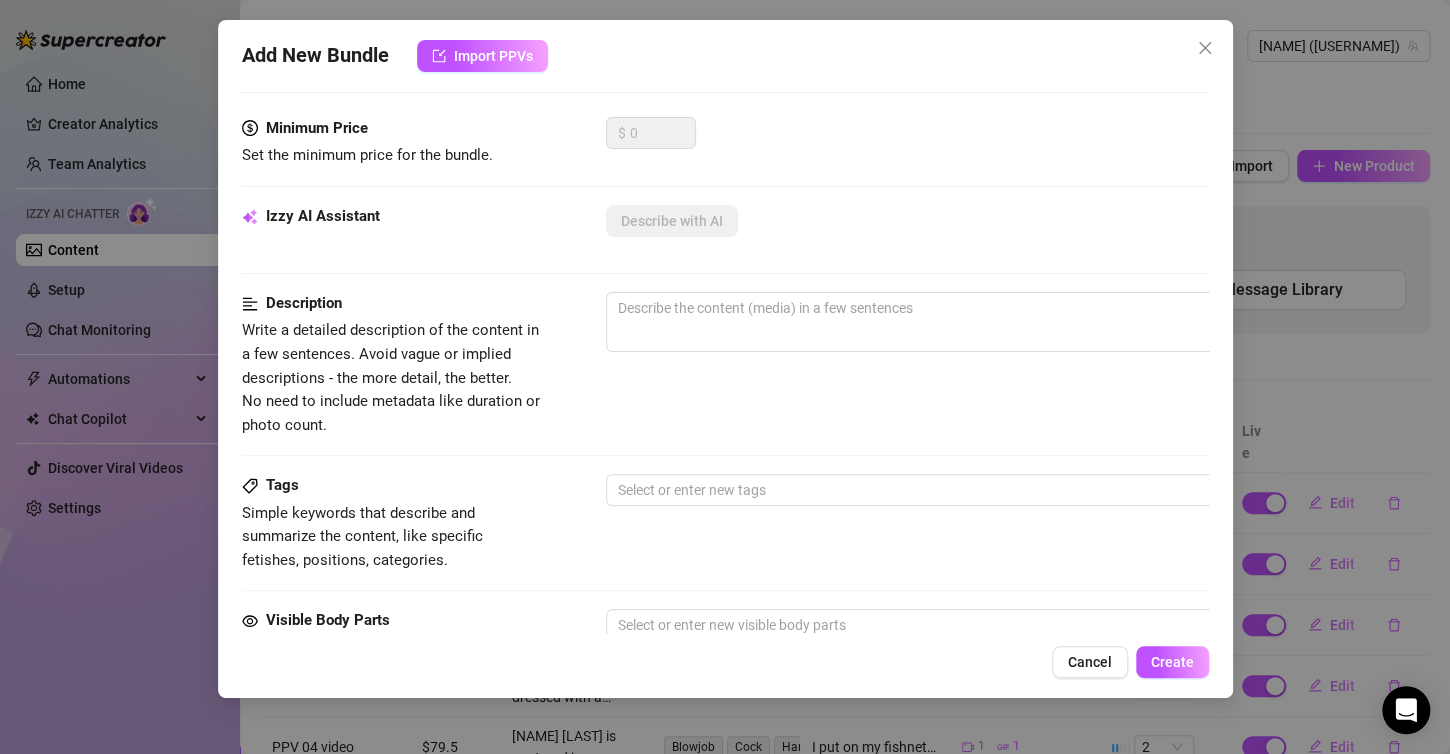 scroll, scrollTop: 0, scrollLeft: 0, axis: both 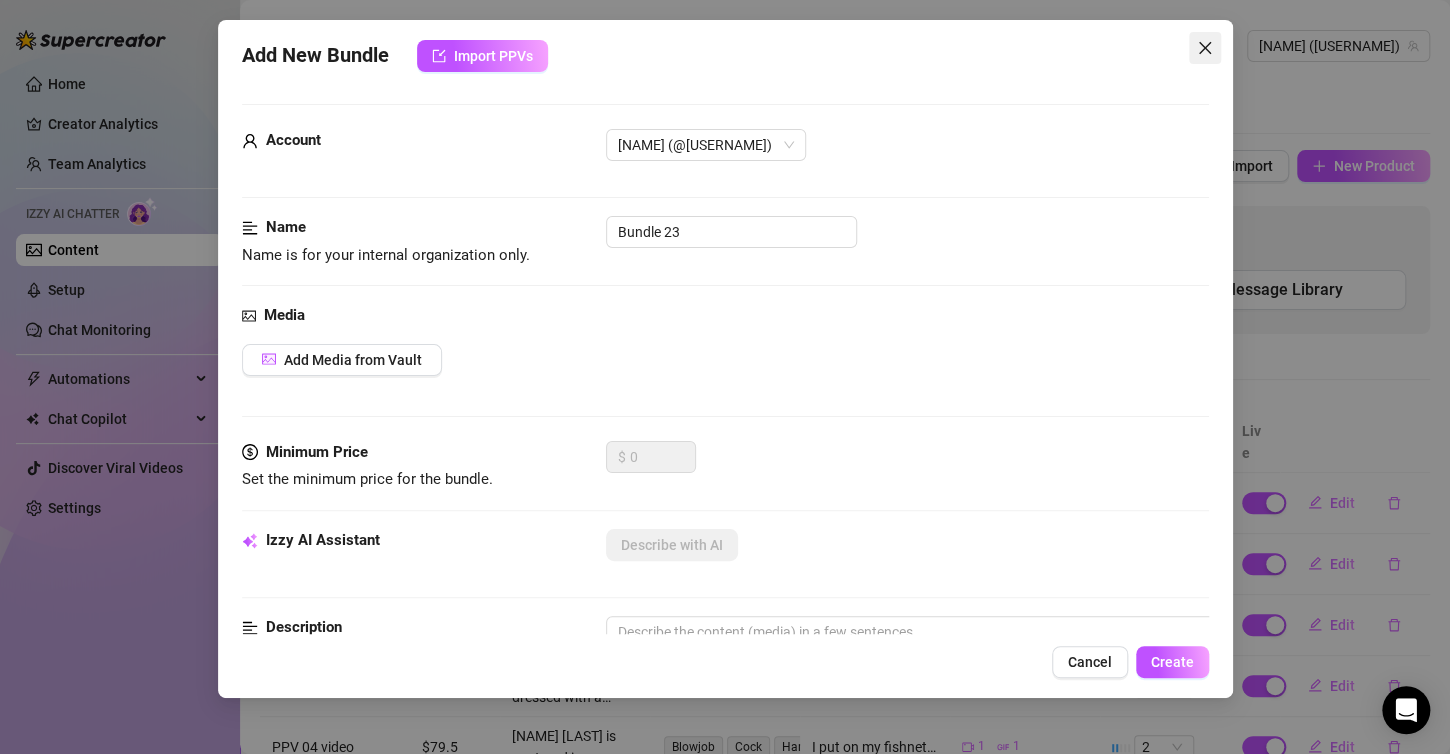 click at bounding box center [1205, 48] 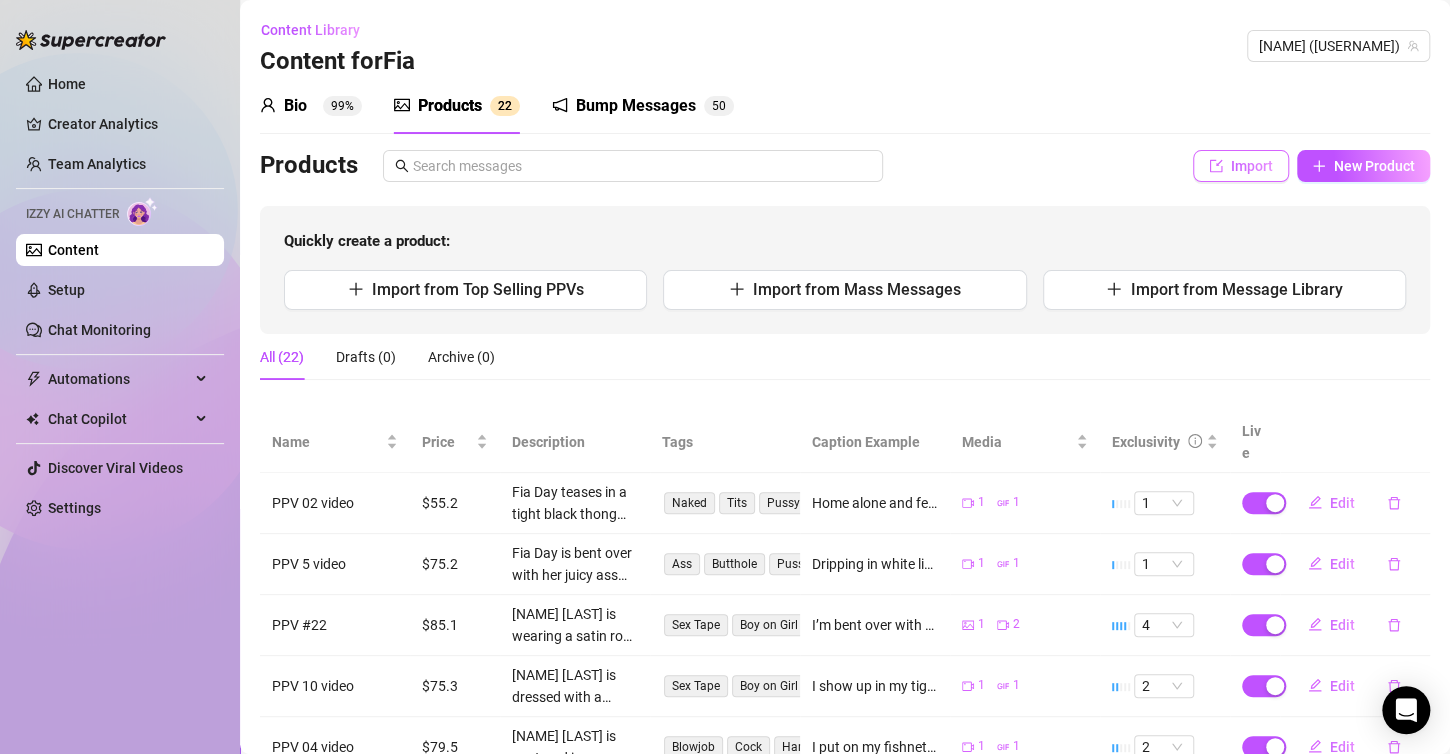 click on "Import" at bounding box center (1252, 166) 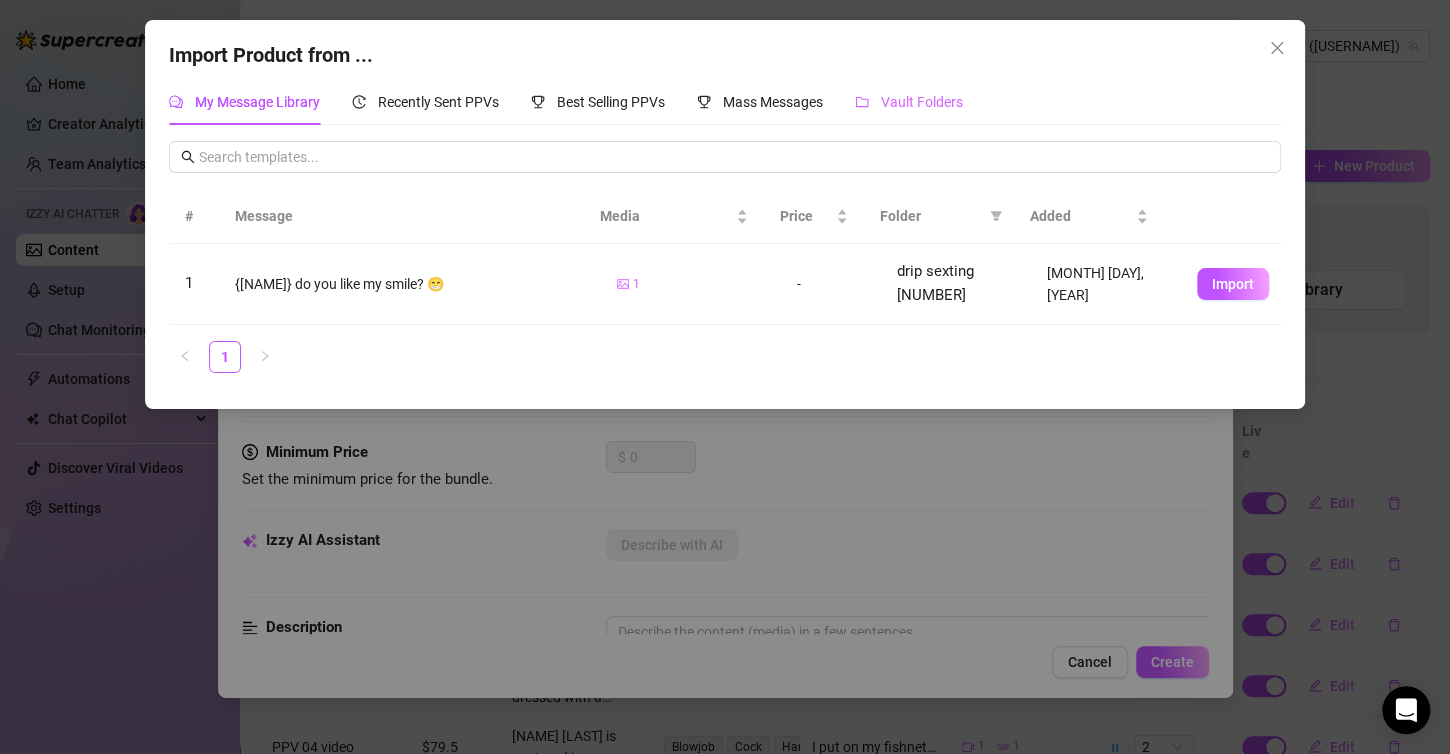 click on "Vault Folders" at bounding box center [909, 102] 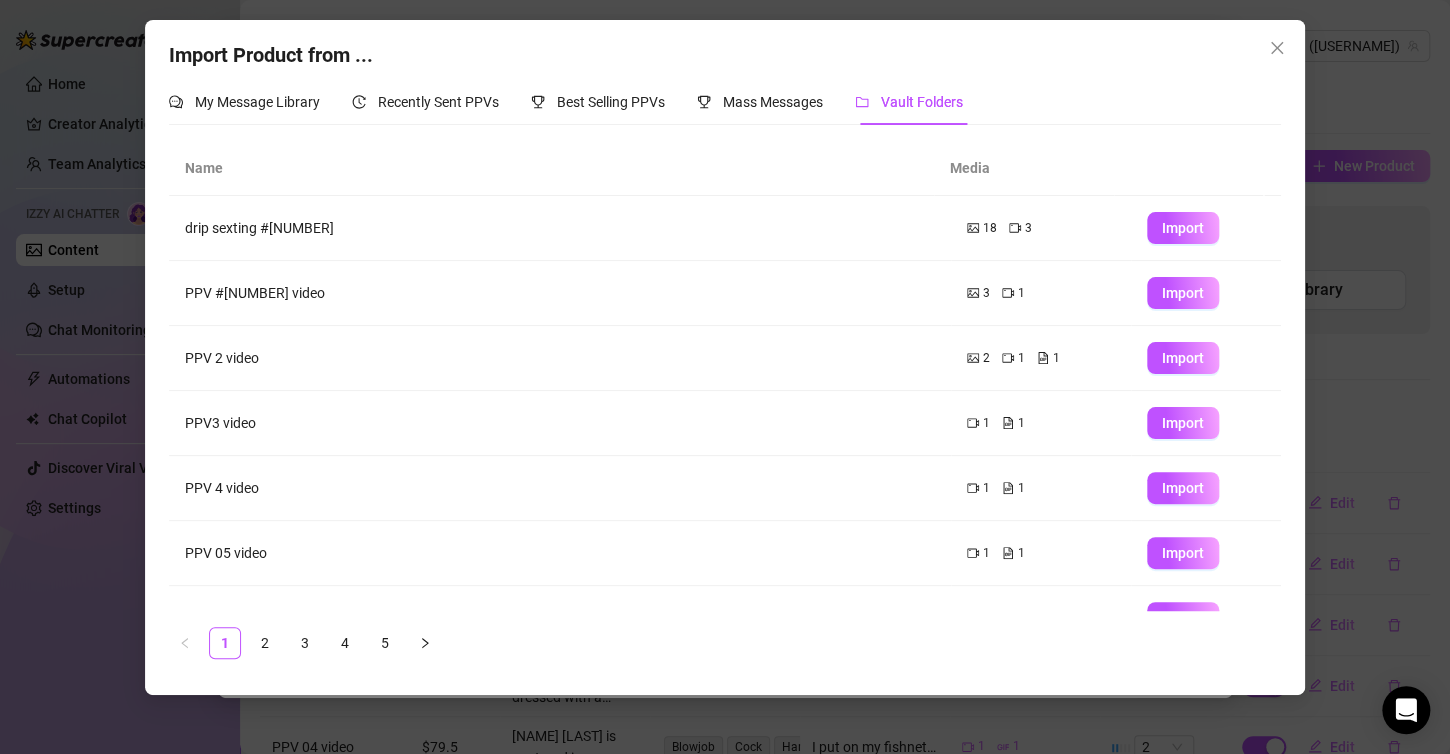 scroll, scrollTop: 233, scrollLeft: 0, axis: vertical 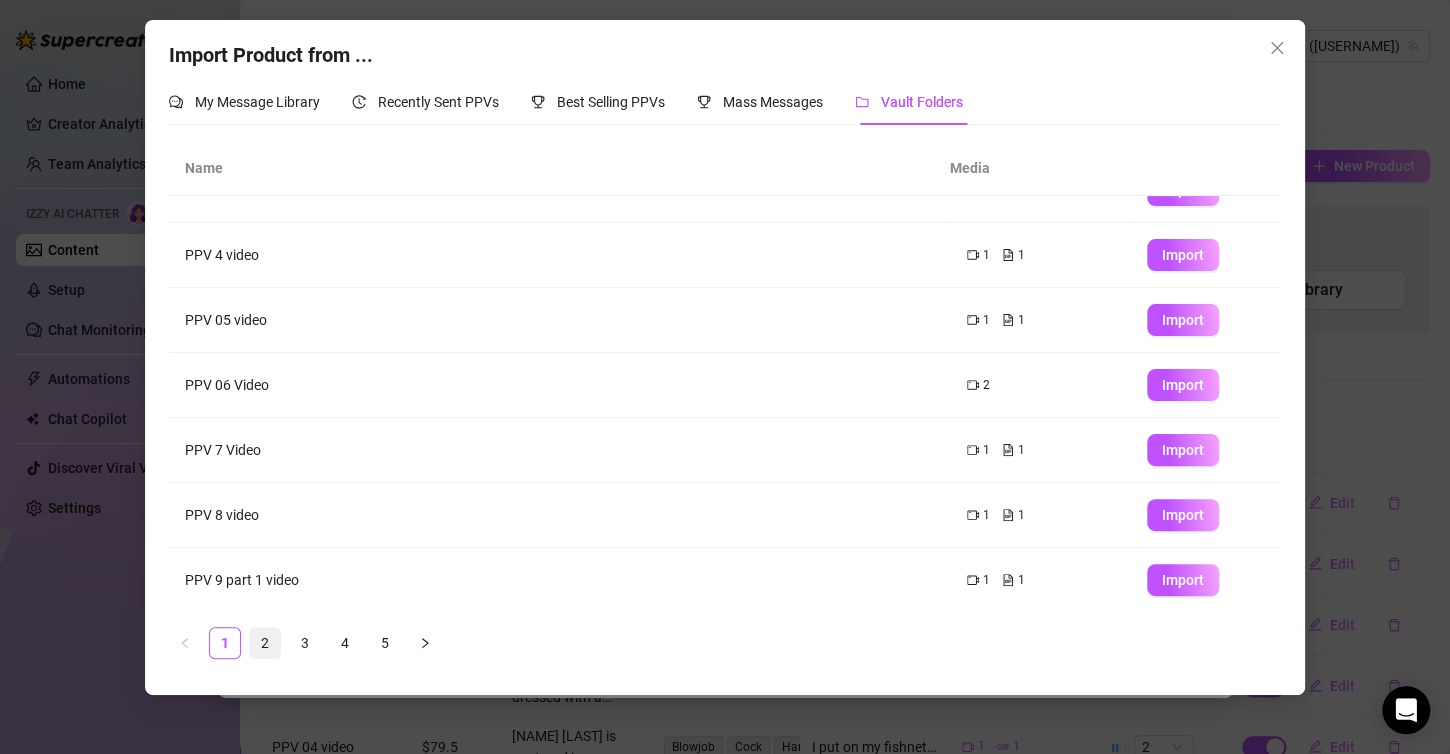 click on "2" at bounding box center [265, 643] 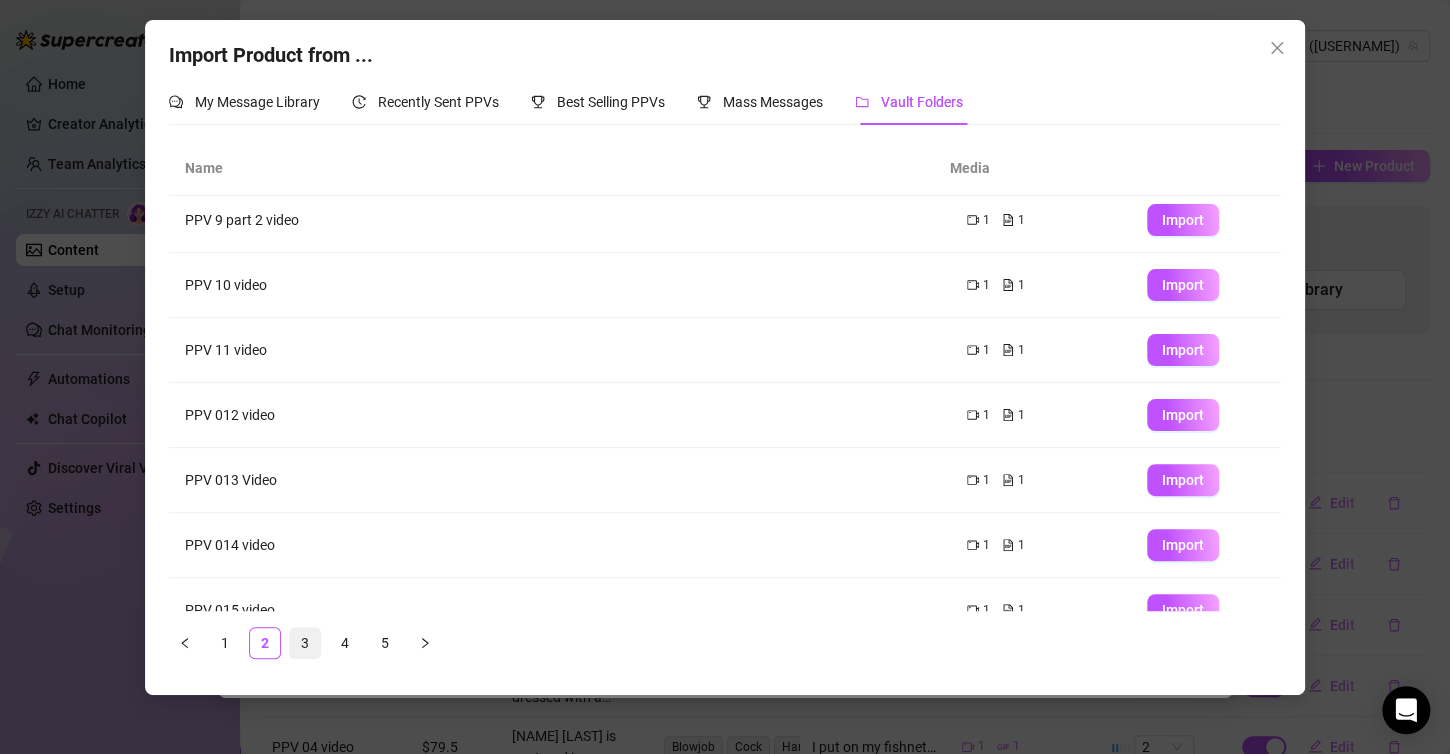 scroll, scrollTop: 0, scrollLeft: 0, axis: both 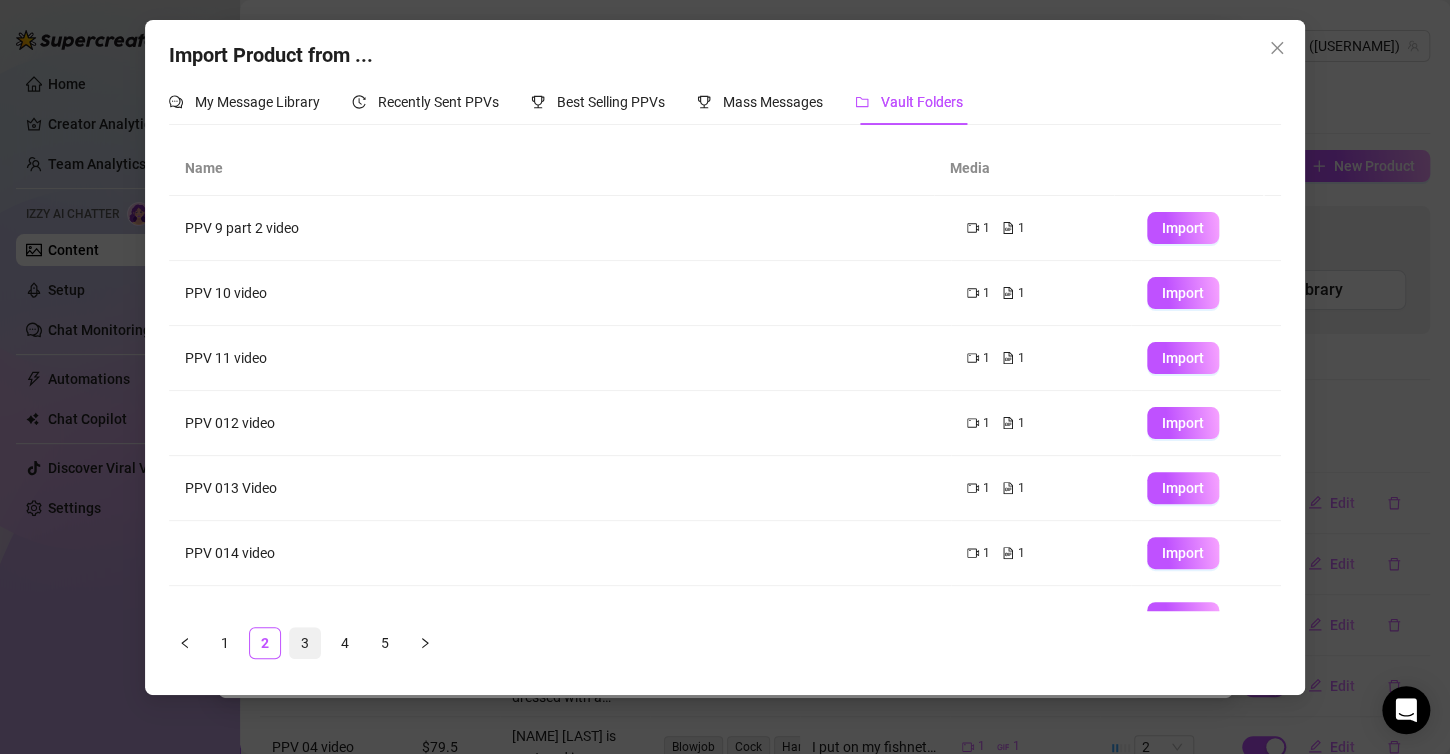 click on "3" at bounding box center (305, 643) 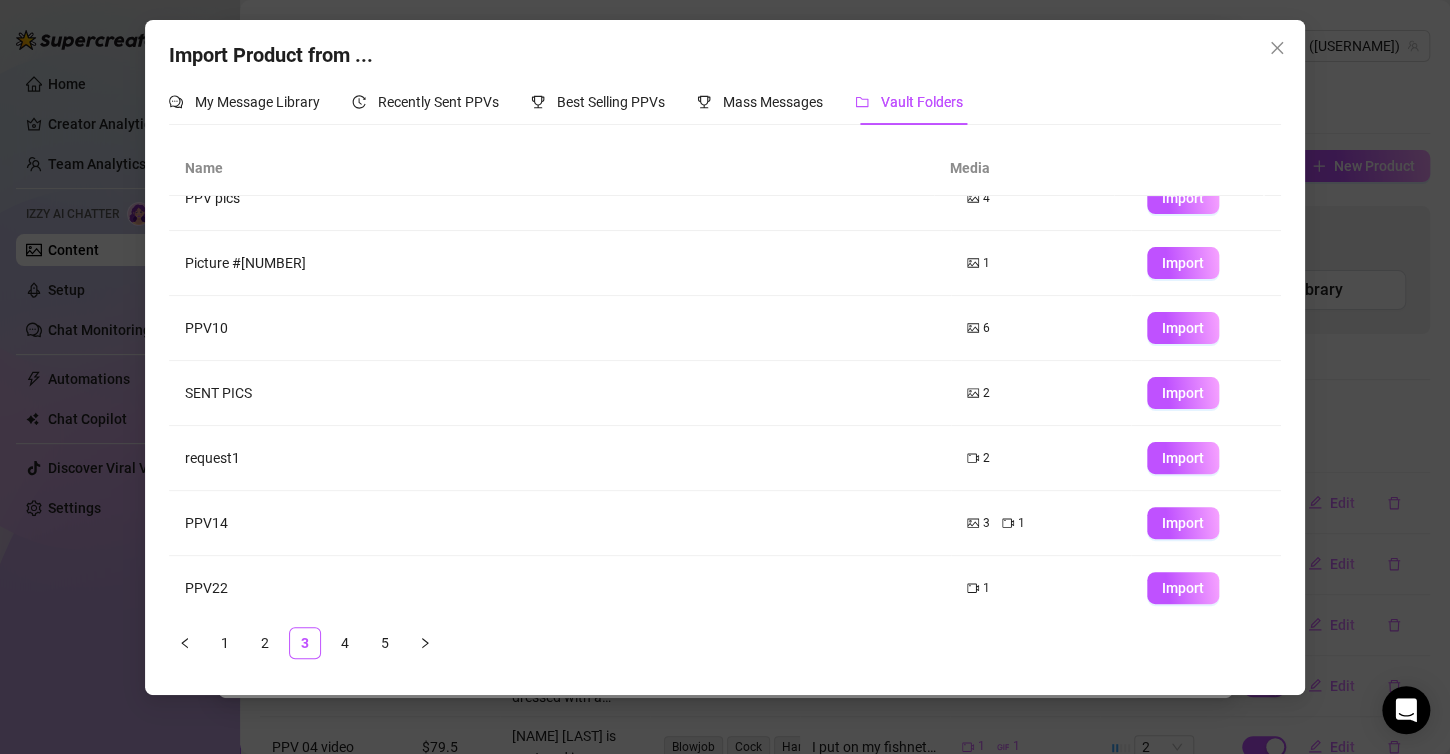 scroll, scrollTop: 233, scrollLeft: 0, axis: vertical 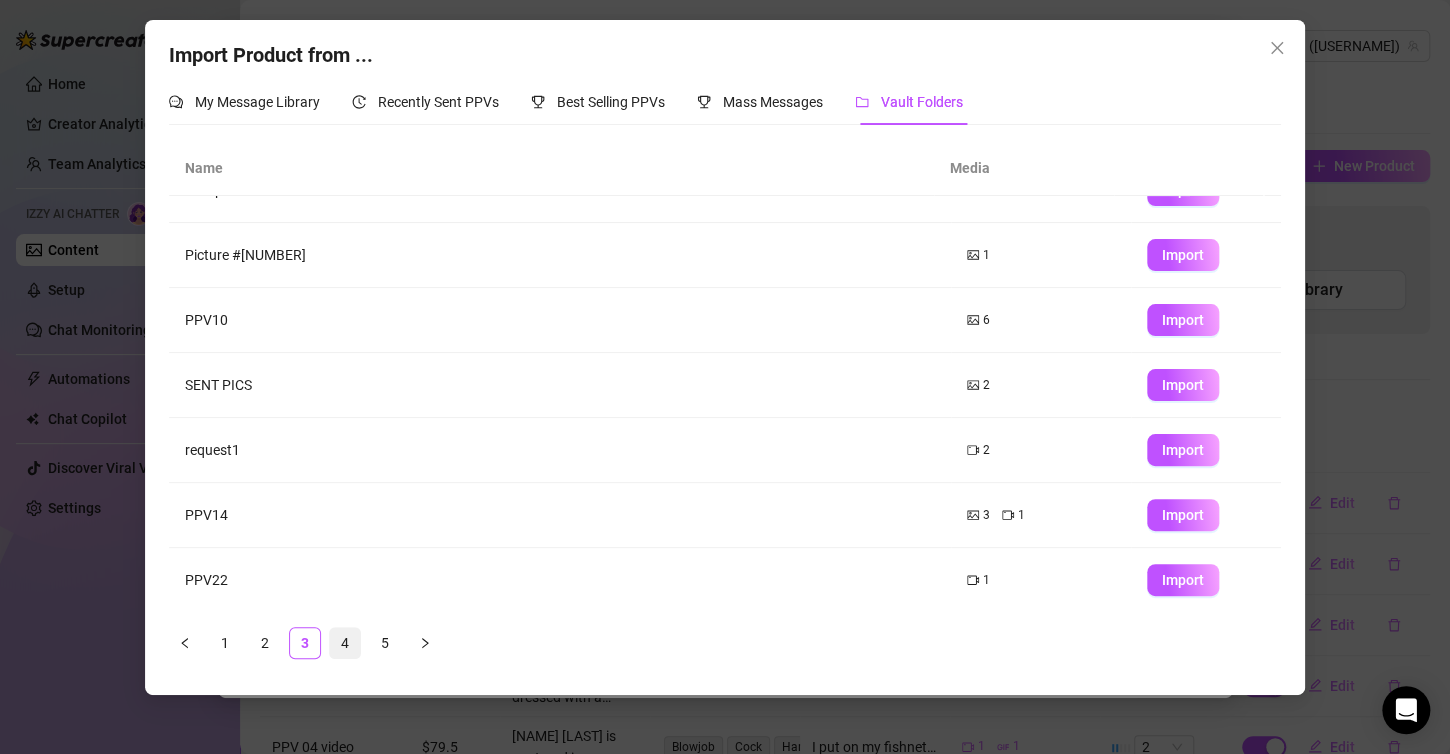 click on "4" at bounding box center [345, 643] 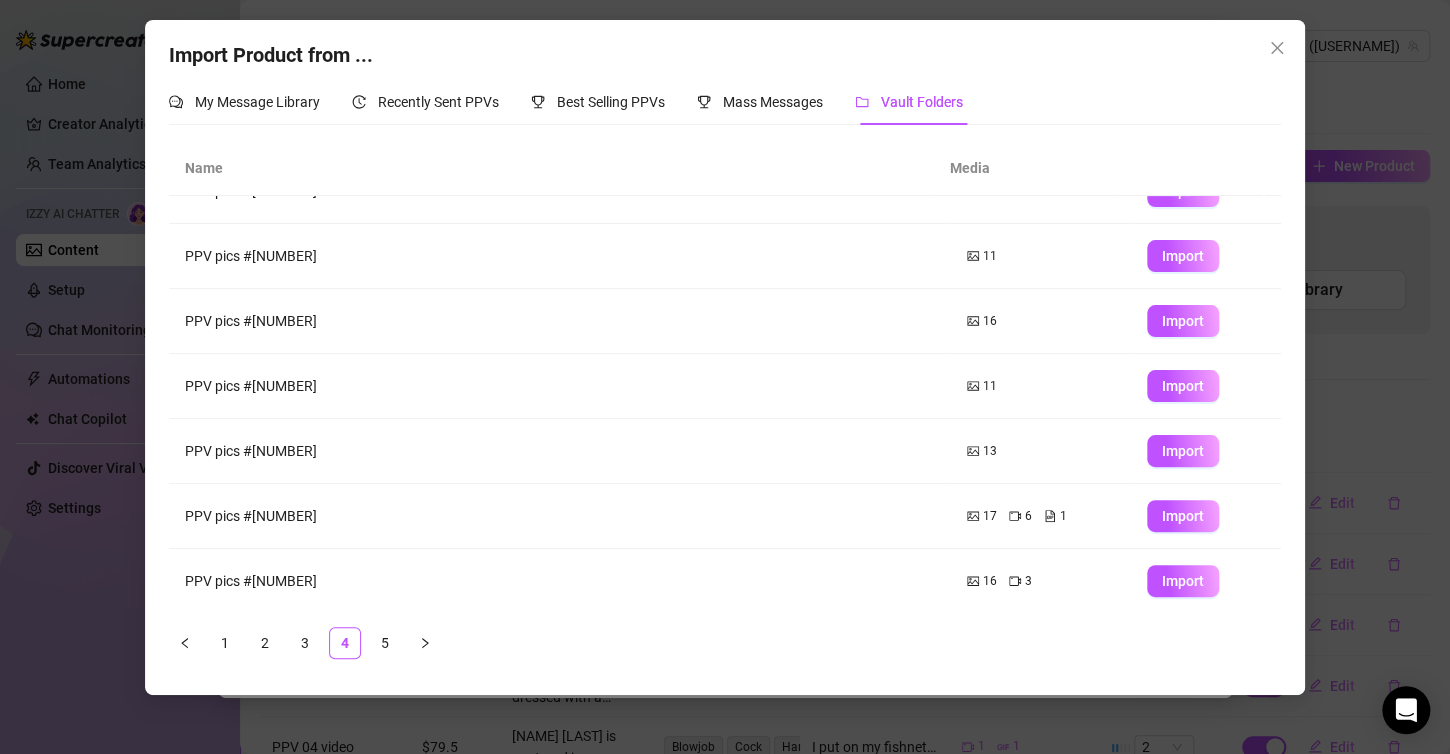 scroll, scrollTop: 233, scrollLeft: 0, axis: vertical 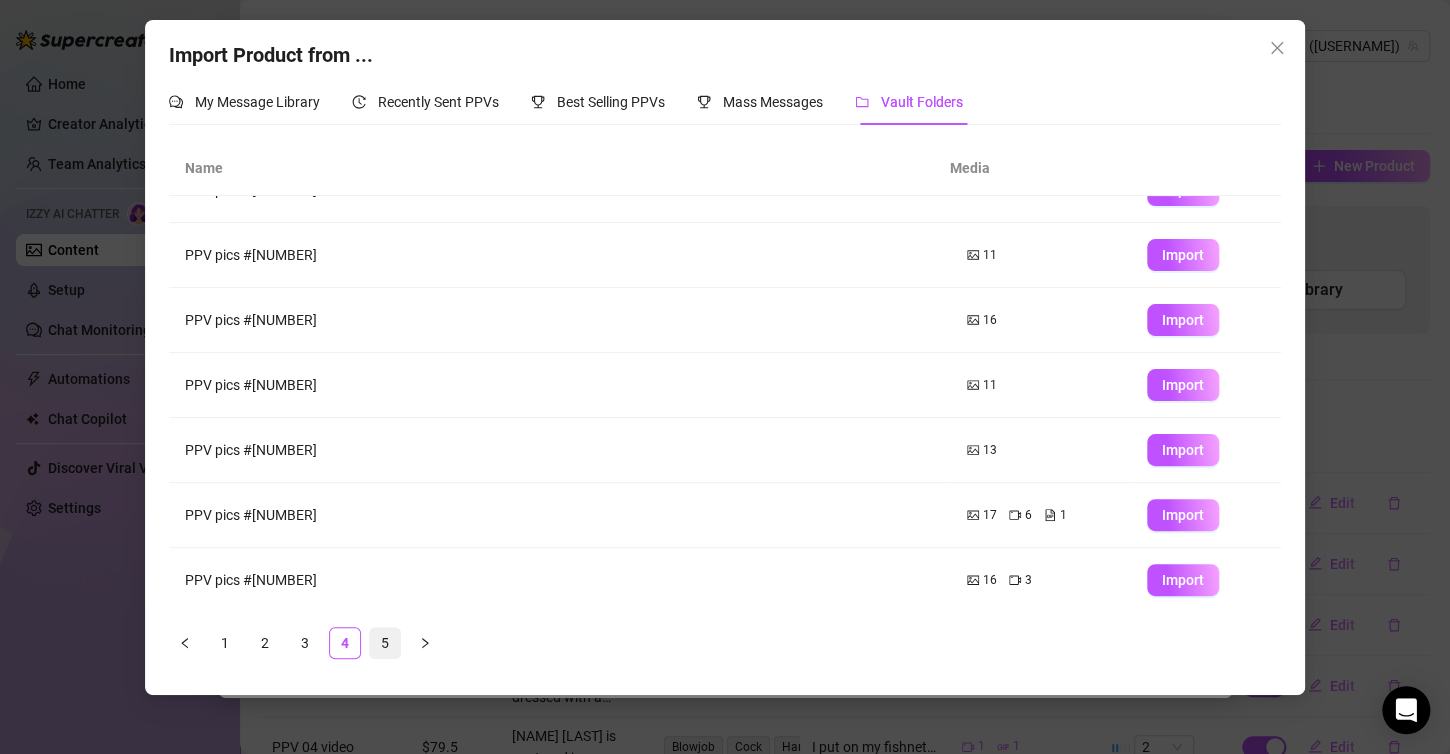 click on "5" at bounding box center [385, 643] 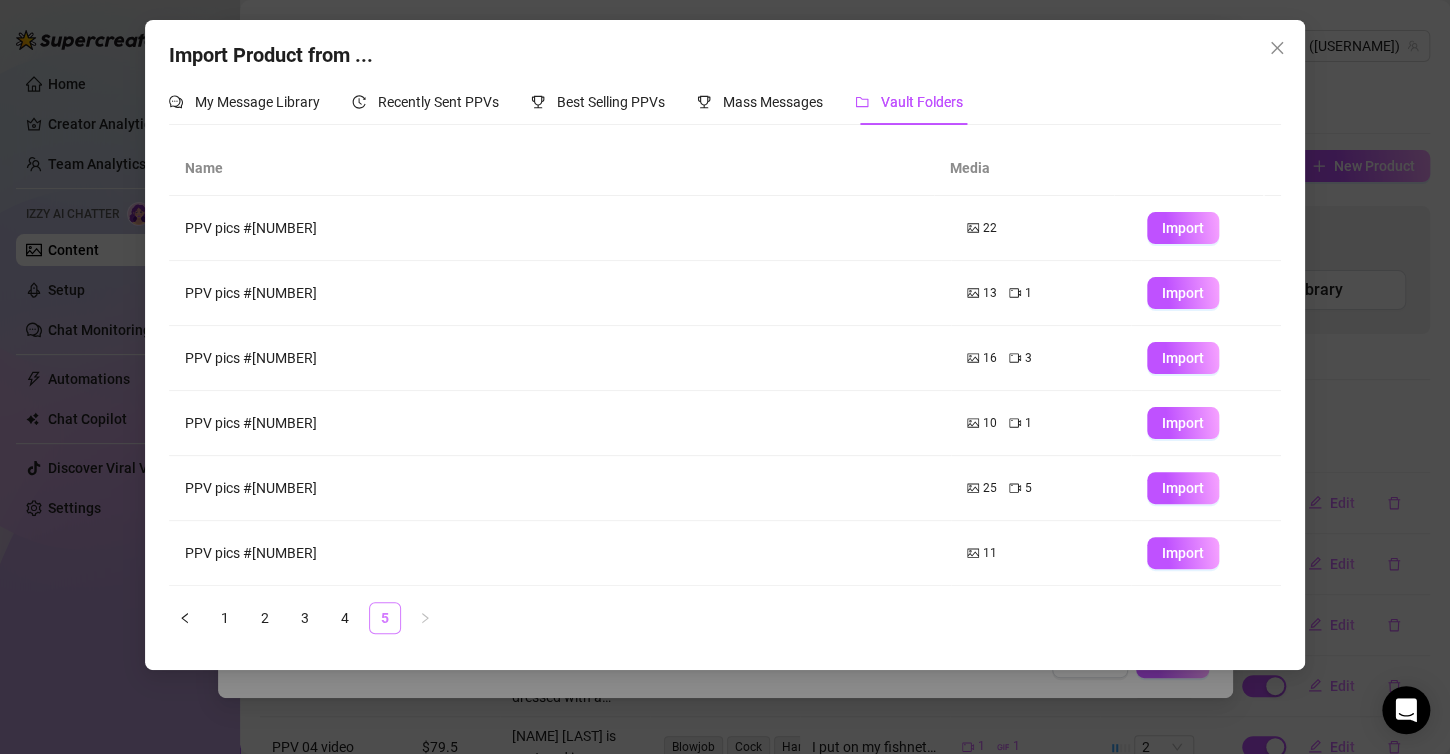 click on "5" at bounding box center [385, 618] 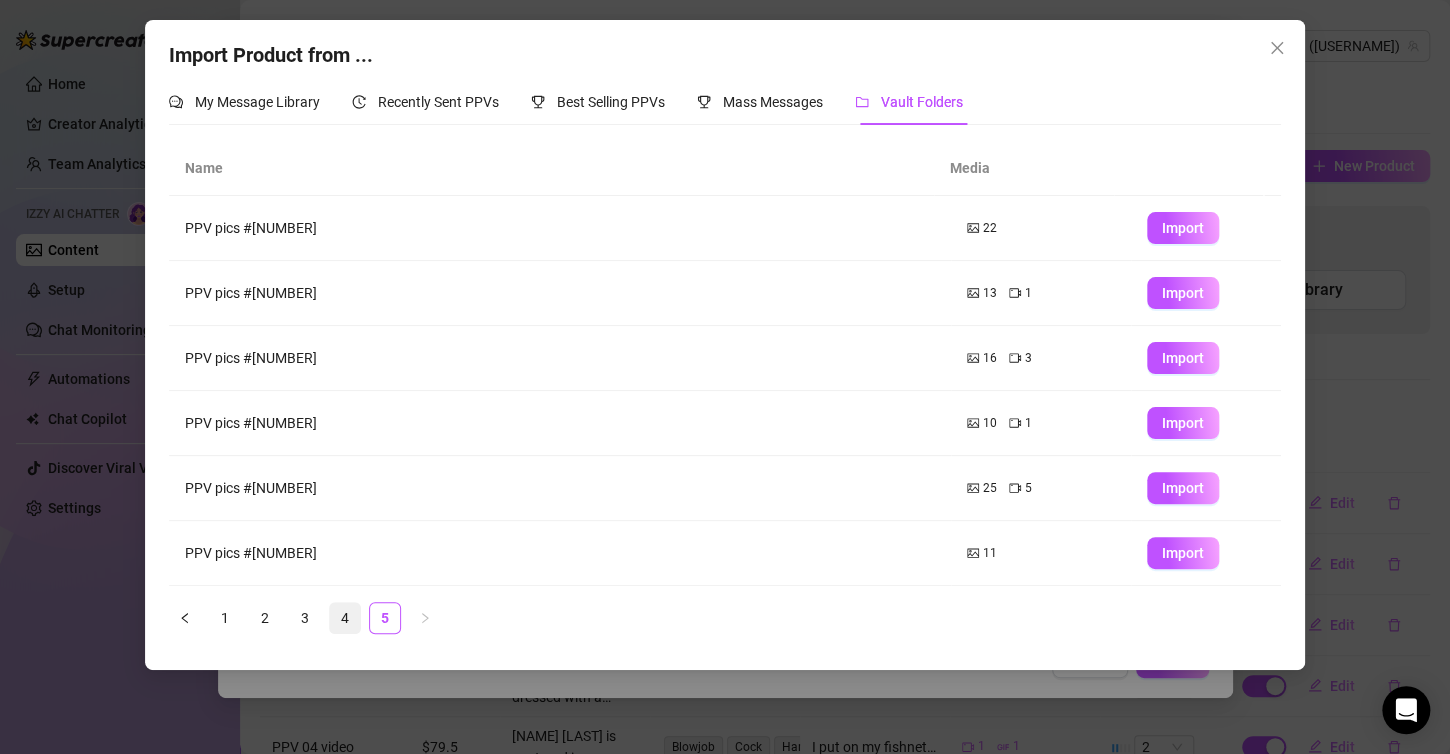click on "1 2 3 4 5" at bounding box center [725, 618] 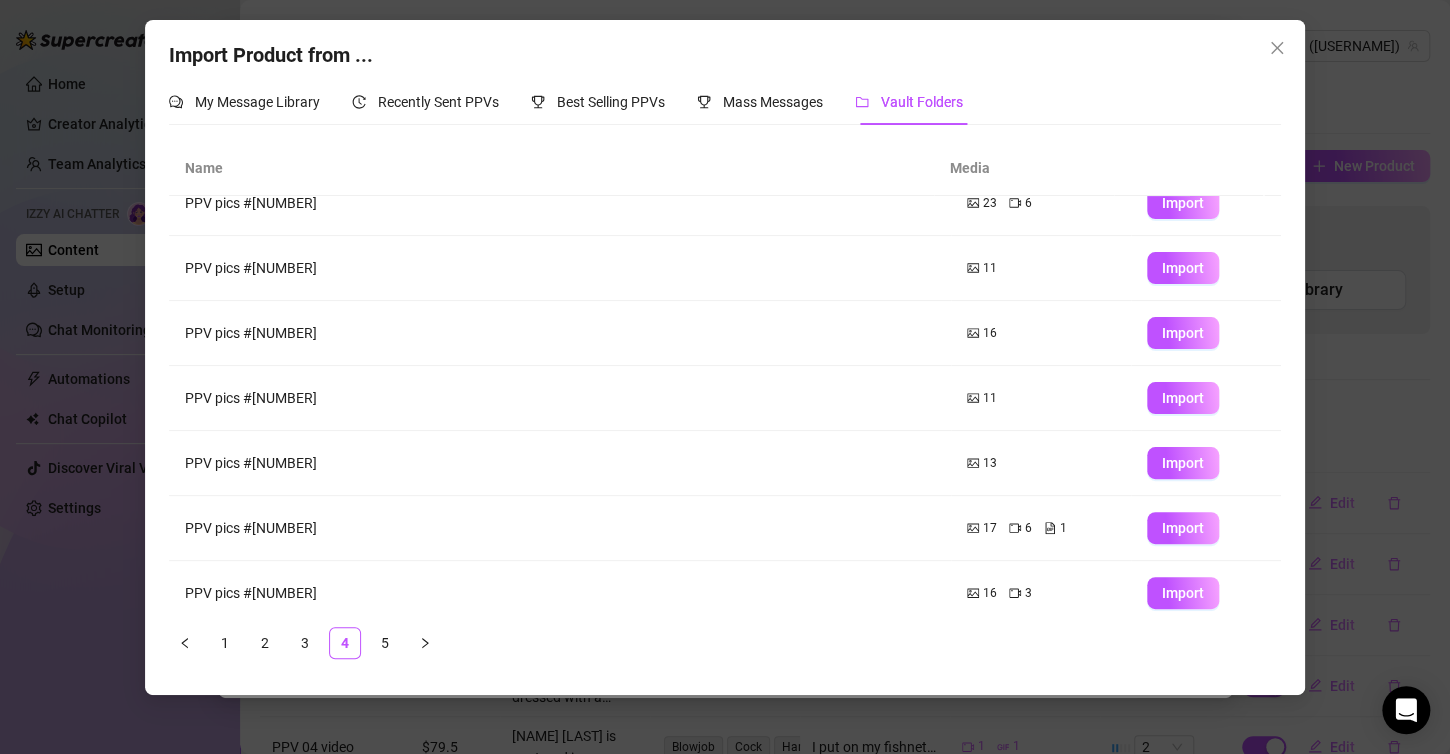scroll, scrollTop: 233, scrollLeft: 0, axis: vertical 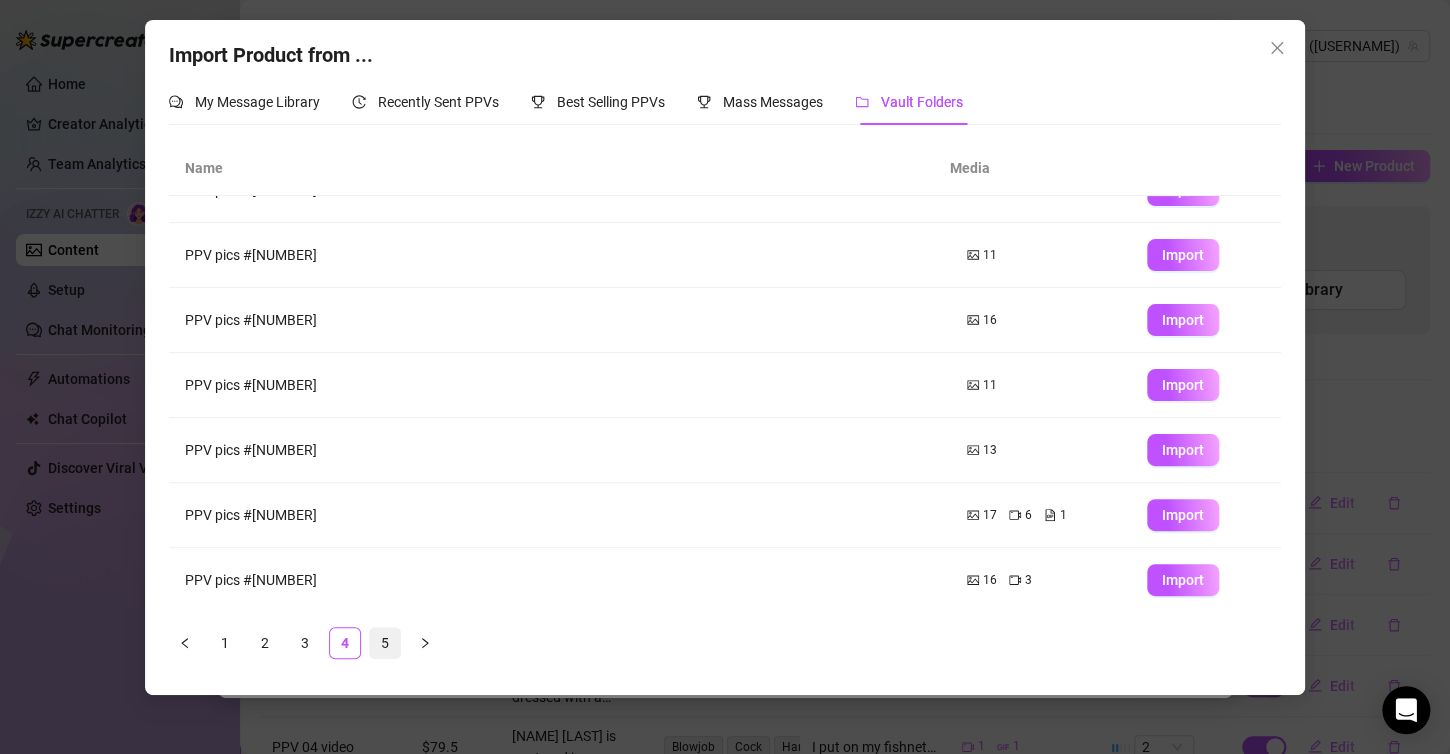 click on "5" at bounding box center [385, 643] 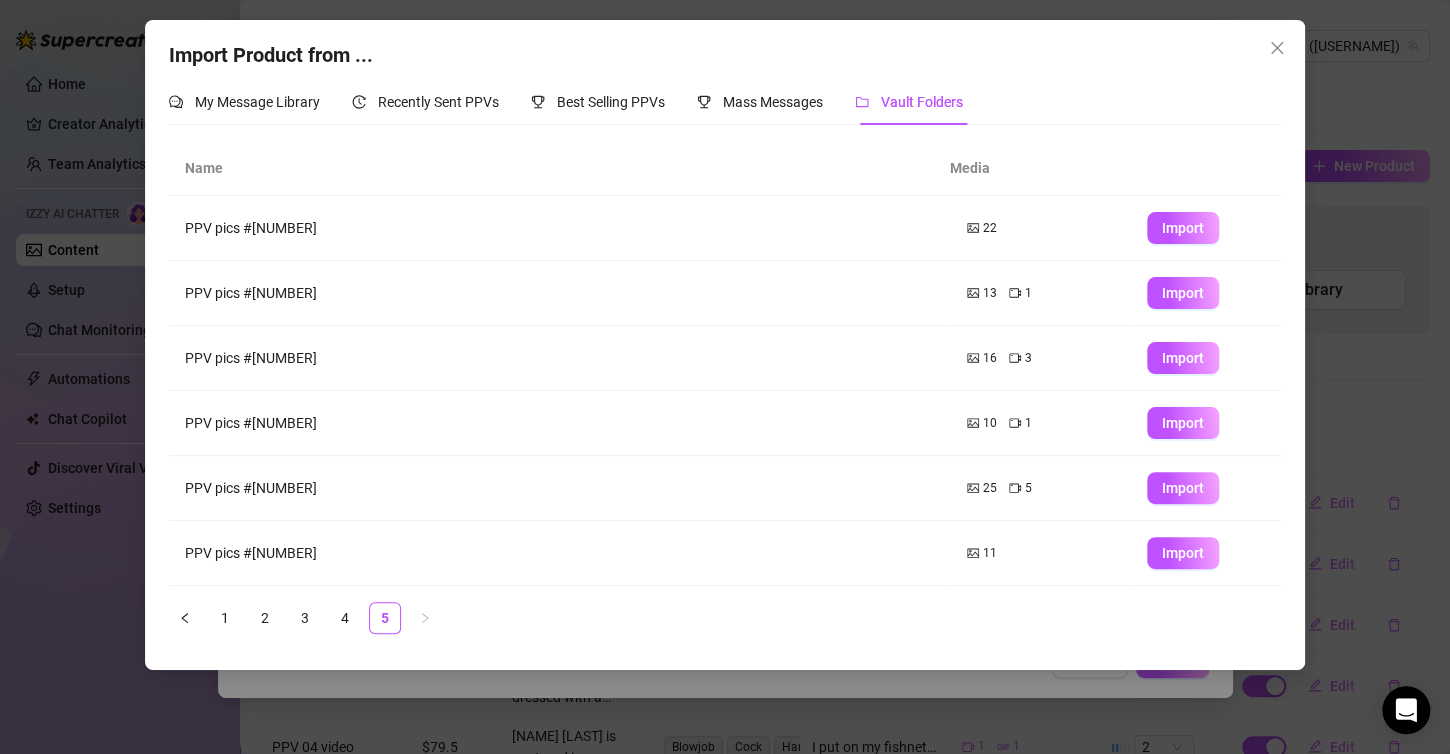 click on "11" at bounding box center (1041, 553) 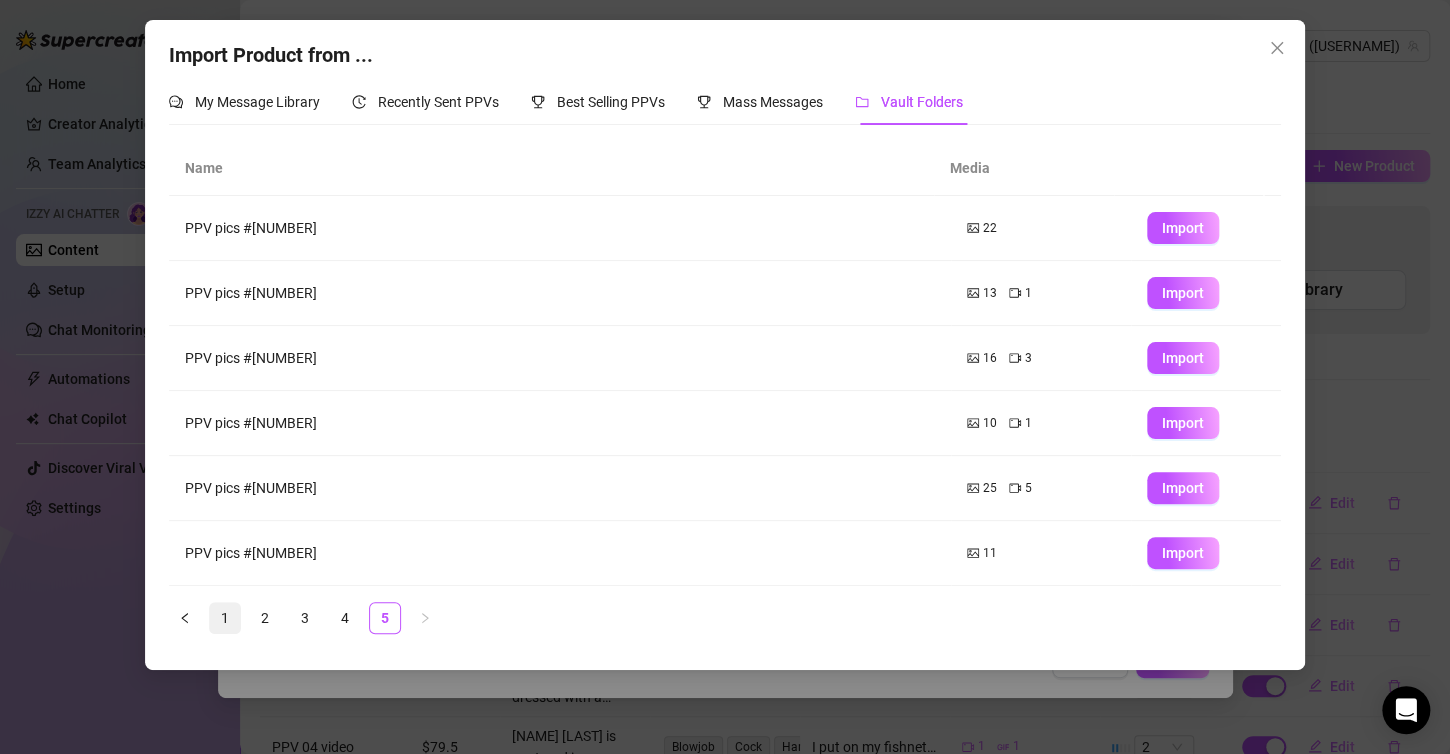click on "1" at bounding box center [225, 618] 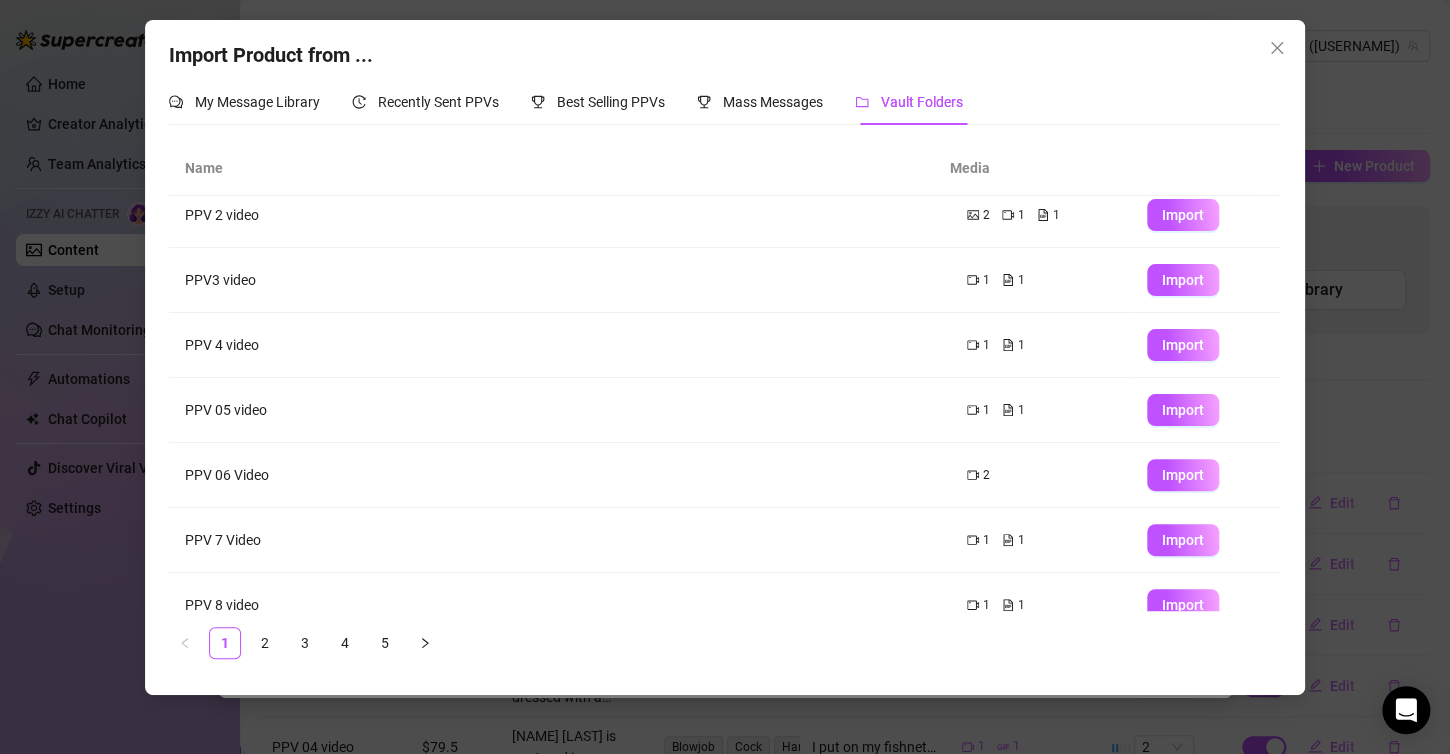scroll, scrollTop: 233, scrollLeft: 0, axis: vertical 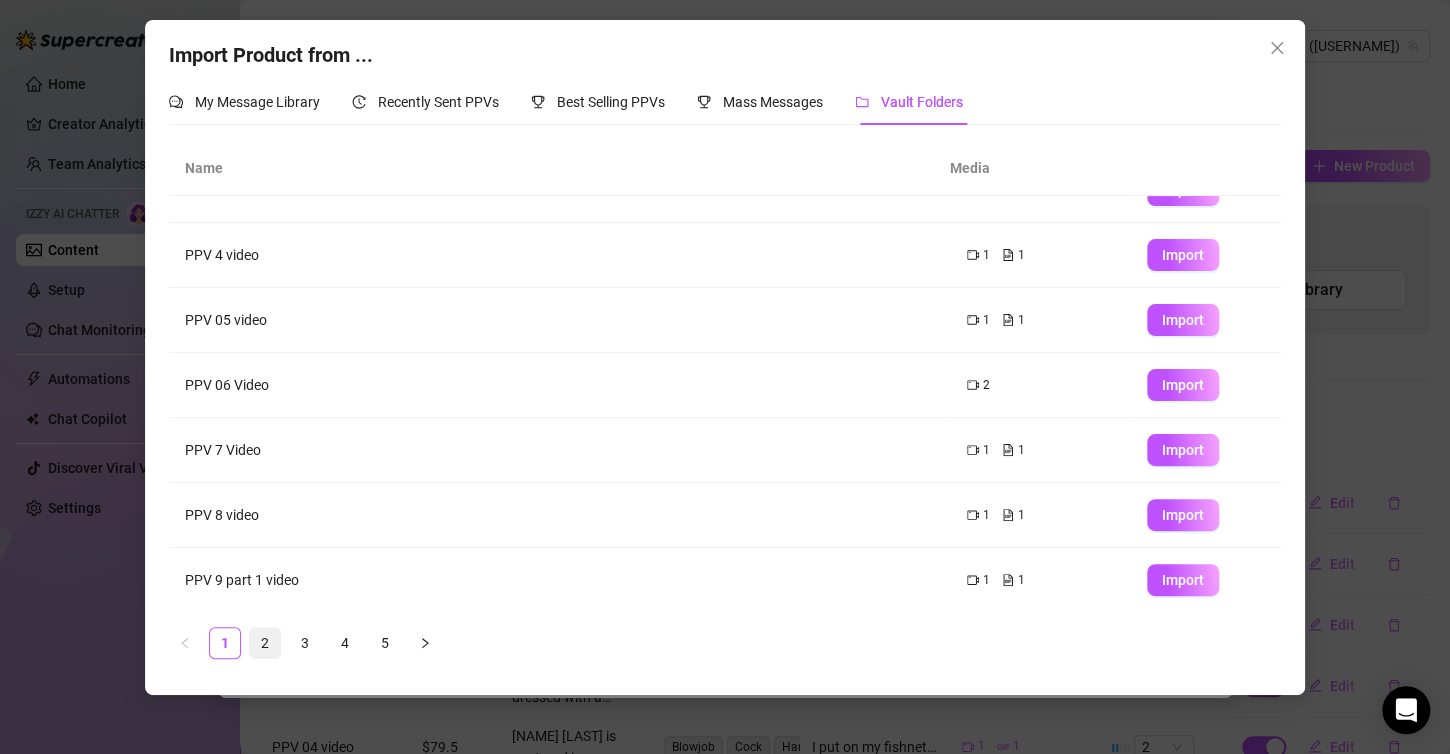 click on "2" at bounding box center (265, 643) 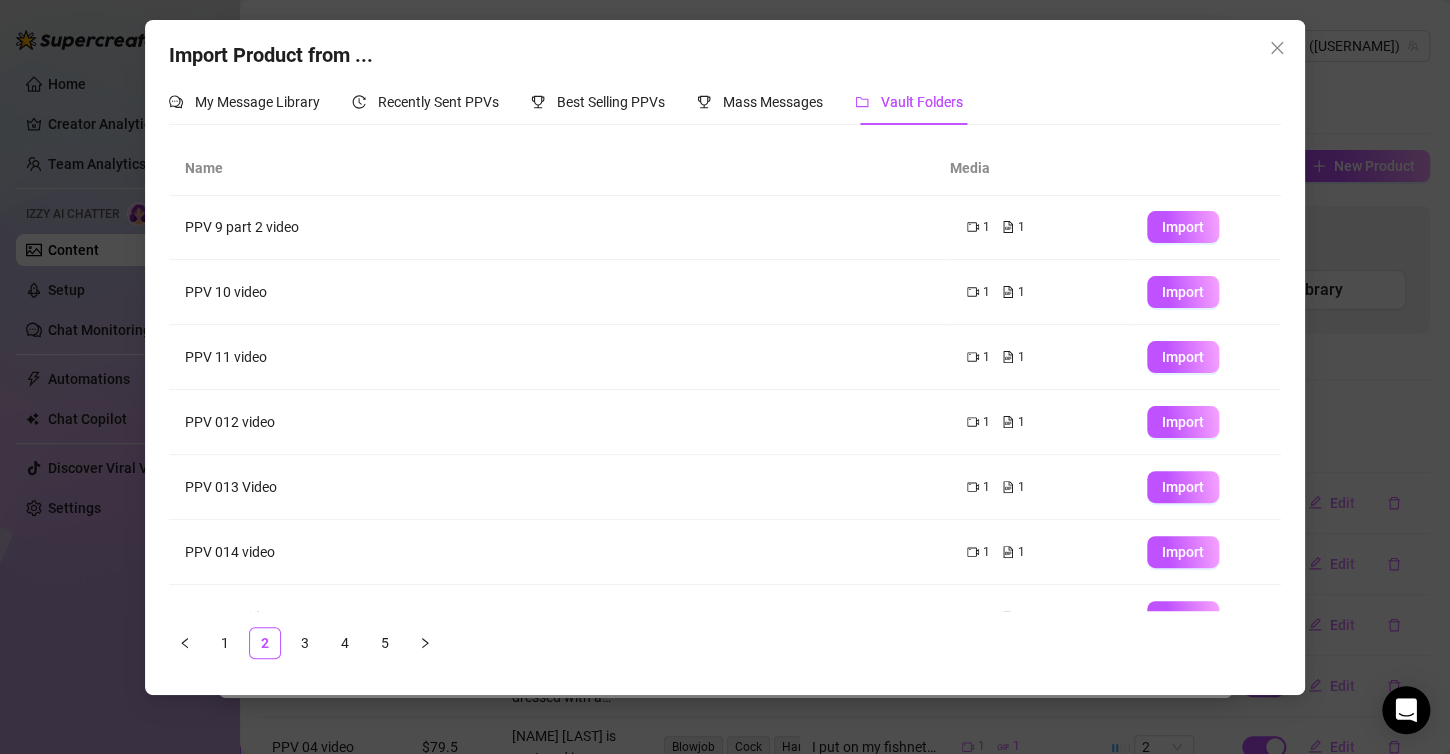 scroll, scrollTop: 0, scrollLeft: 0, axis: both 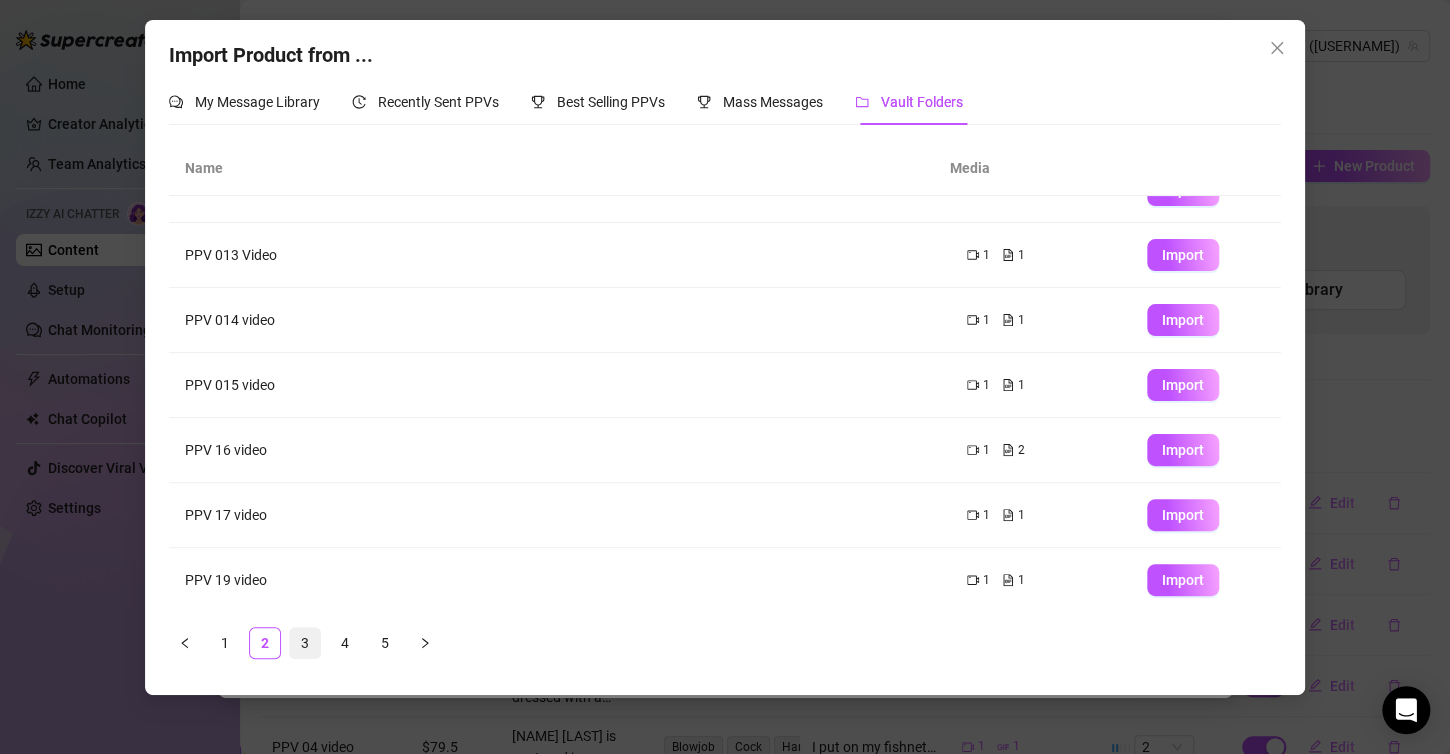 click on "3" at bounding box center (305, 643) 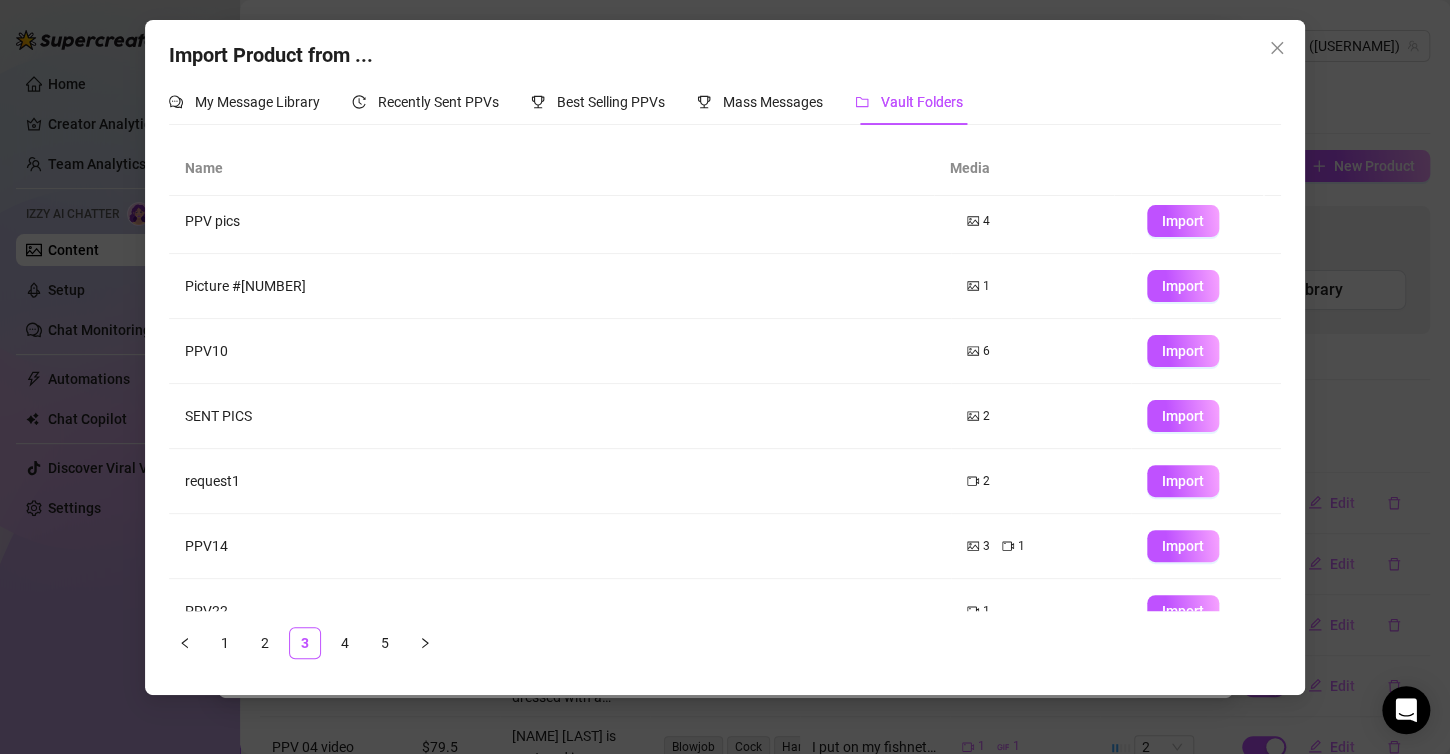 scroll, scrollTop: 233, scrollLeft: 0, axis: vertical 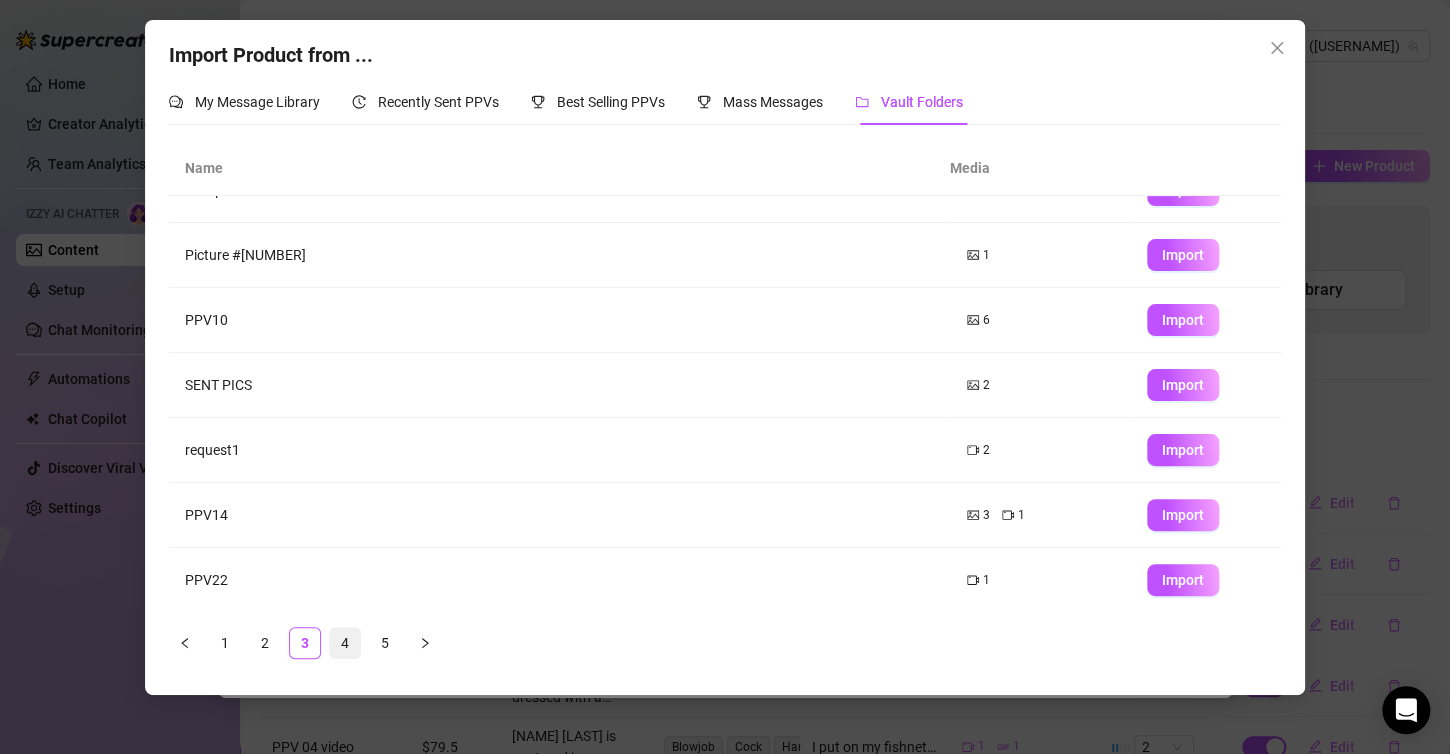 click on "4" at bounding box center (345, 643) 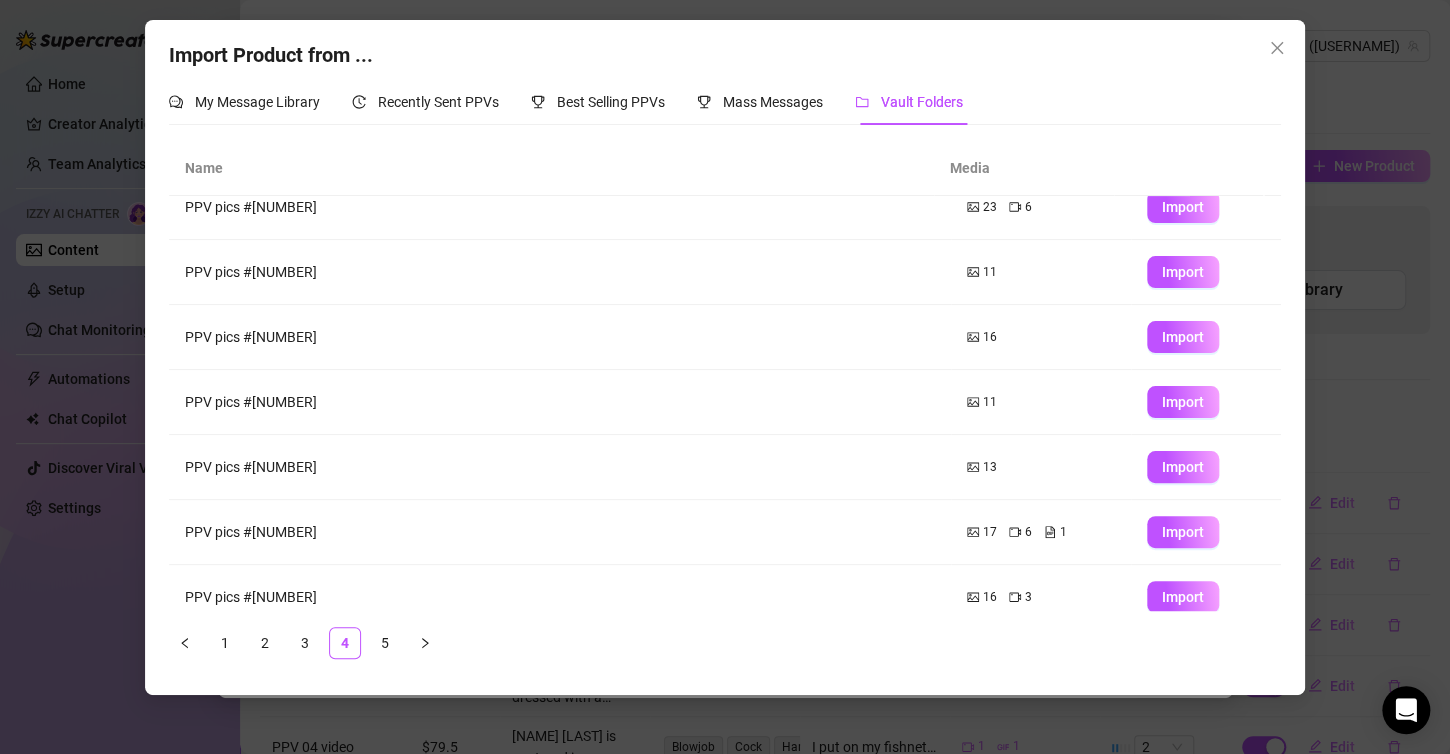 scroll, scrollTop: 233, scrollLeft: 0, axis: vertical 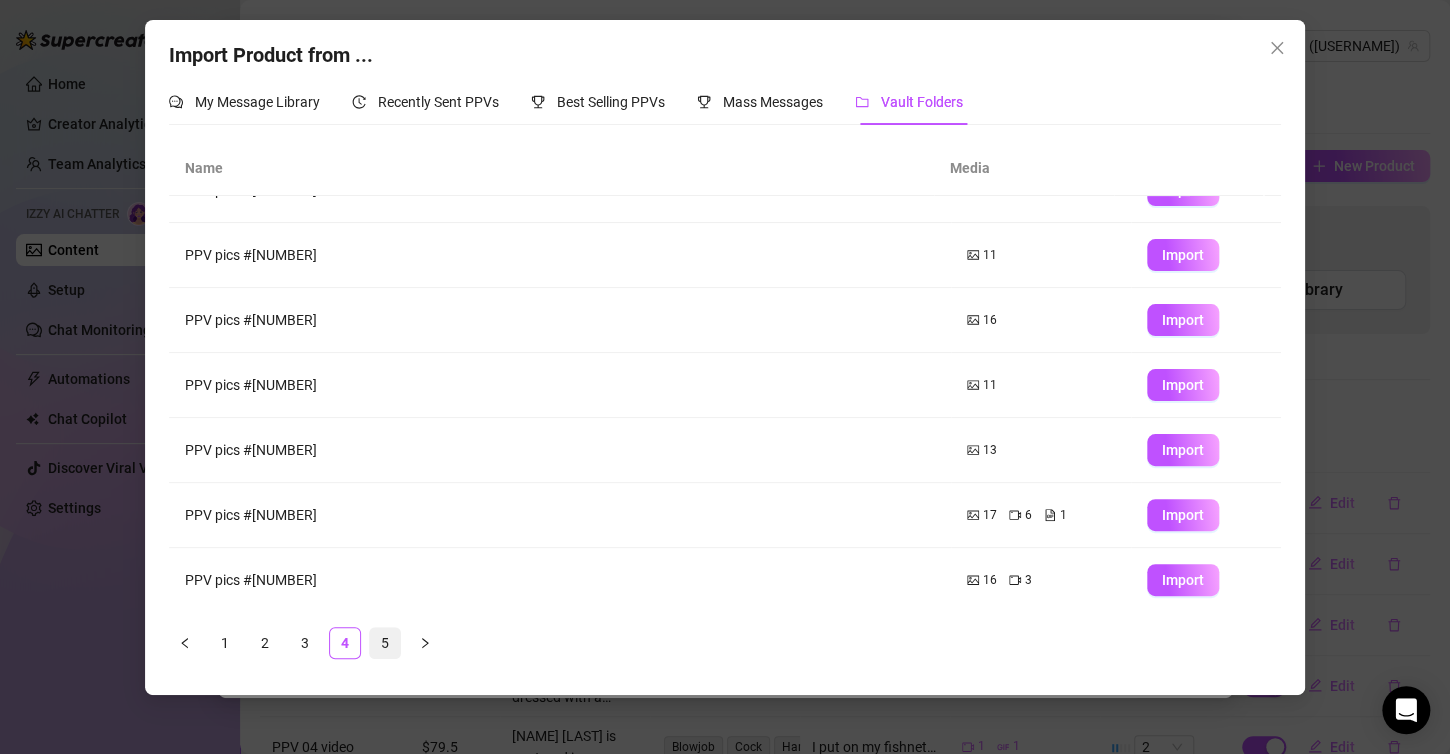click on "5" at bounding box center [385, 643] 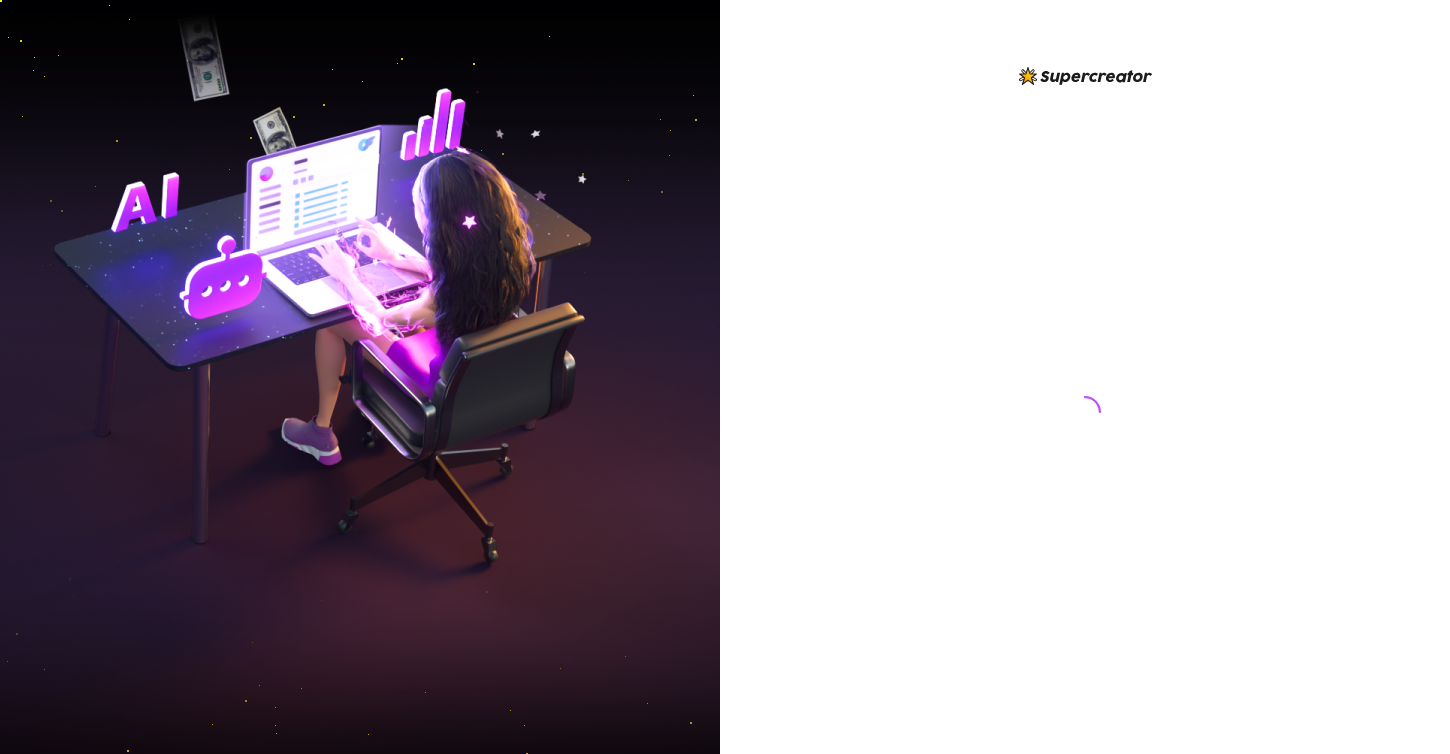scroll, scrollTop: 0, scrollLeft: 0, axis: both 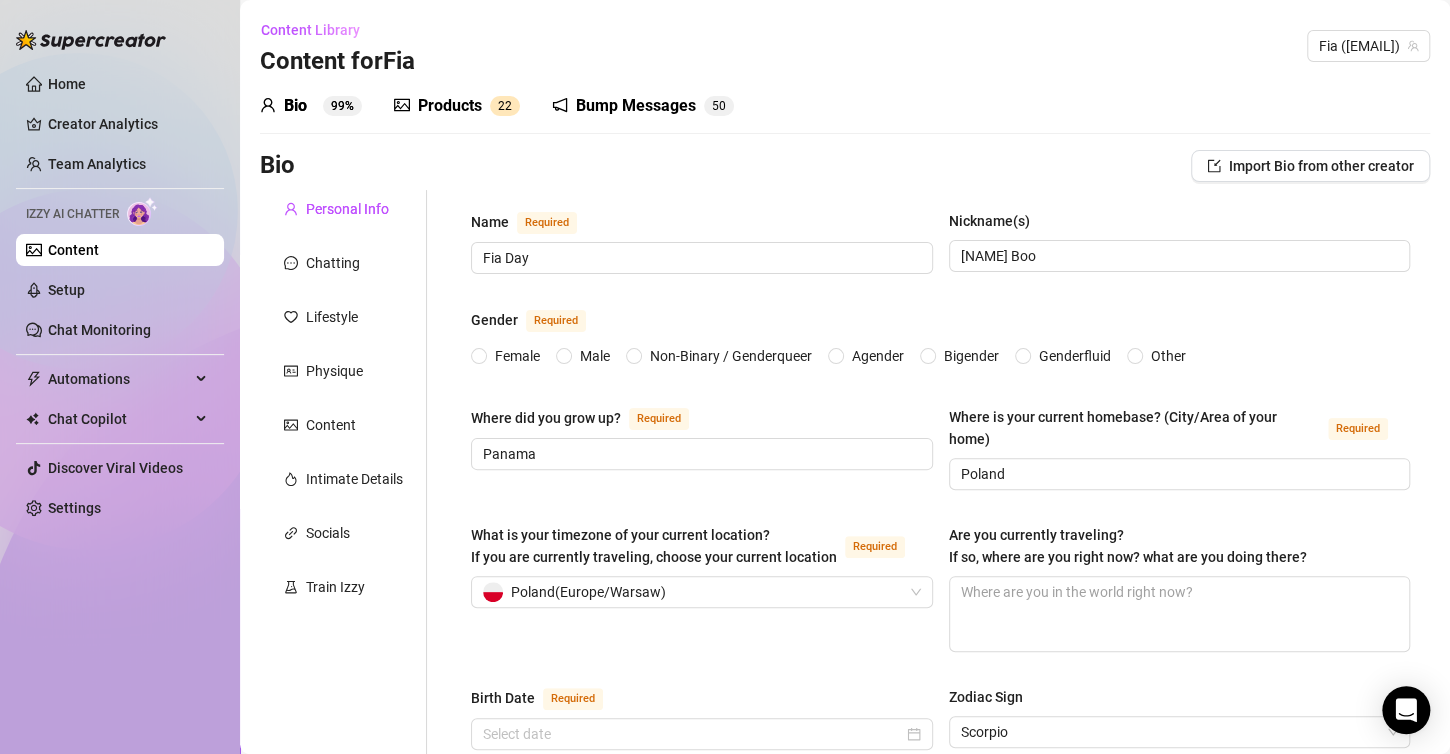 radio on "true" 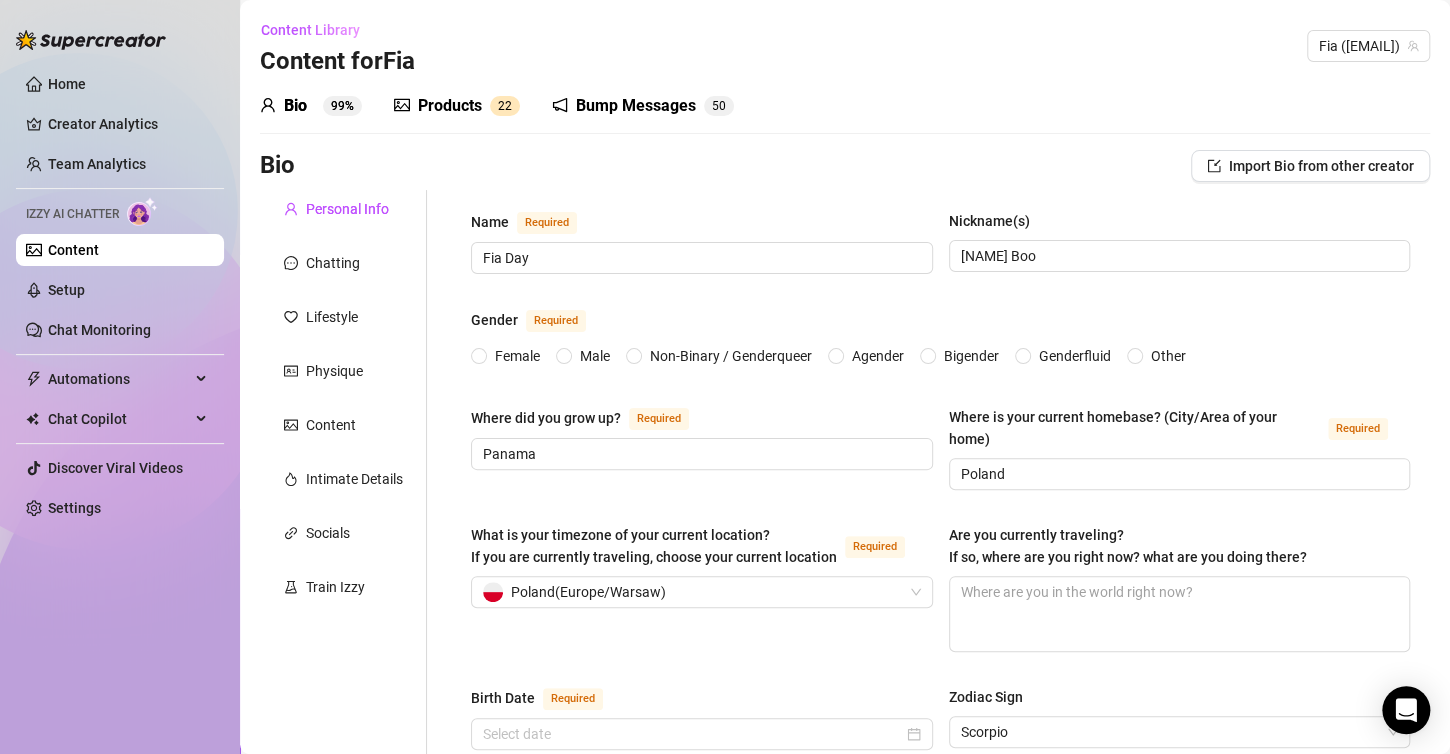 type on "[MONTH] [DAY], [YEAR]" 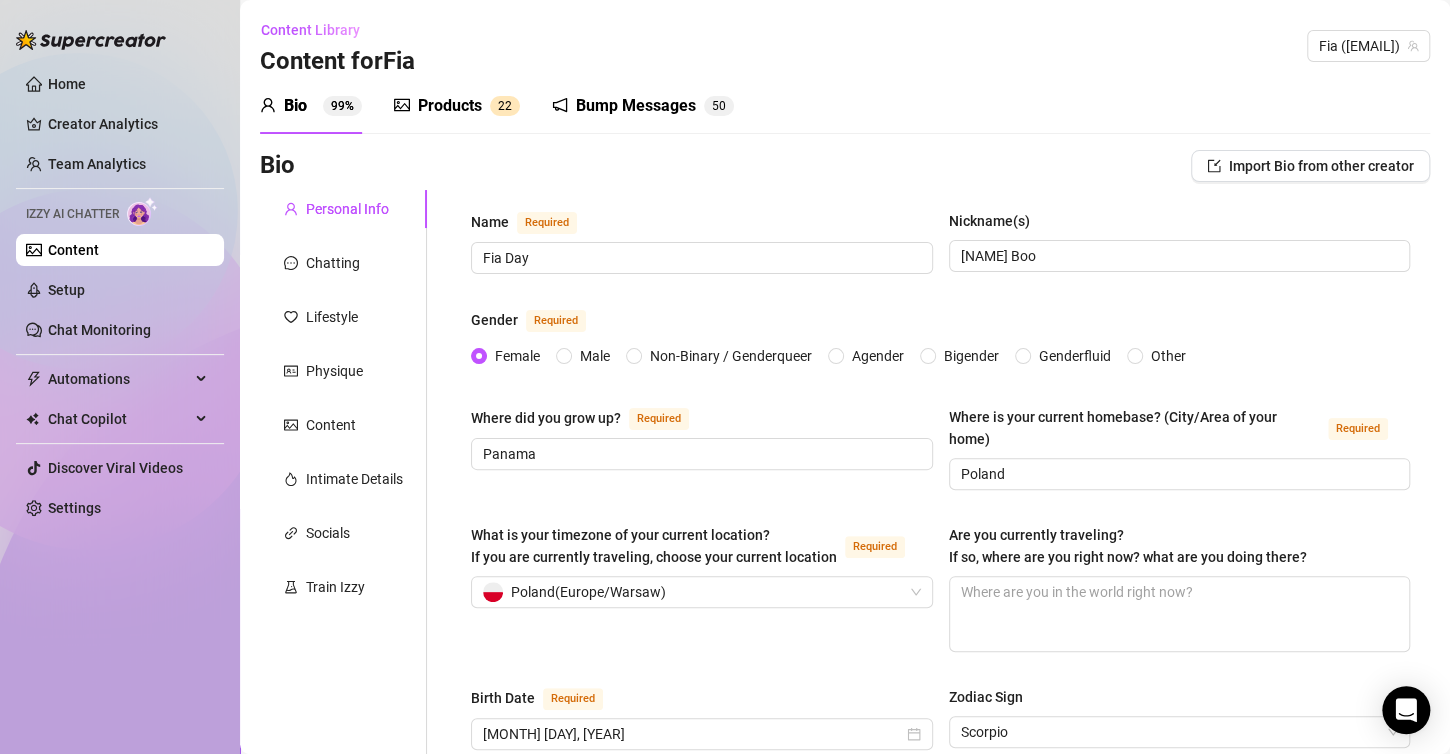 click on "2" at bounding box center (501, 106) 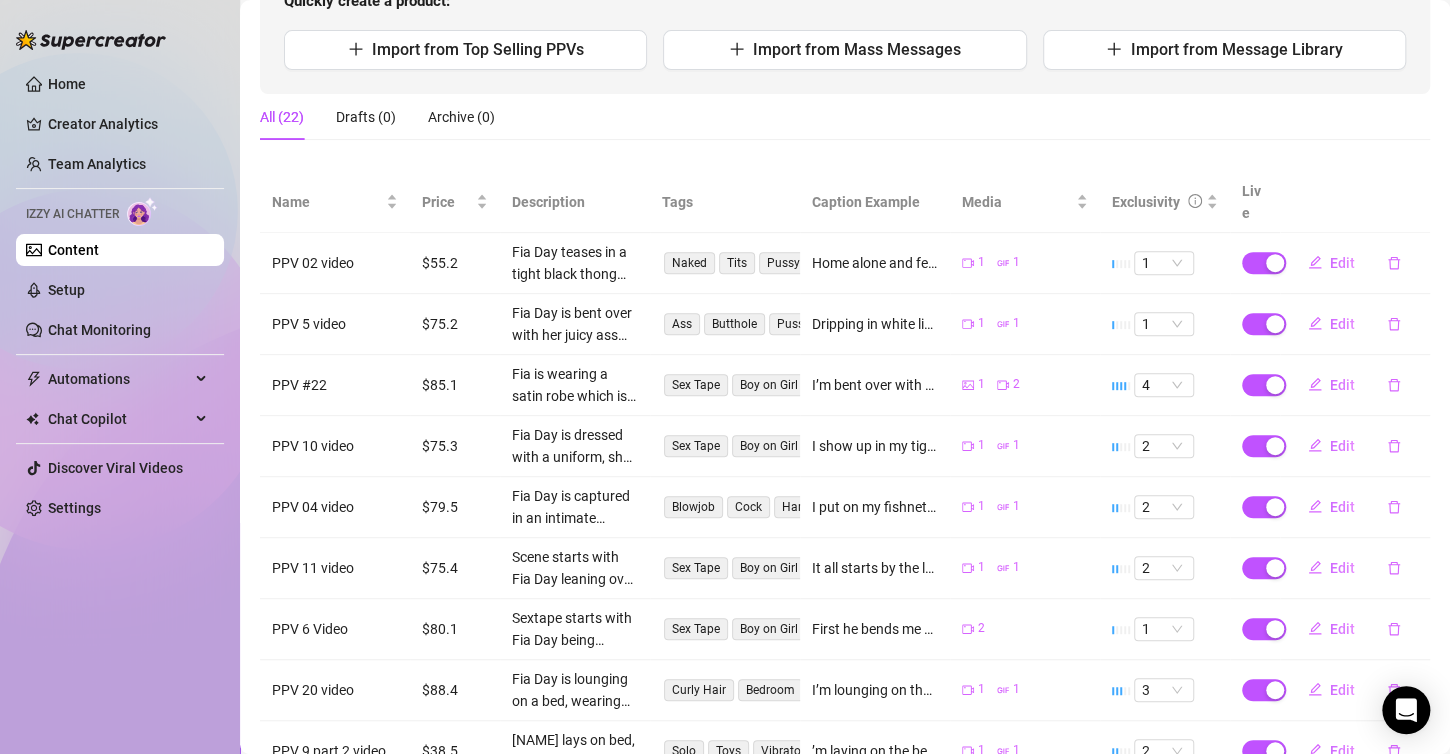 scroll, scrollTop: 0, scrollLeft: 0, axis: both 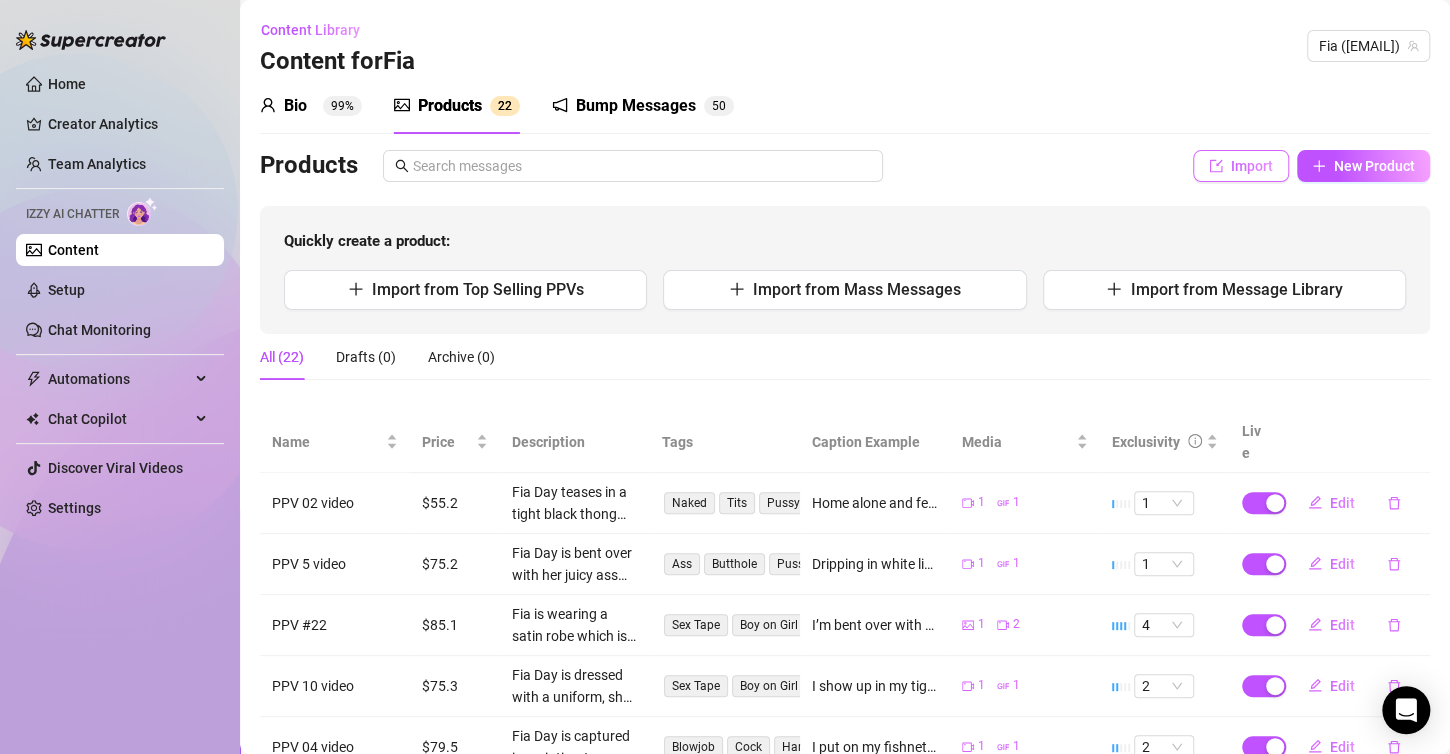 click on "Import" at bounding box center [1241, 166] 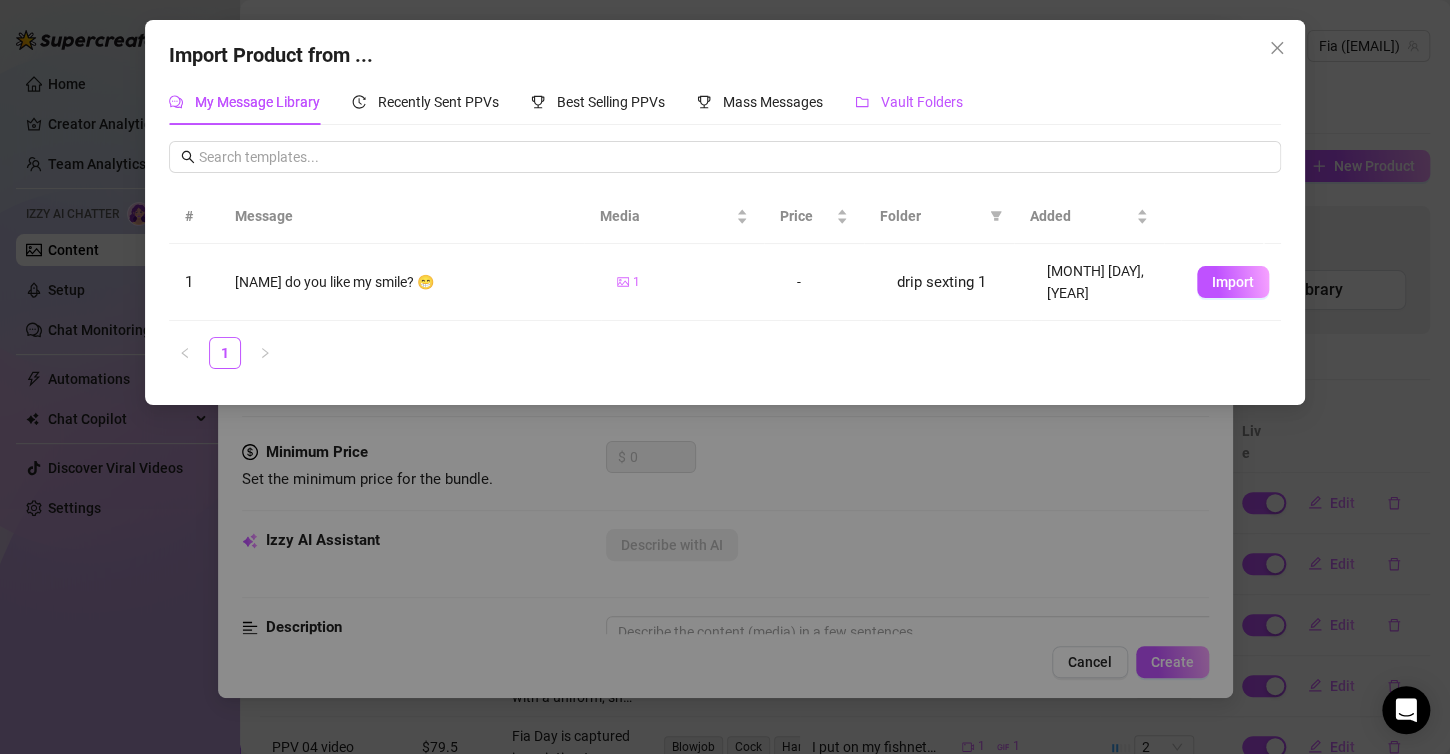 click on "Vault Folders" at bounding box center [922, 102] 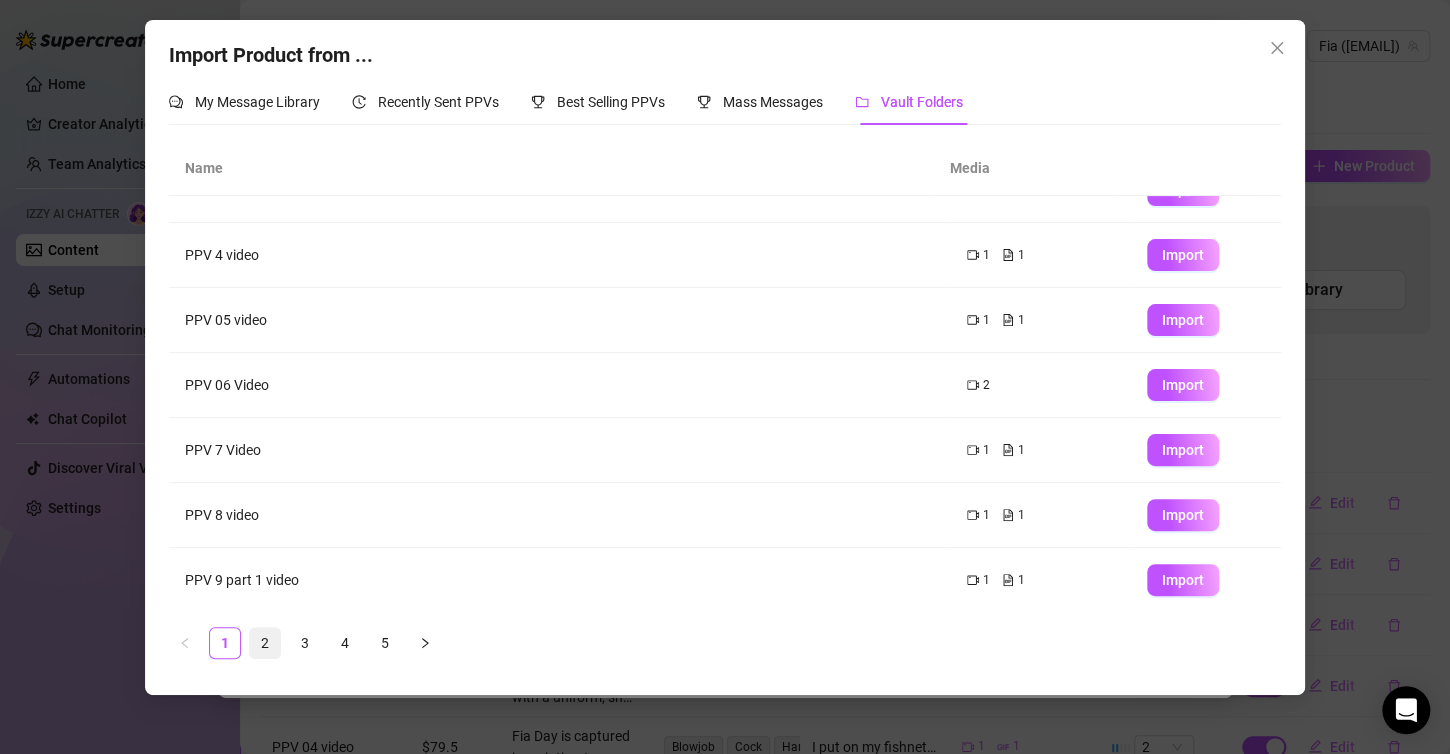 click on "2" at bounding box center (265, 643) 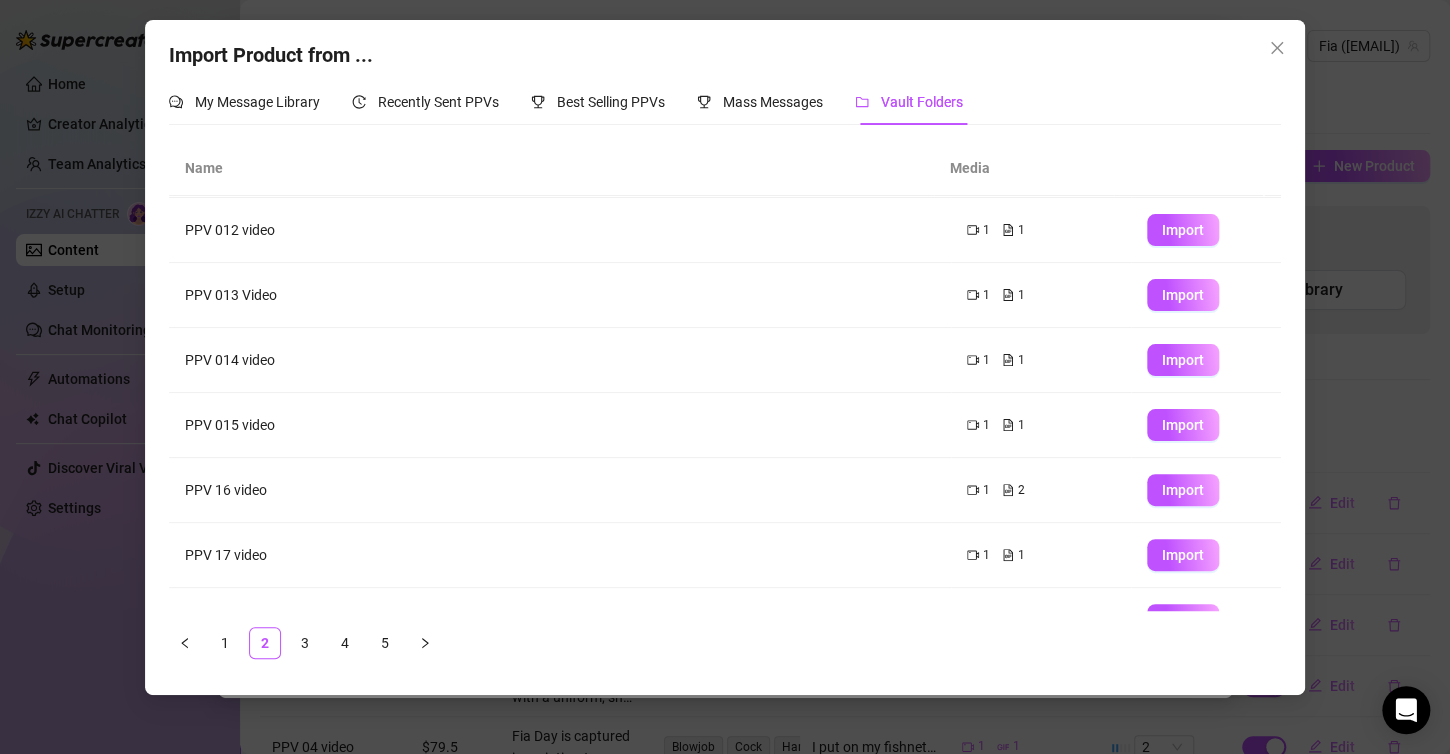 scroll, scrollTop: 233, scrollLeft: 0, axis: vertical 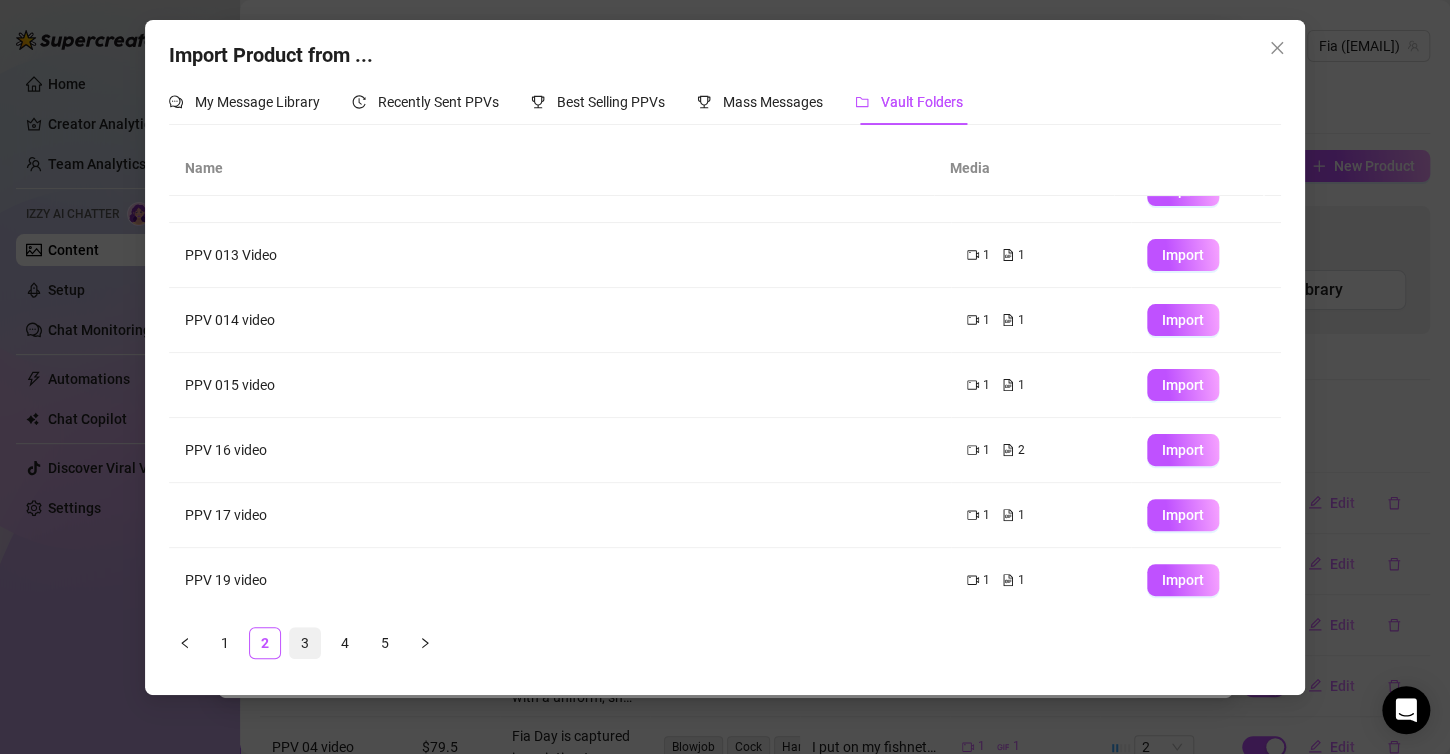 click on "3" at bounding box center [305, 643] 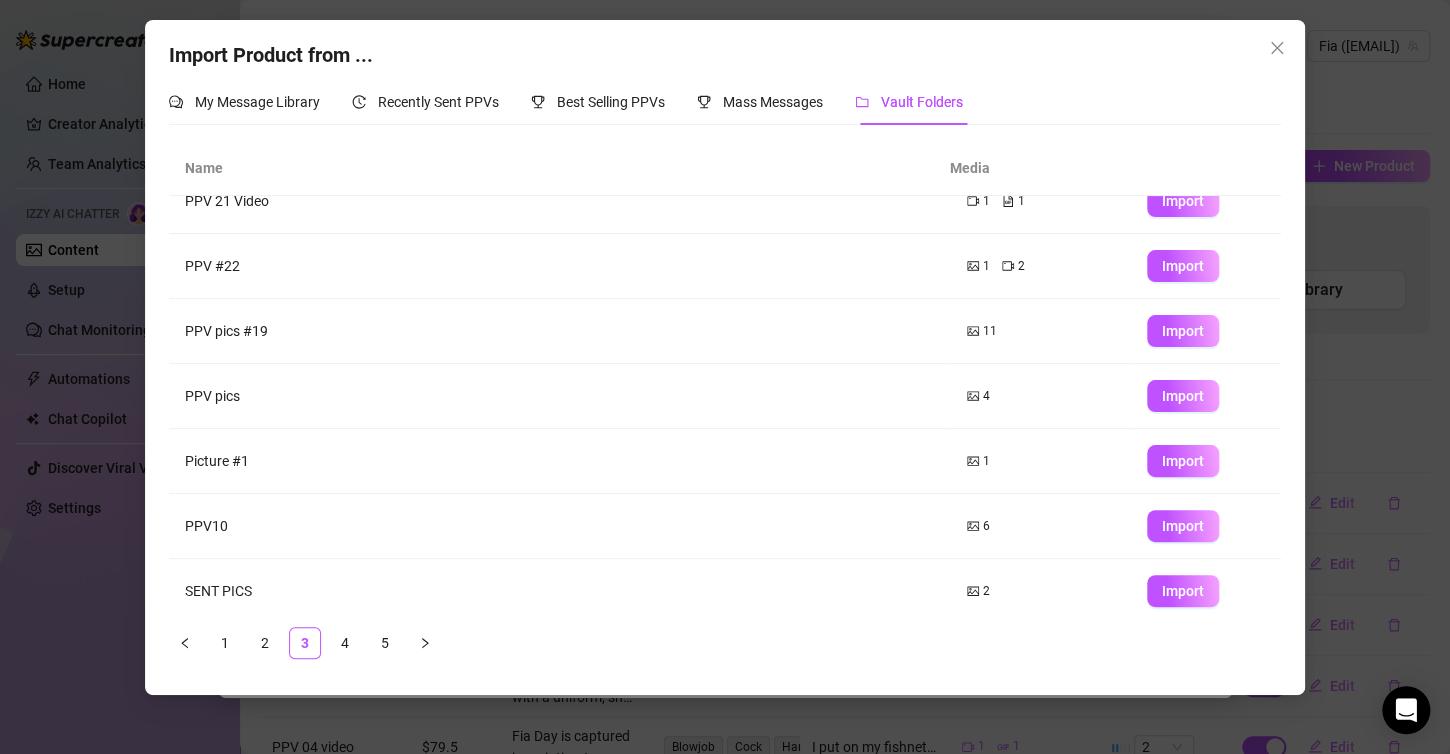 scroll, scrollTop: 100, scrollLeft: 0, axis: vertical 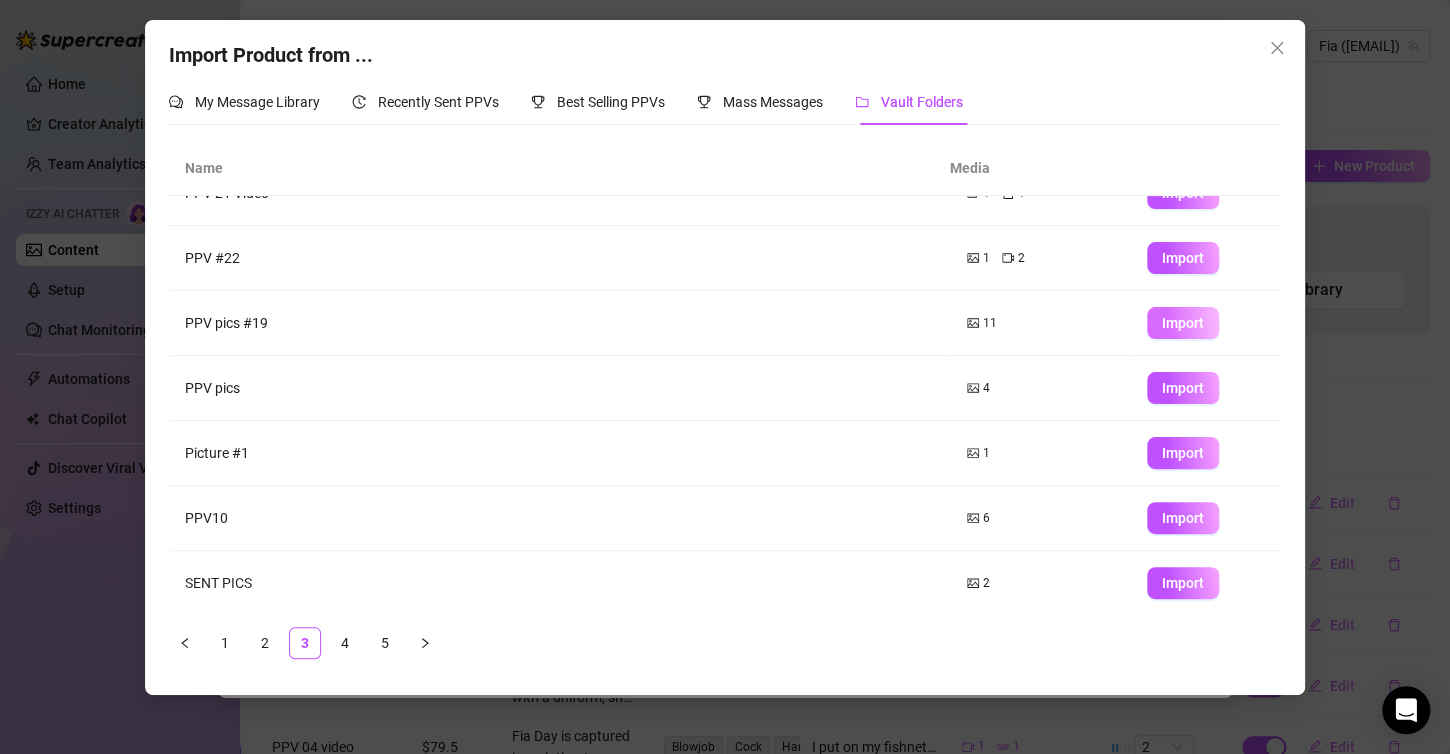 click on "Import" at bounding box center (1183, 323) 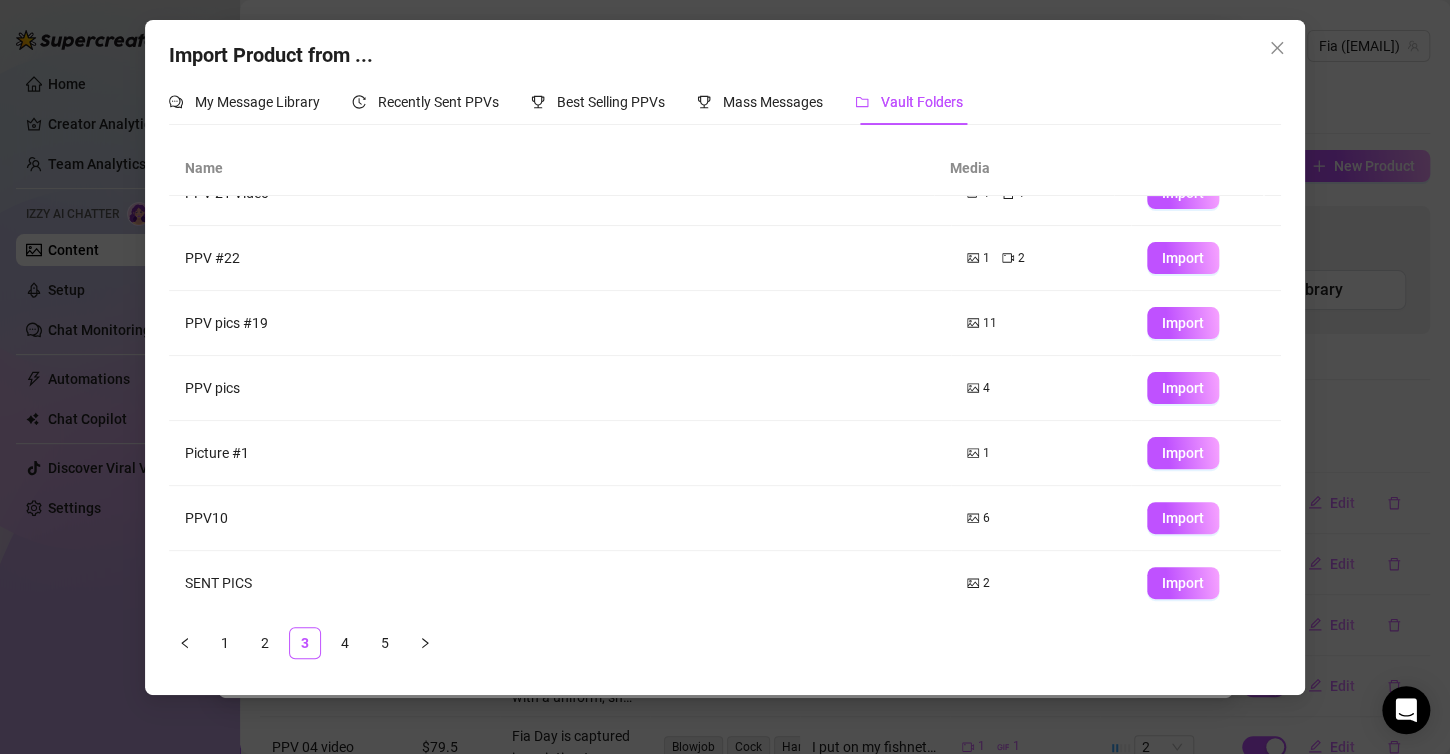 type on "Type your message here..." 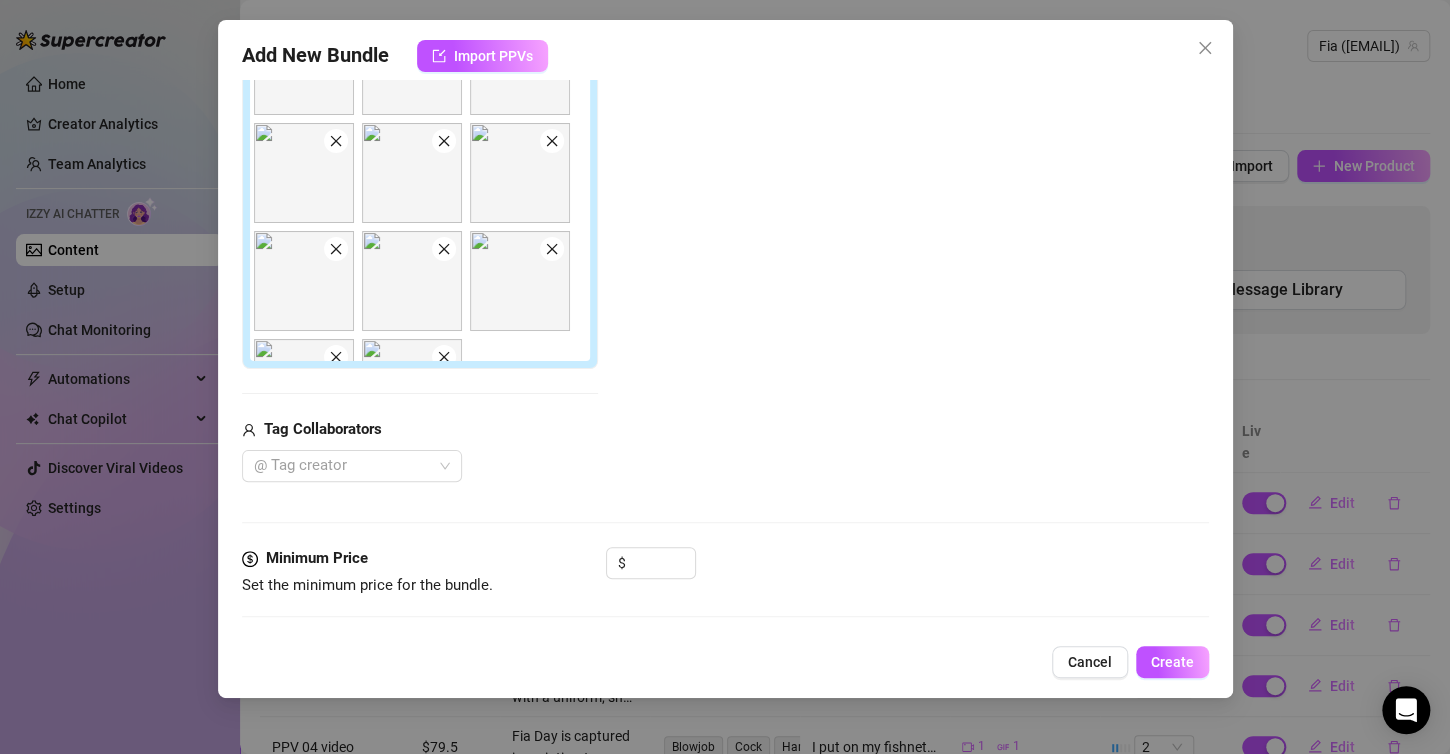 scroll, scrollTop: 580, scrollLeft: 0, axis: vertical 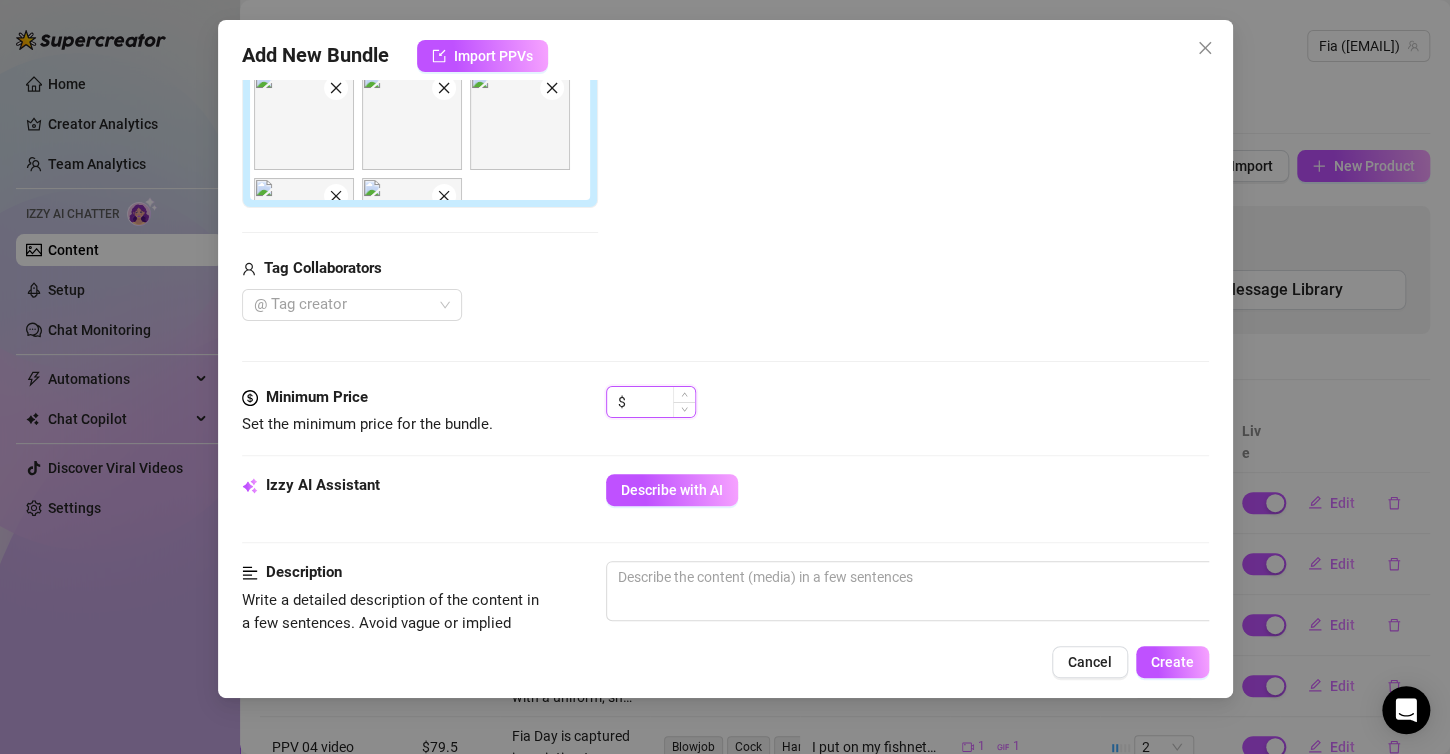 click at bounding box center [662, 402] 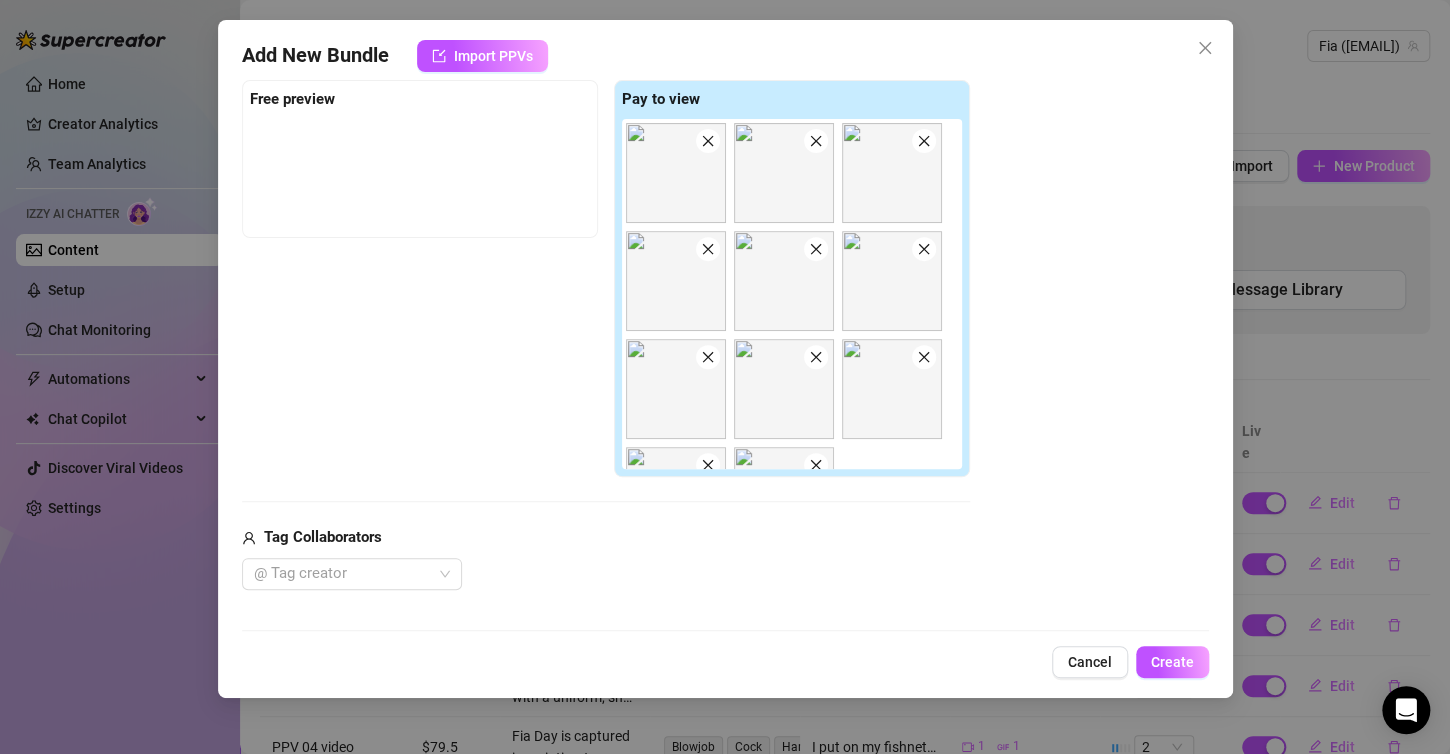 scroll, scrollTop: 80, scrollLeft: 0, axis: vertical 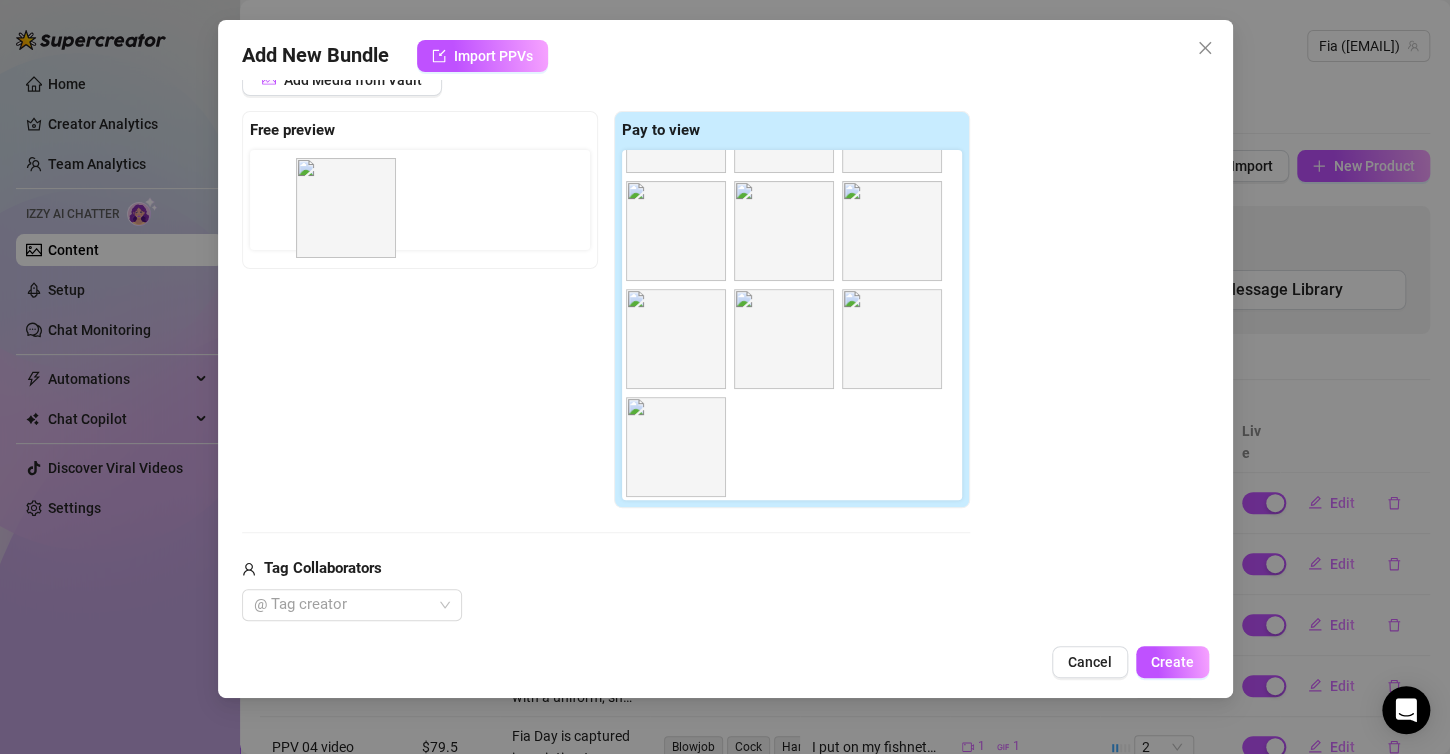 drag, startPoint x: 810, startPoint y: 452, endPoint x: 367, endPoint y: 216, distance: 501.94122 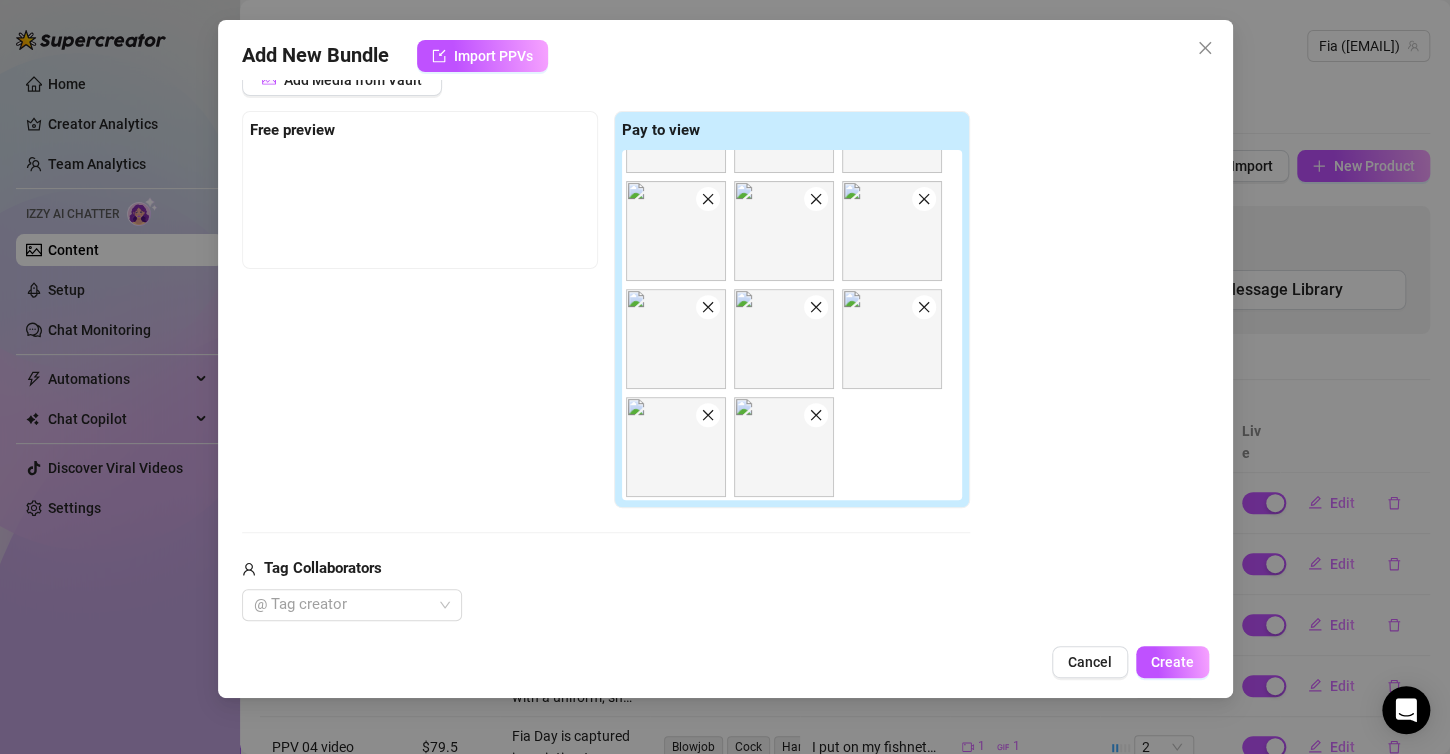 type on "16.1" 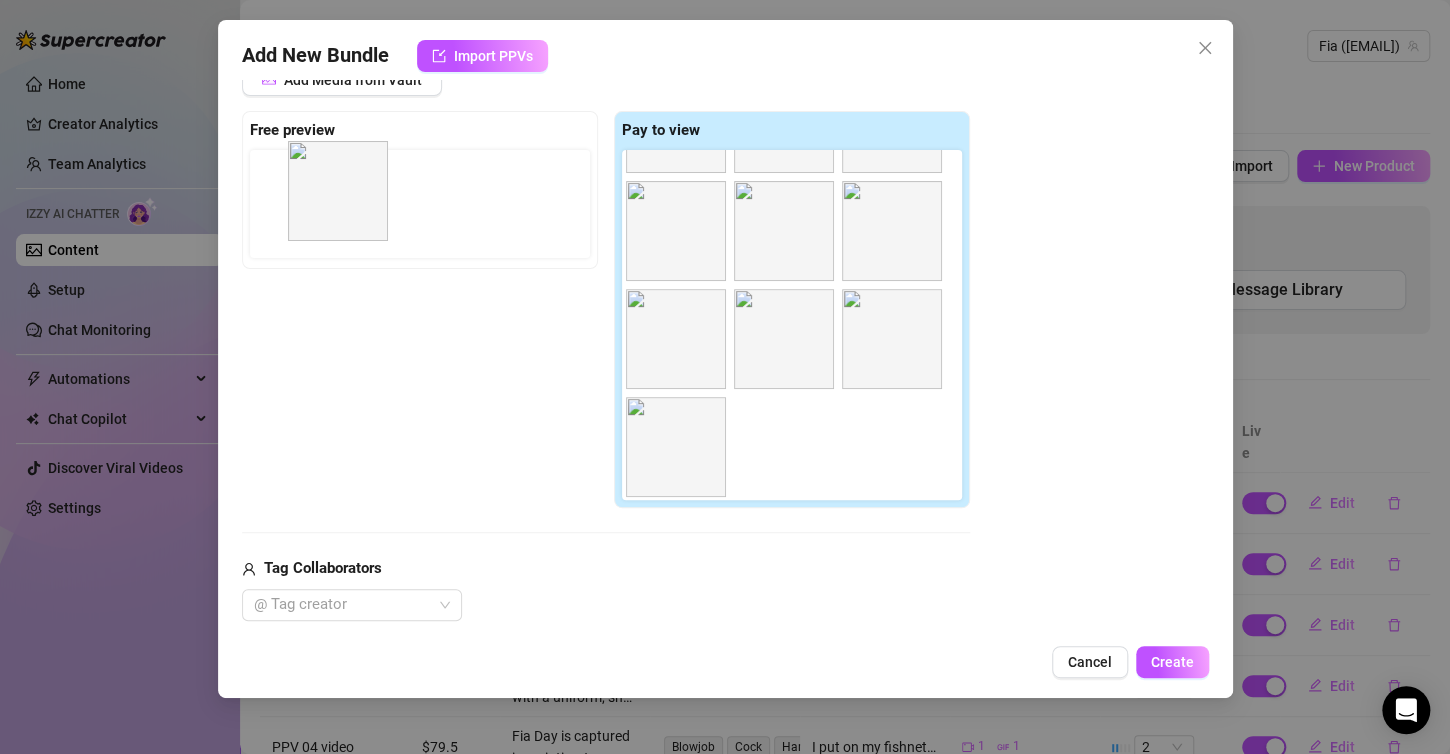 drag, startPoint x: 776, startPoint y: 438, endPoint x: 325, endPoint y: 184, distance: 517.607 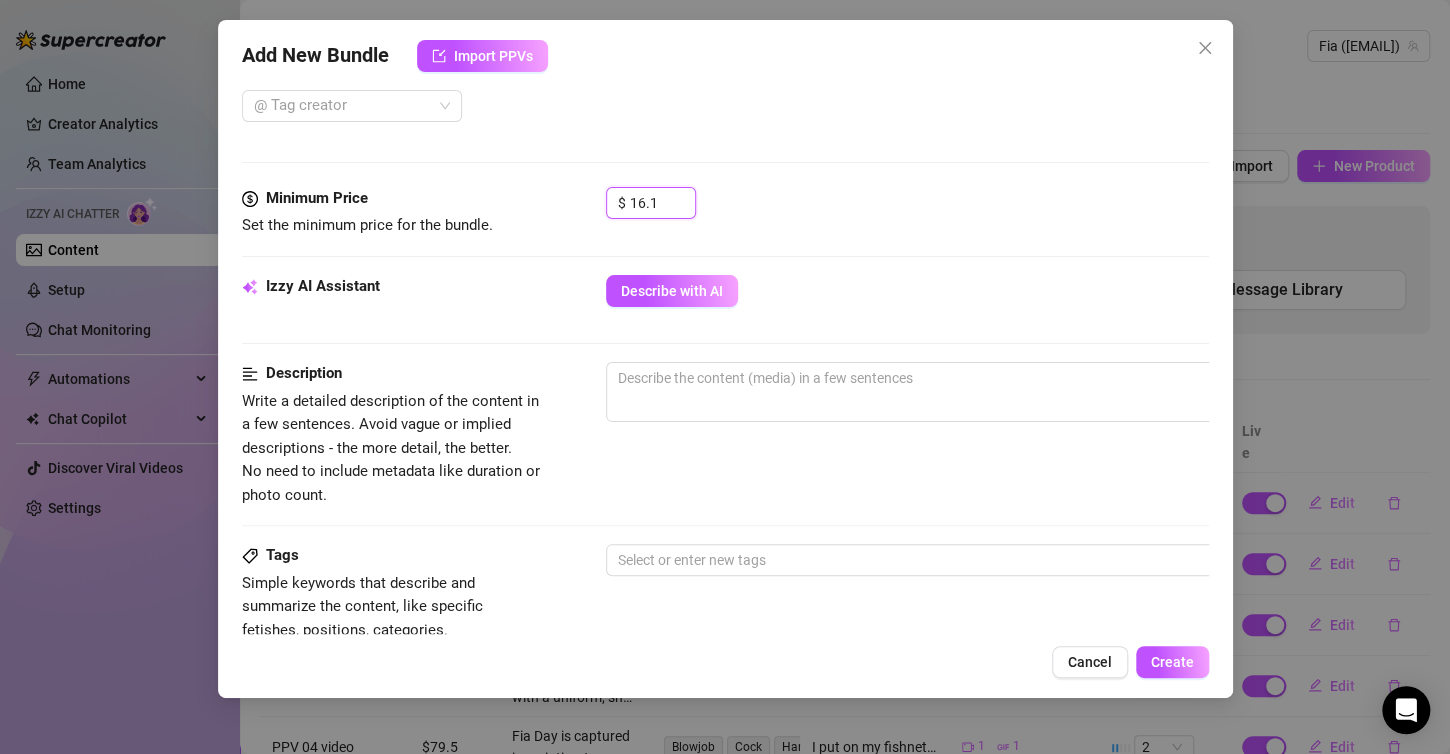 scroll, scrollTop: 780, scrollLeft: 0, axis: vertical 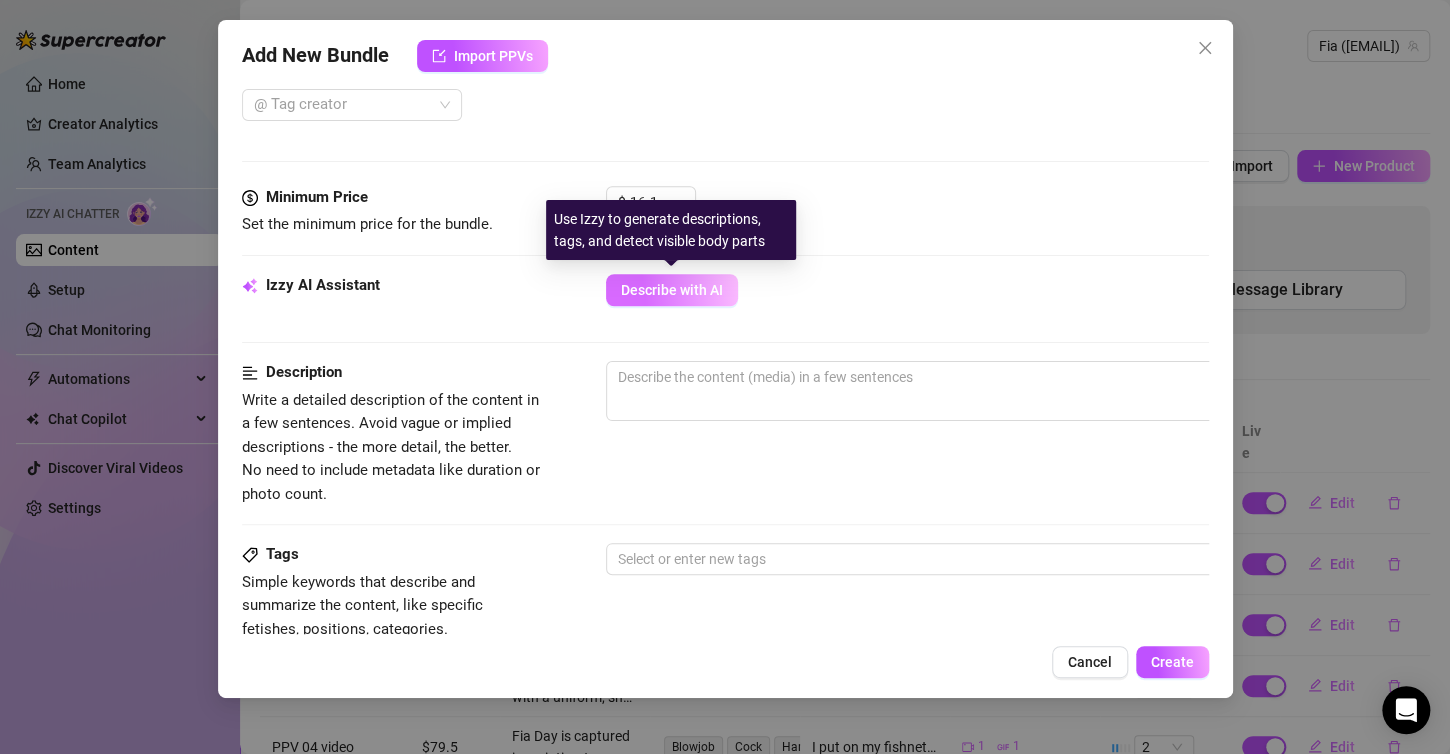click on "Describe with AI" at bounding box center (672, 290) 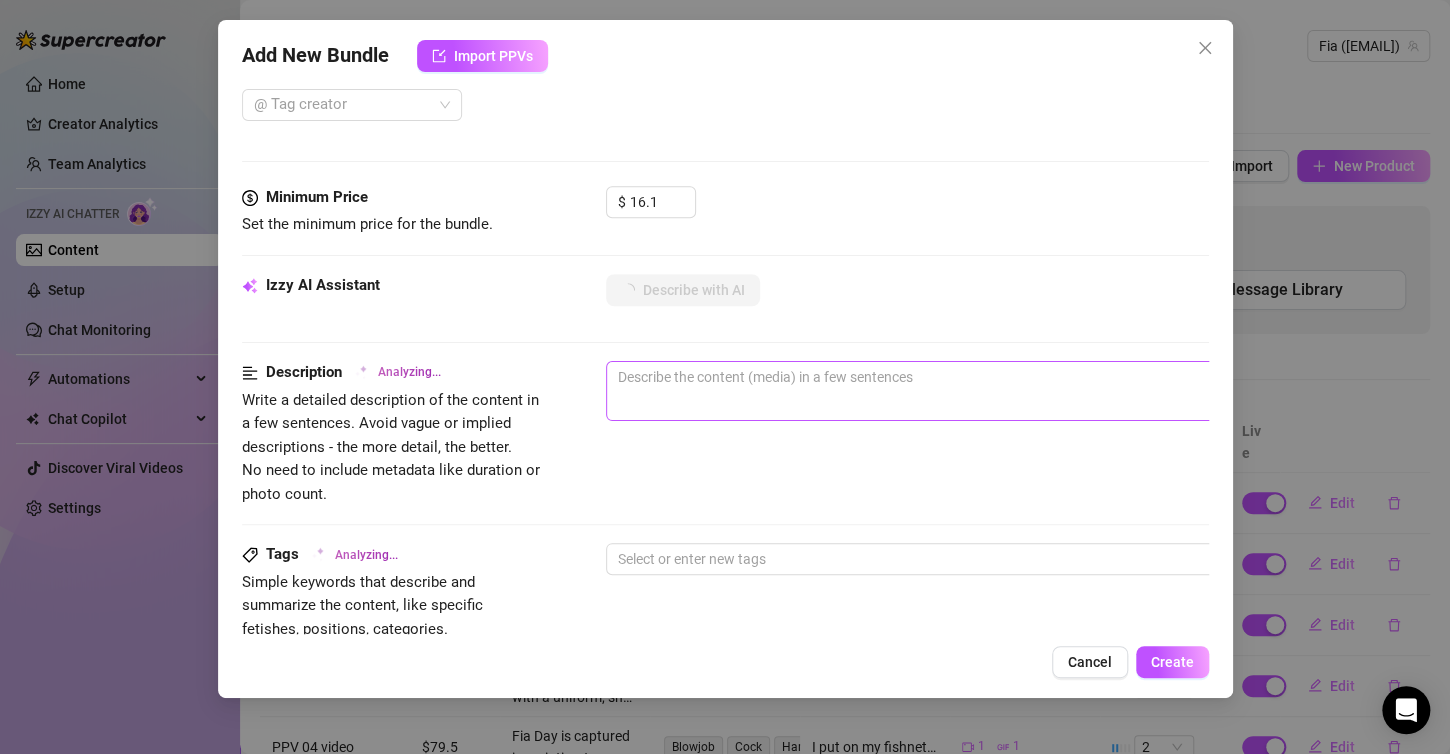 type on "Fia" 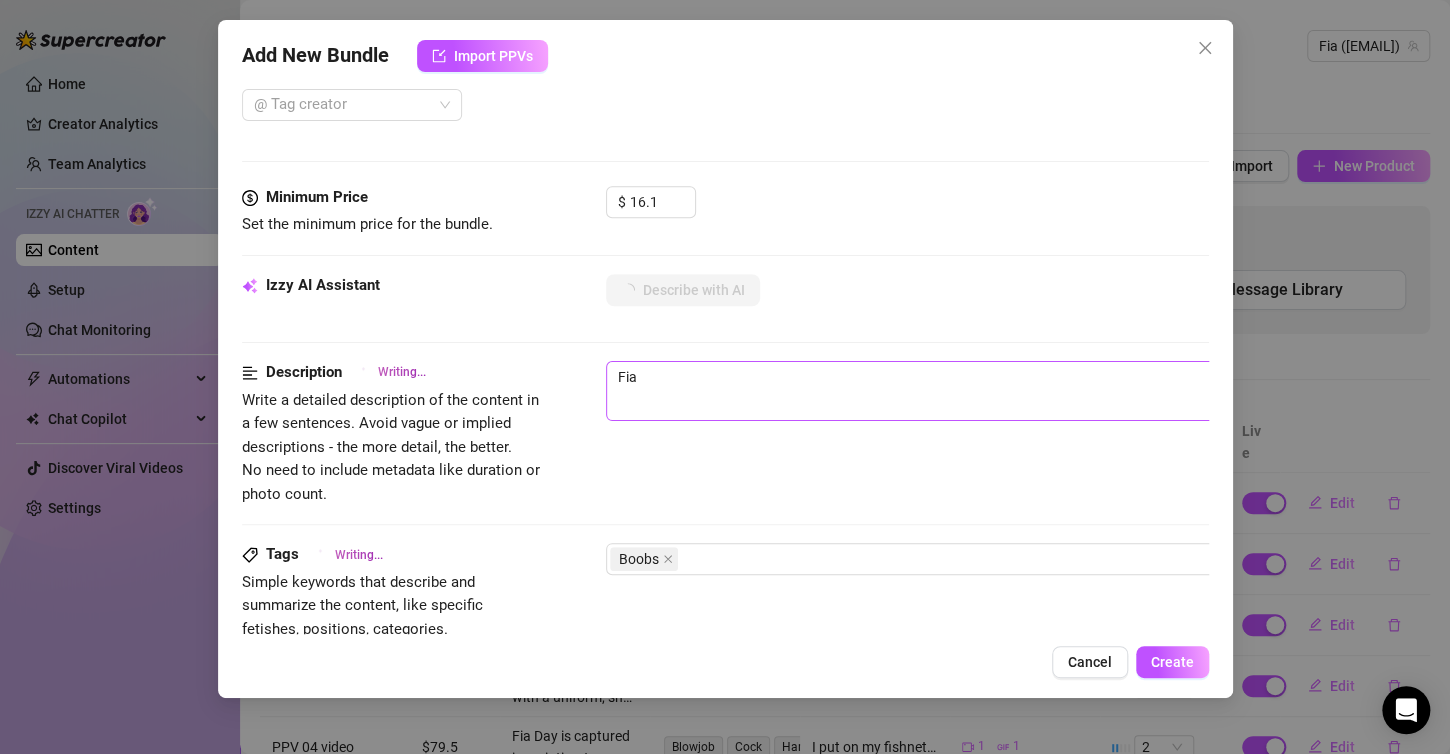 type on "Fia Day" 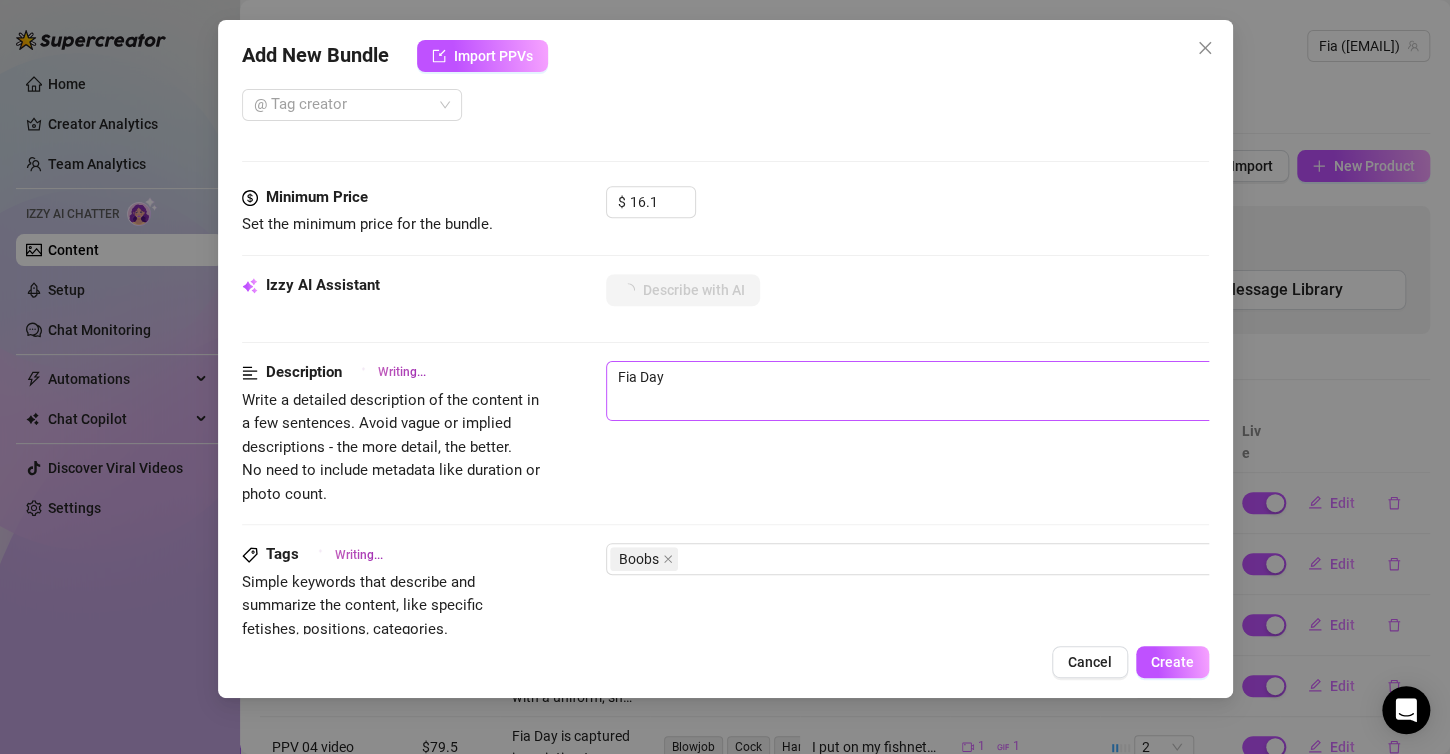 type on "Fia Day teases" 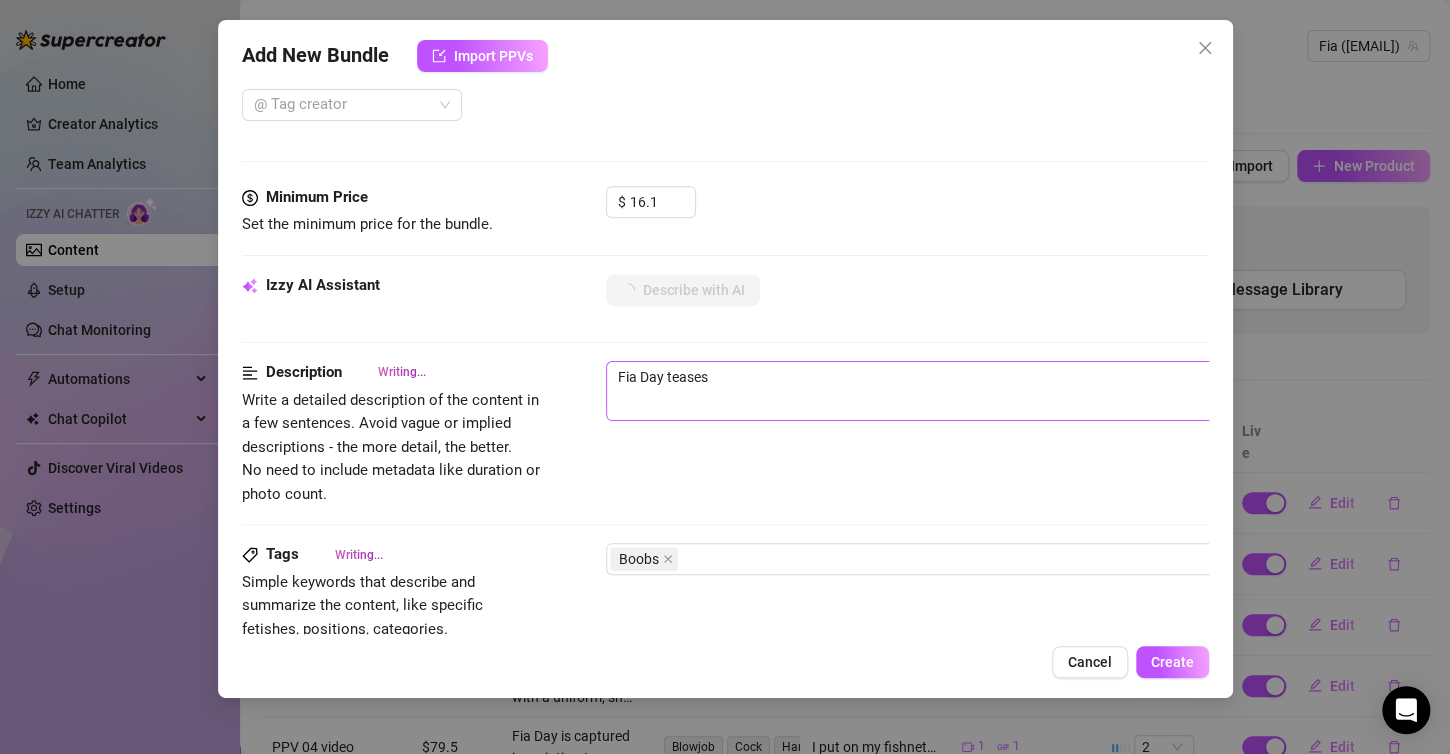 type on "[NAME] teases in" 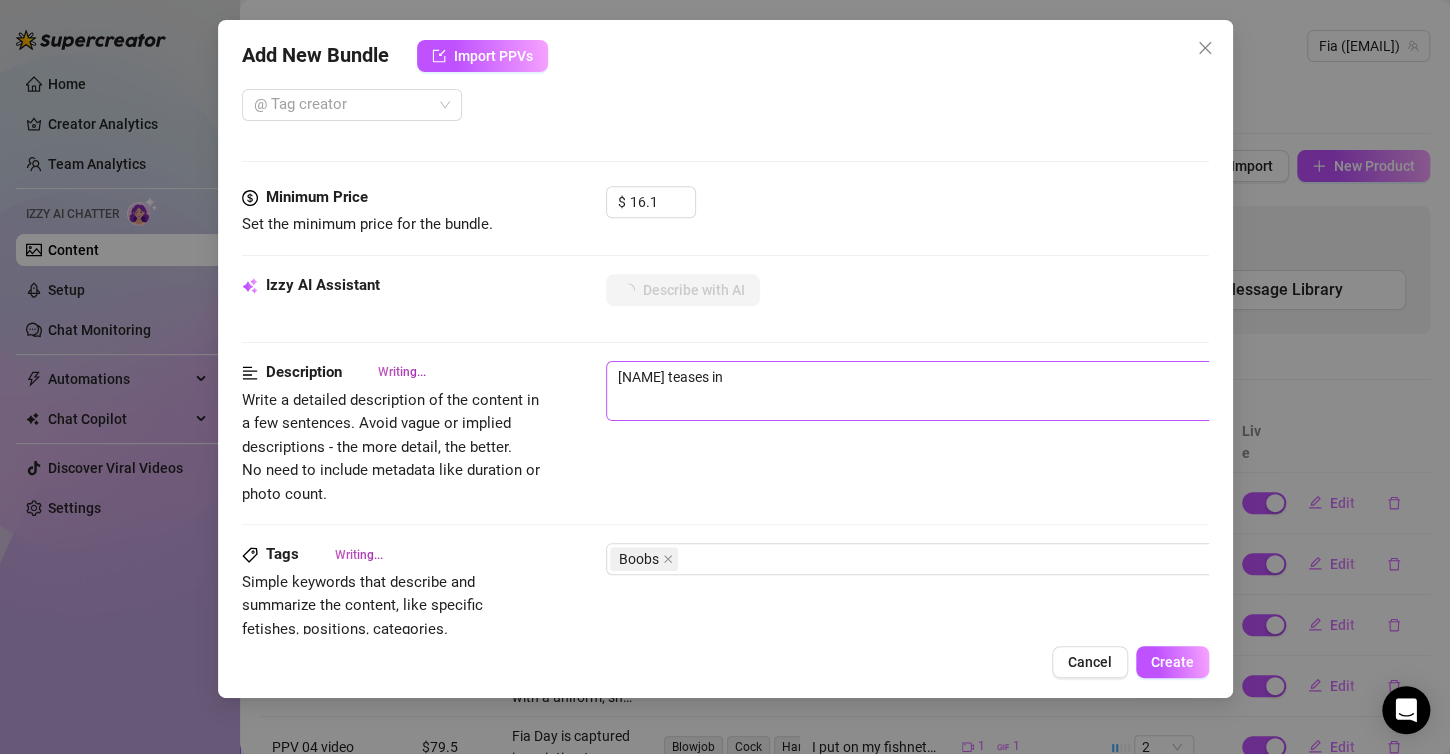type on "[NAME] teases in a" 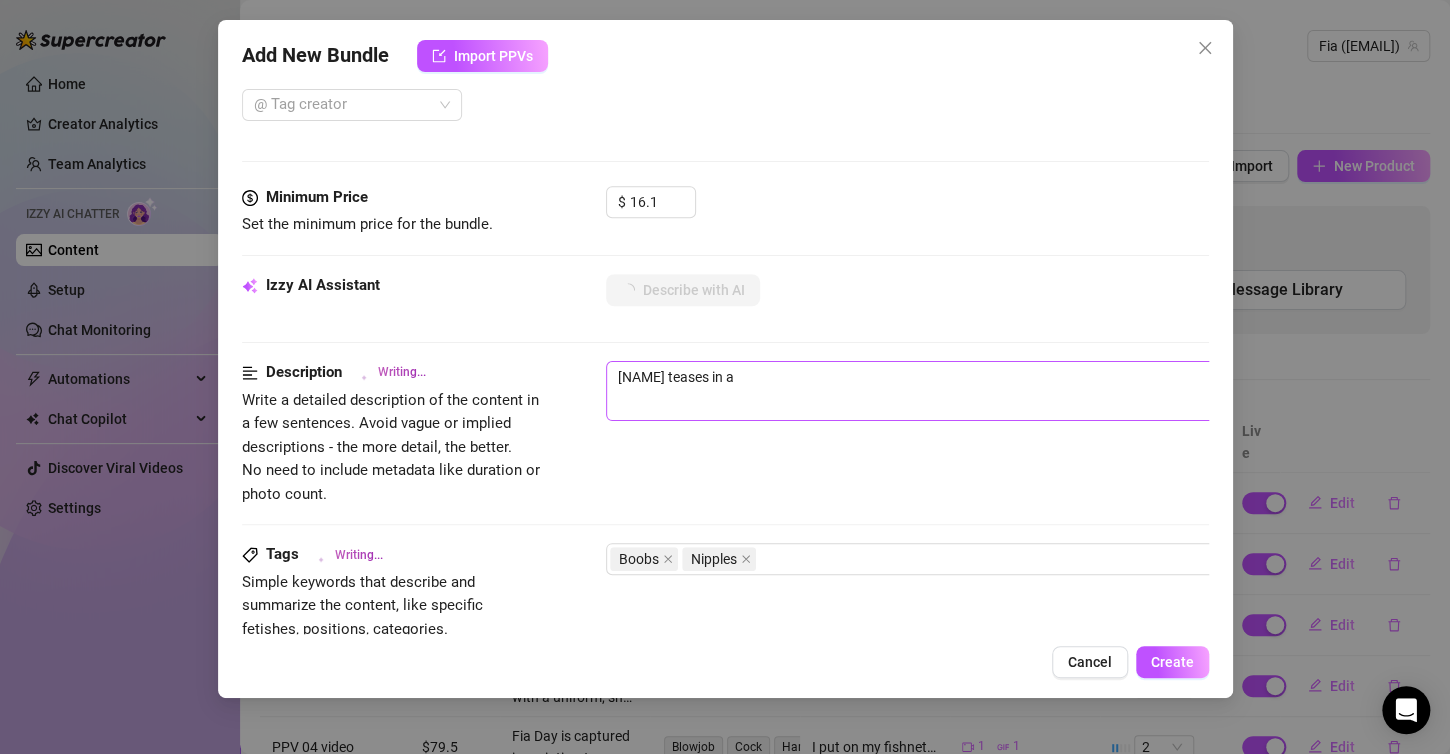type on "Fia Day teases in a tight" 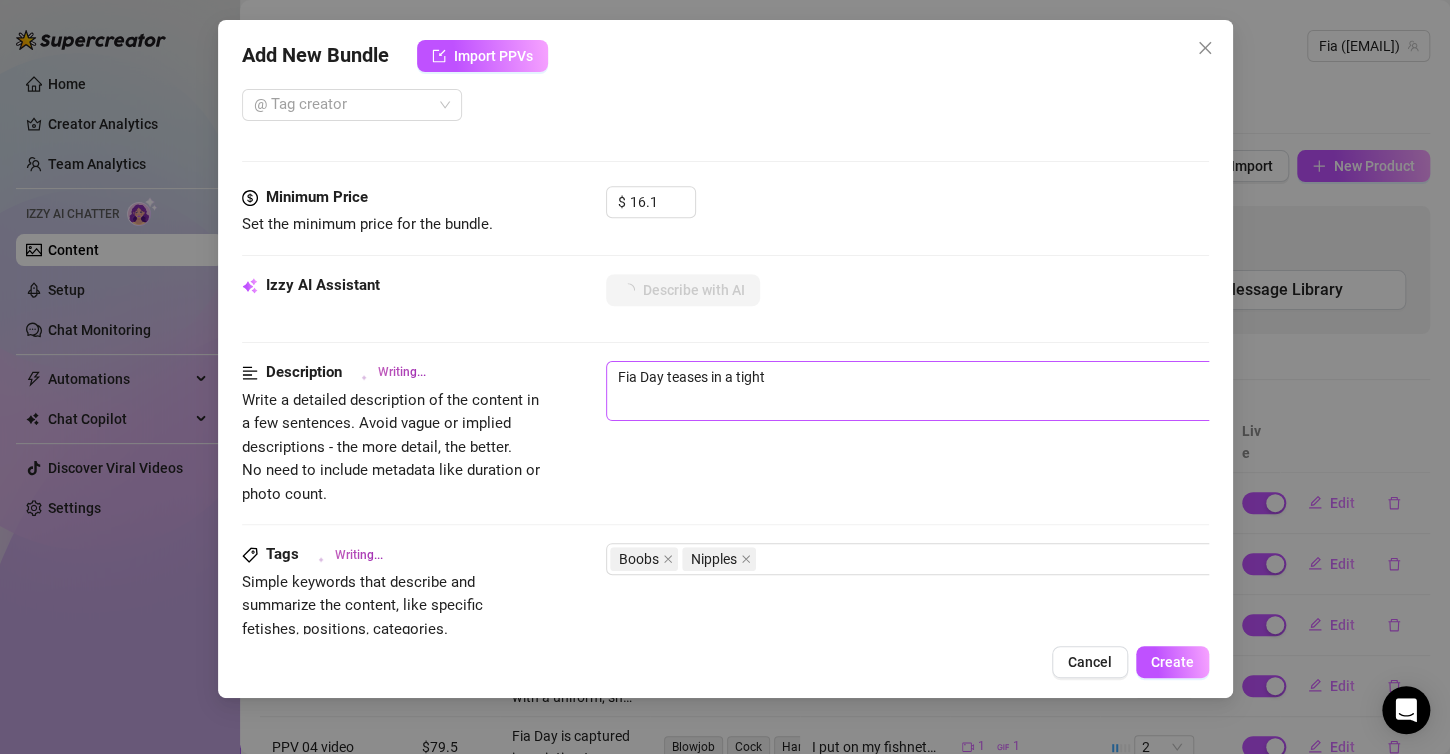 type on "Fia Day teases in a tight grey" 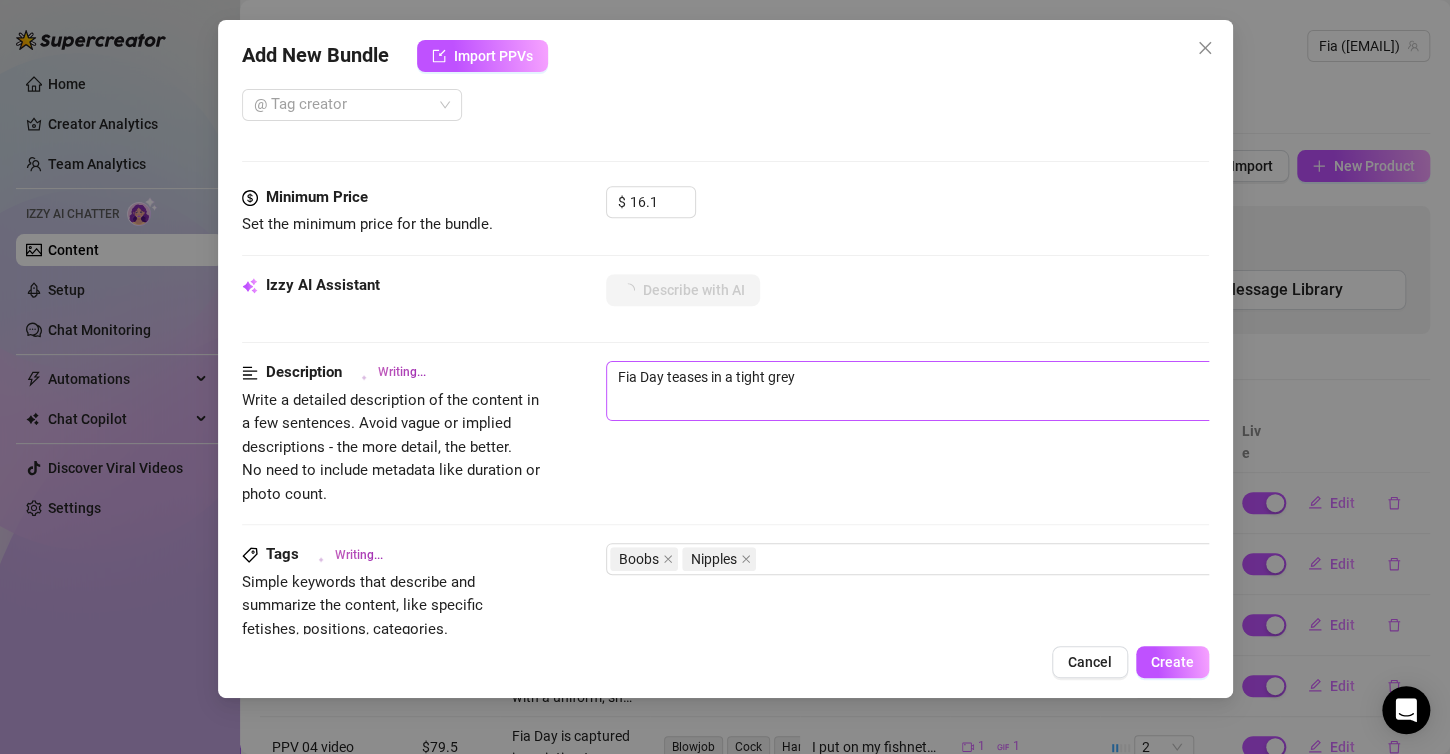 type on "Fia Day teases in a tight grey bodysuit," 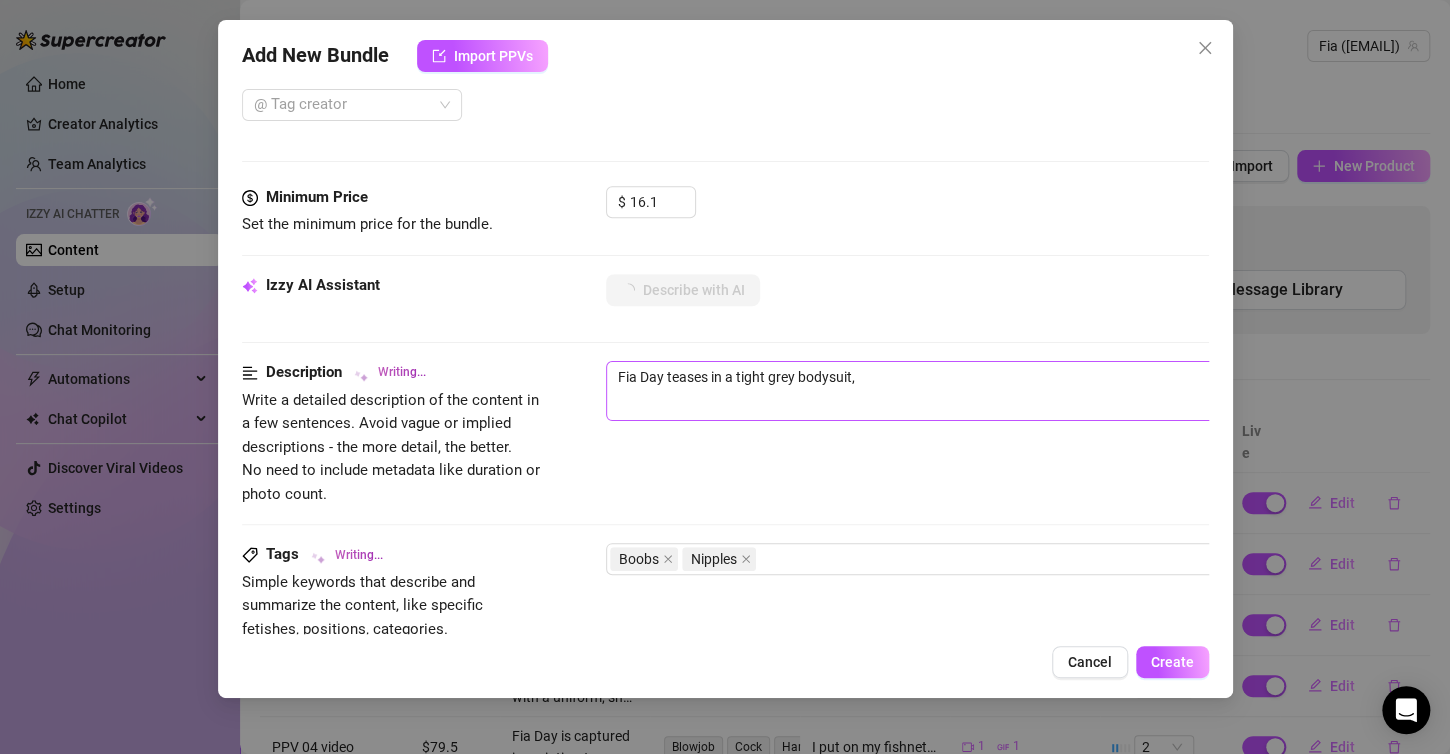 type on "Fia Day teases in a tight grey bodysuit, her" 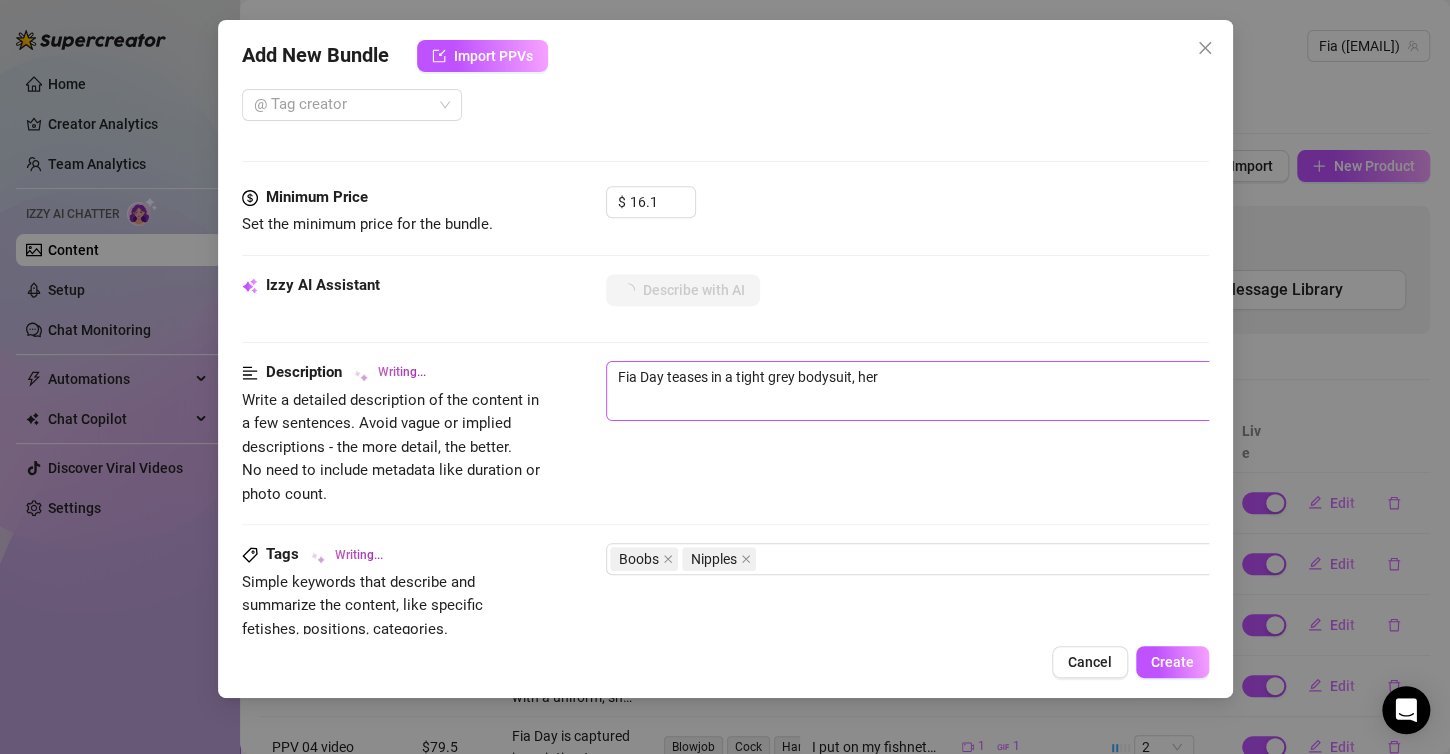 type on "Fia Day teases in a tight grey bodysuit, her busty" 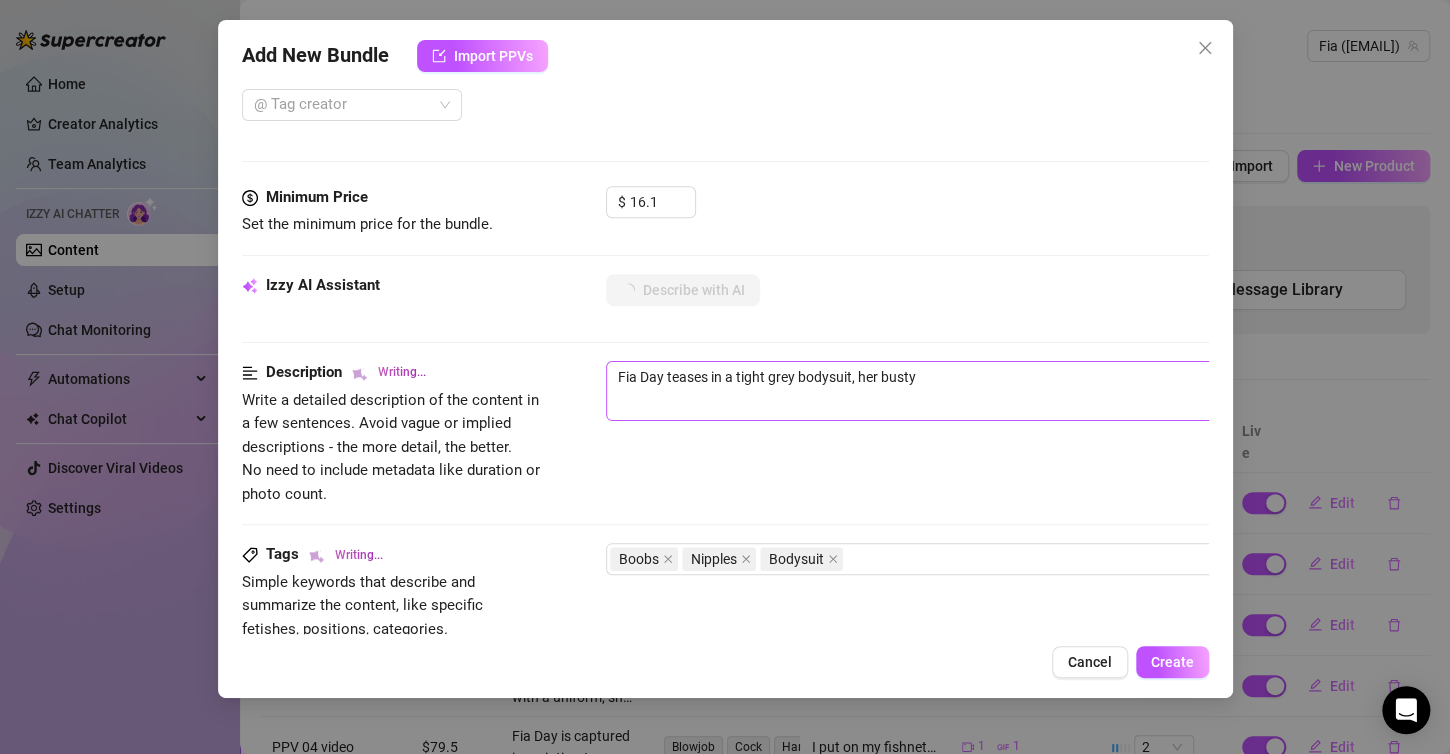 type on "[NAME] teases in a tight grey bodysuit, her busty tits" 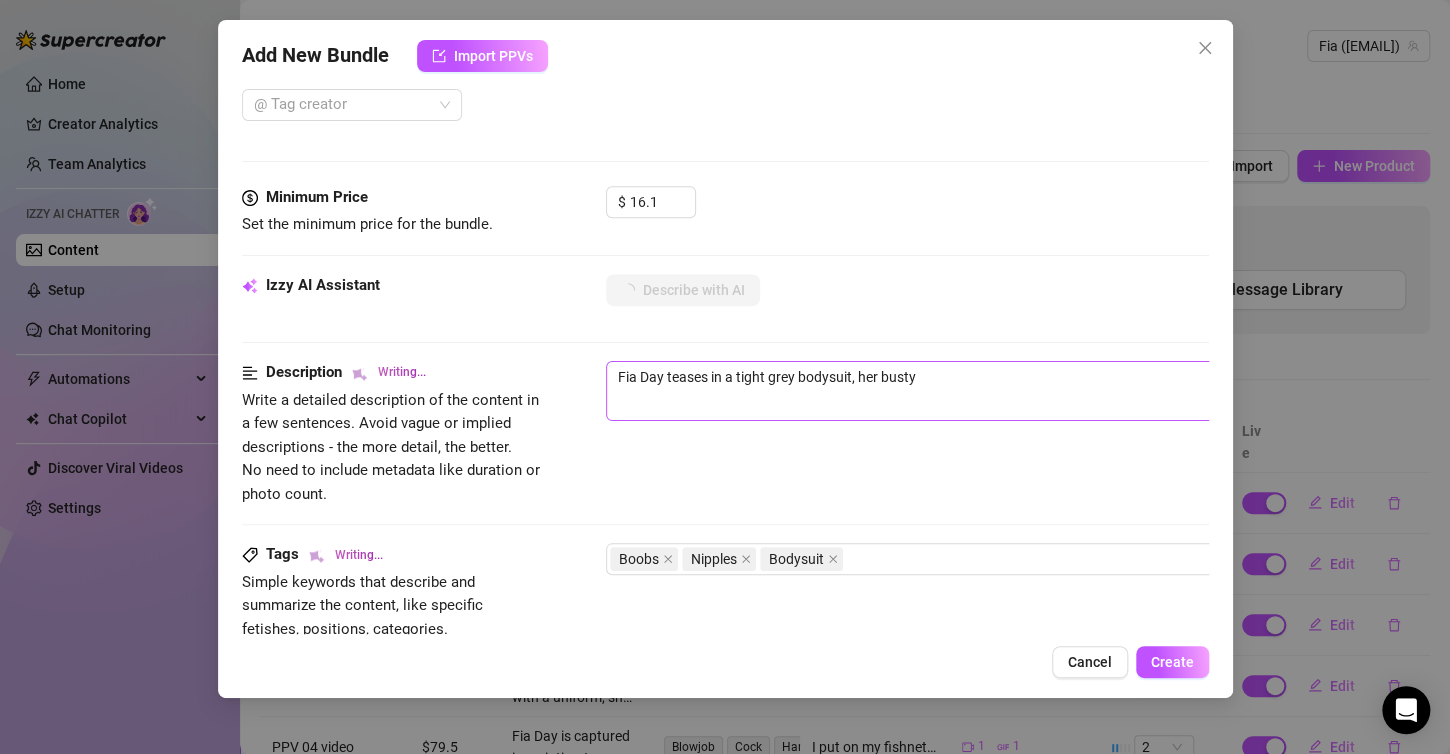 type on "[NAME] teases in a tight grey bodysuit, her busty tits" 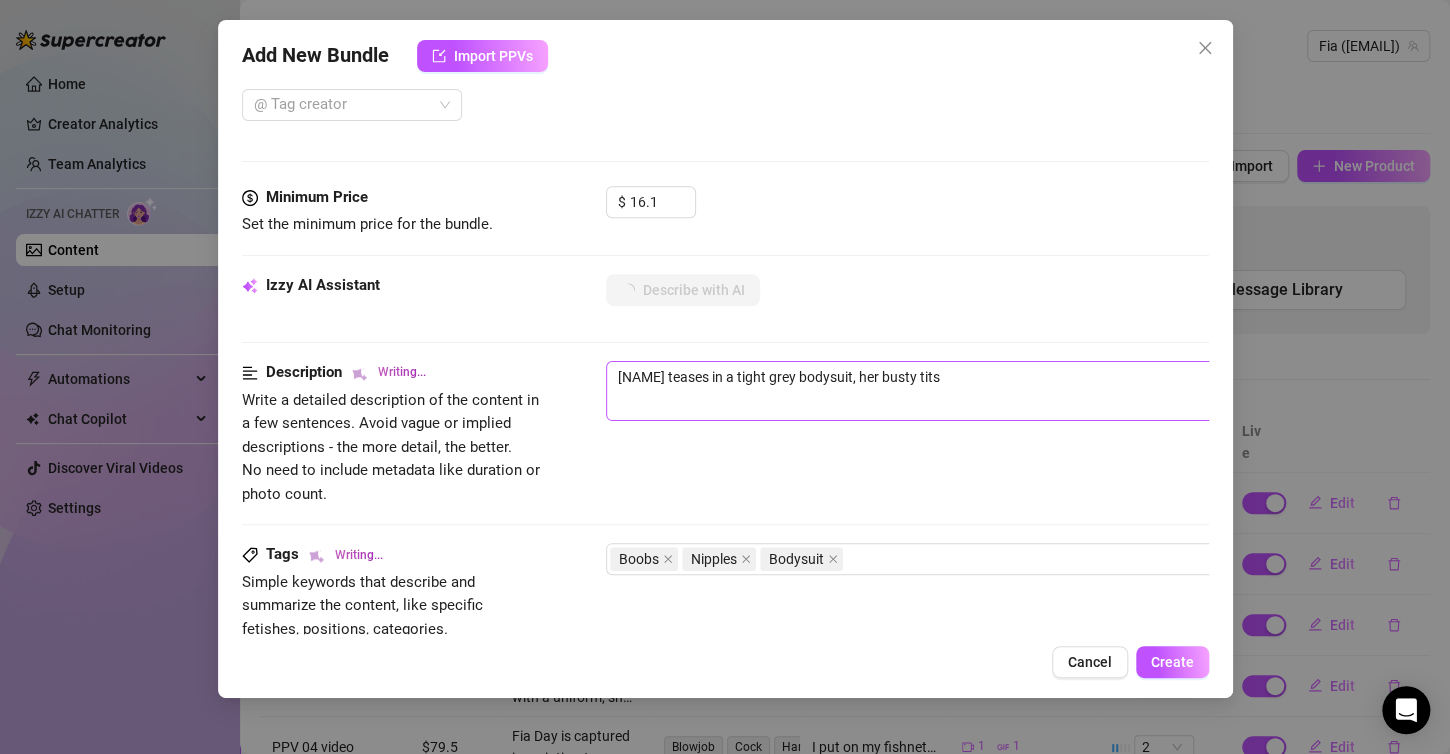 type on "[NAME] teases in a tight grey bodysuit, her busty tits spilling" 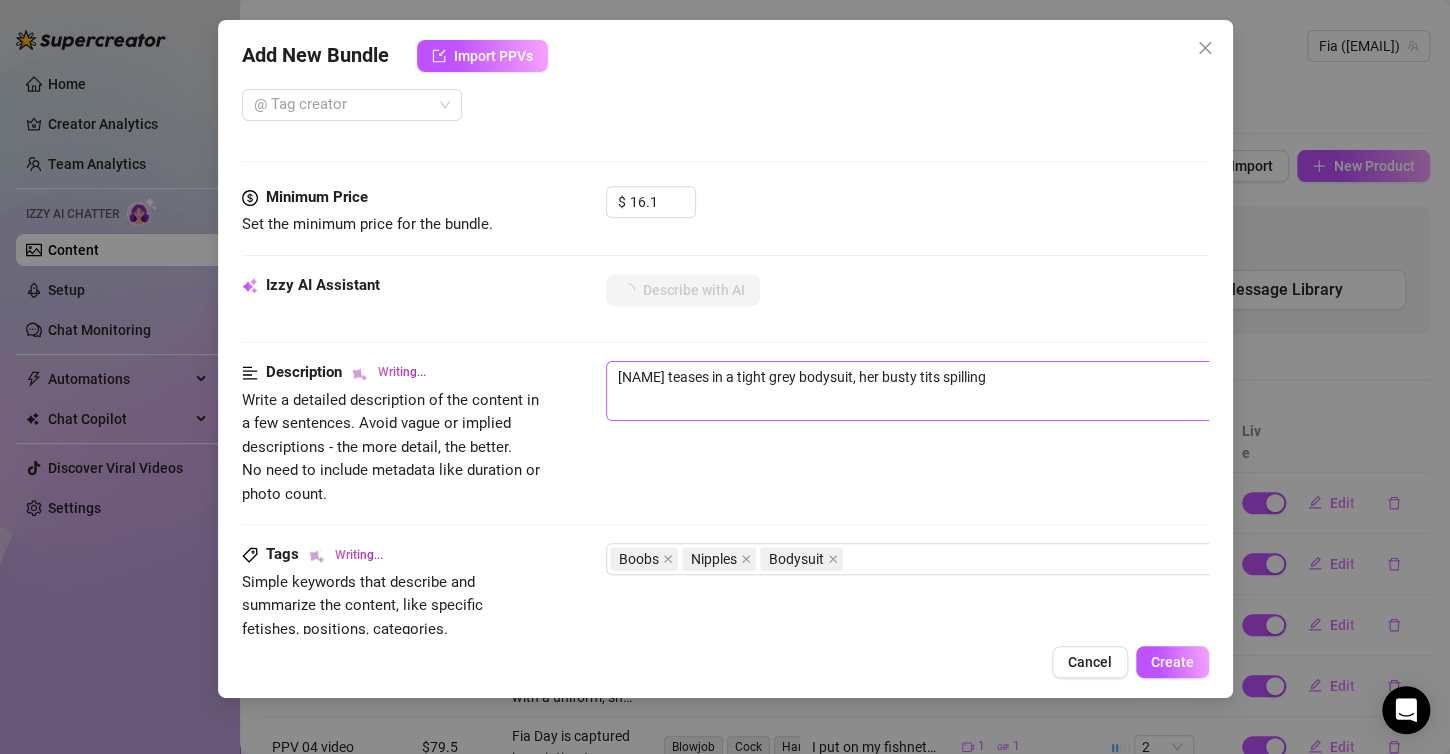 type on "[NAME] teases in a tight grey bodysuit, her busty tits spilling out" 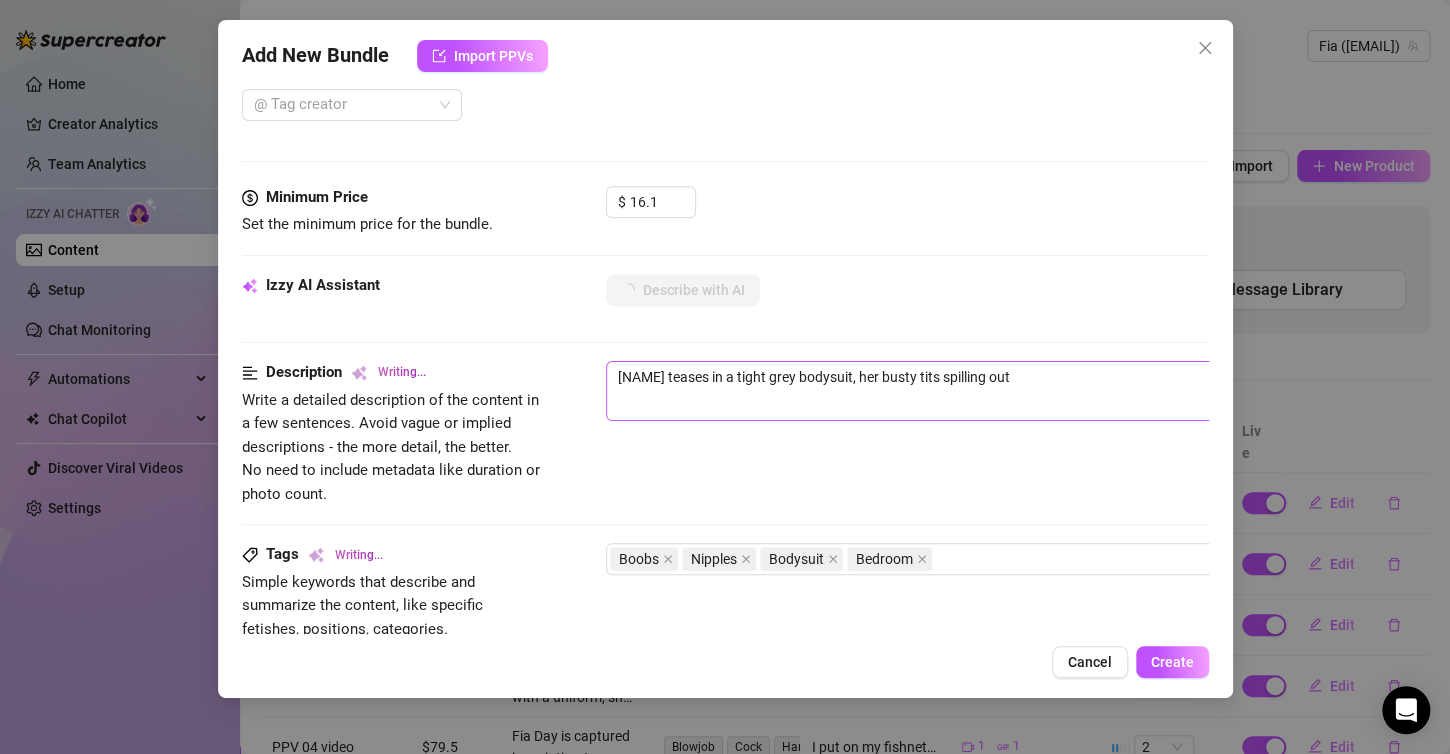 type on "Fia Day teases in a tight grey bodysuit, her busty tits spilling out as" 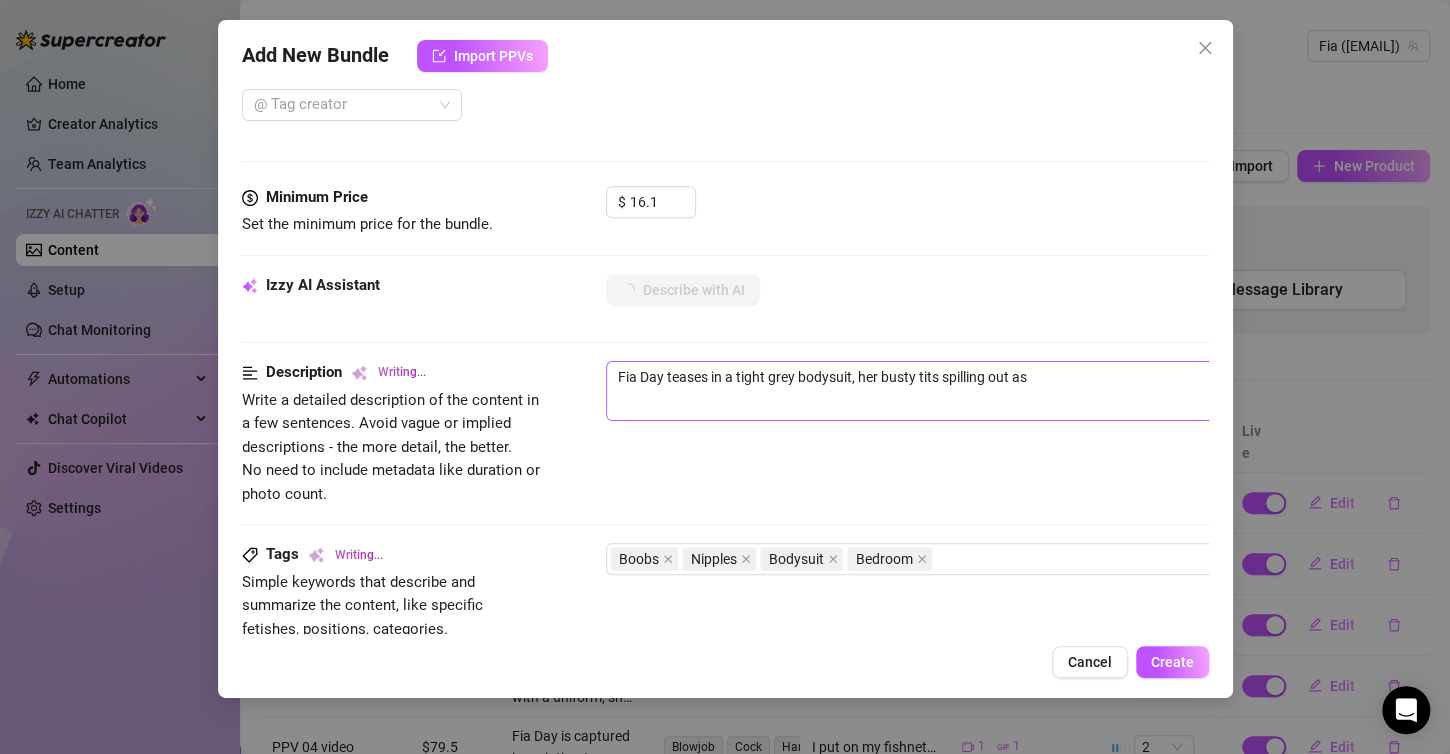 type on "[NAME] teases in a tight grey bodysuit, her busty tits spilling out as she" 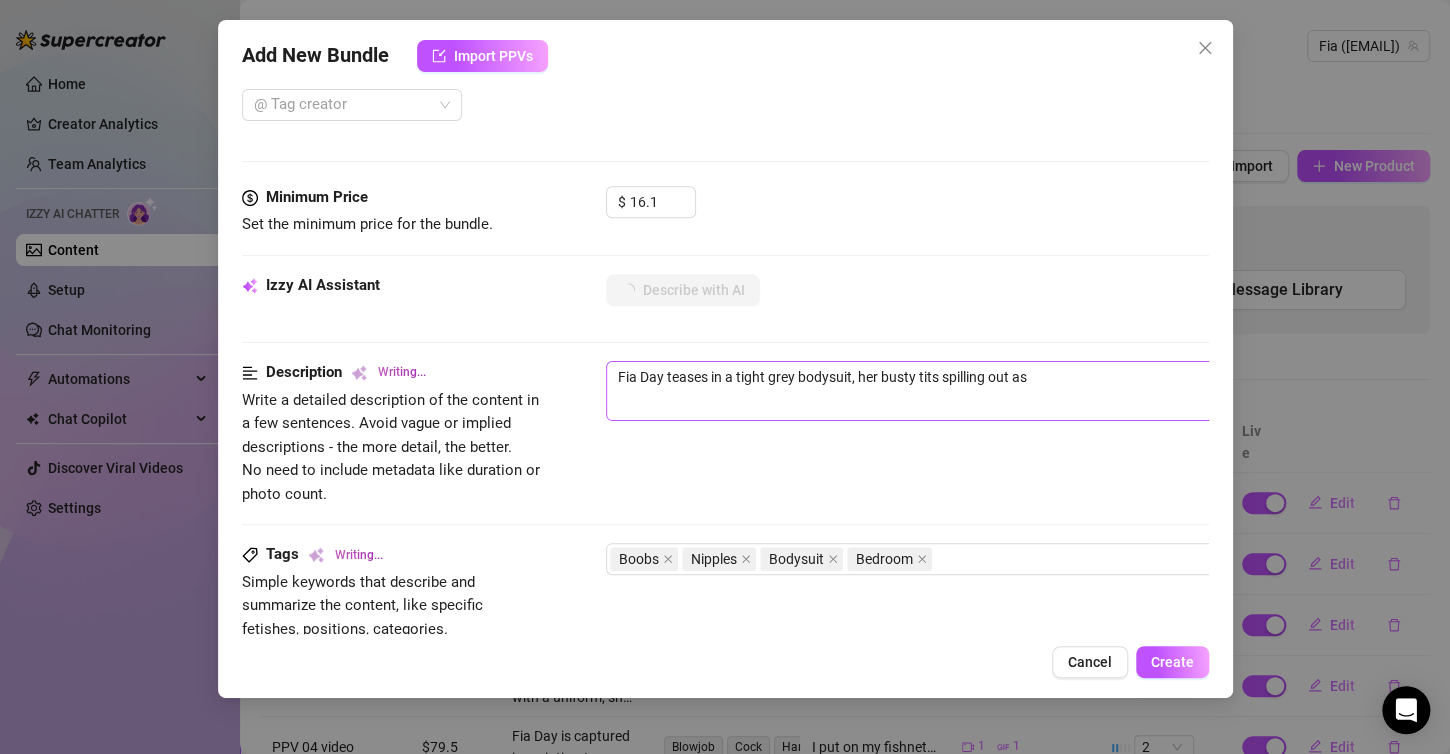 type on "[NAME] teases in a tight grey bodysuit, her busty tits spilling out as she" 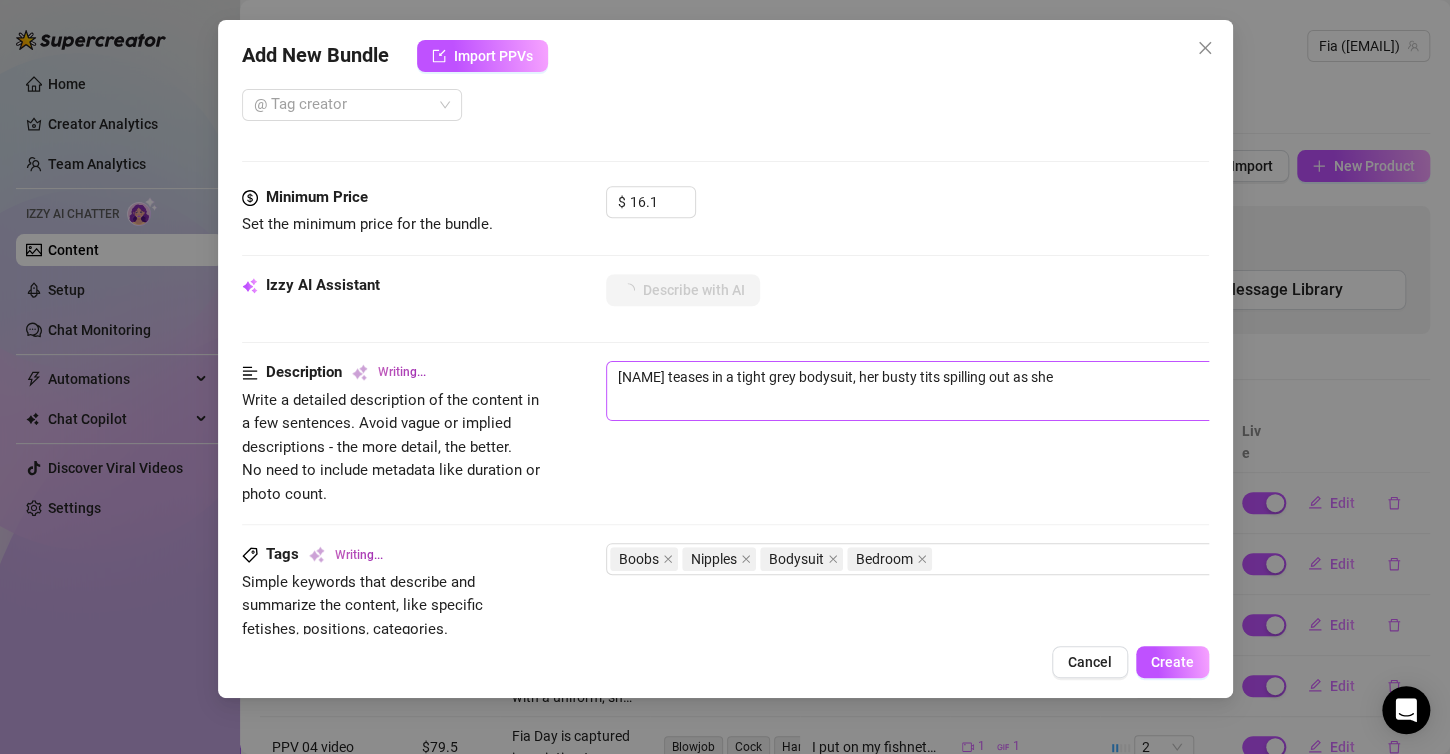 type on "Fia Day teases in a tight grey bodysuit, her busty tits spilling out as she poses" 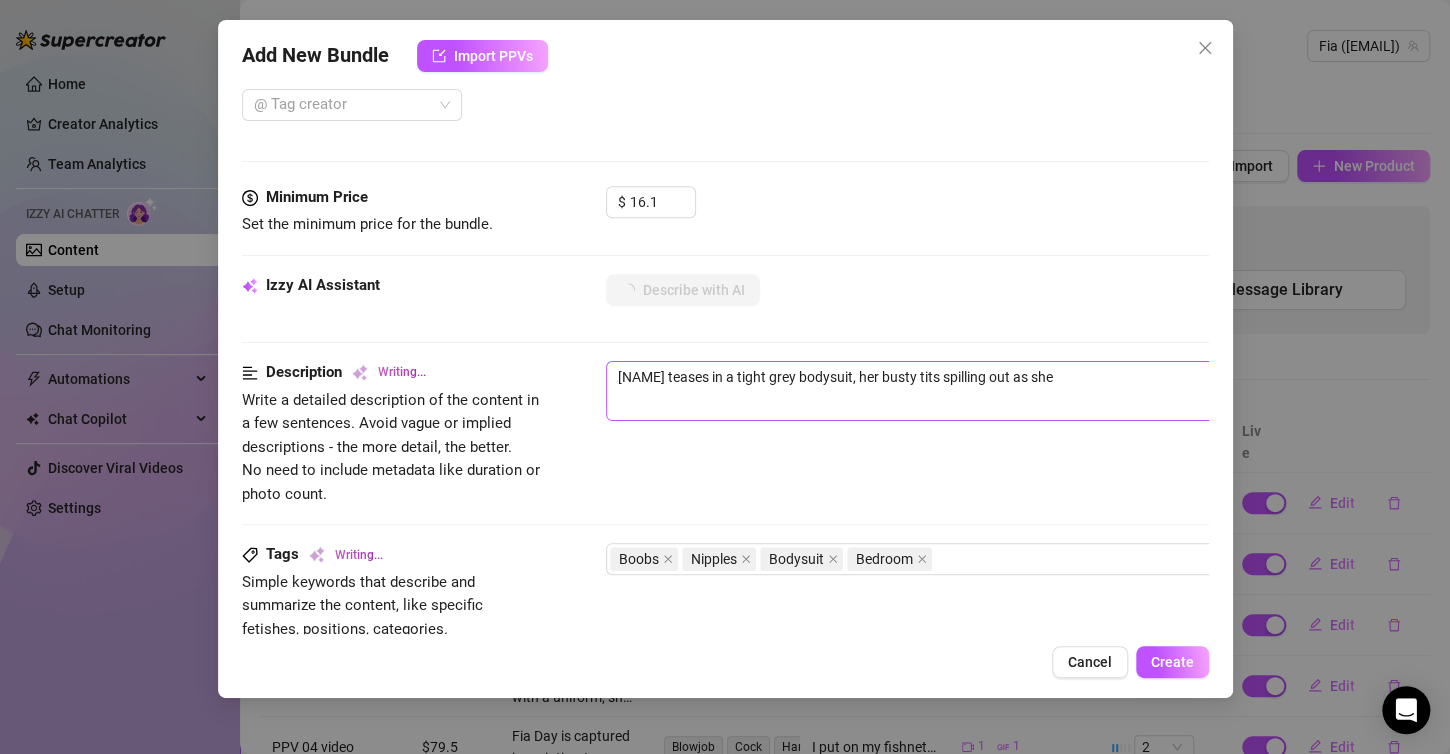 type on "Fia Day teases in a tight grey bodysuit, her busty tits spilling out as she poses" 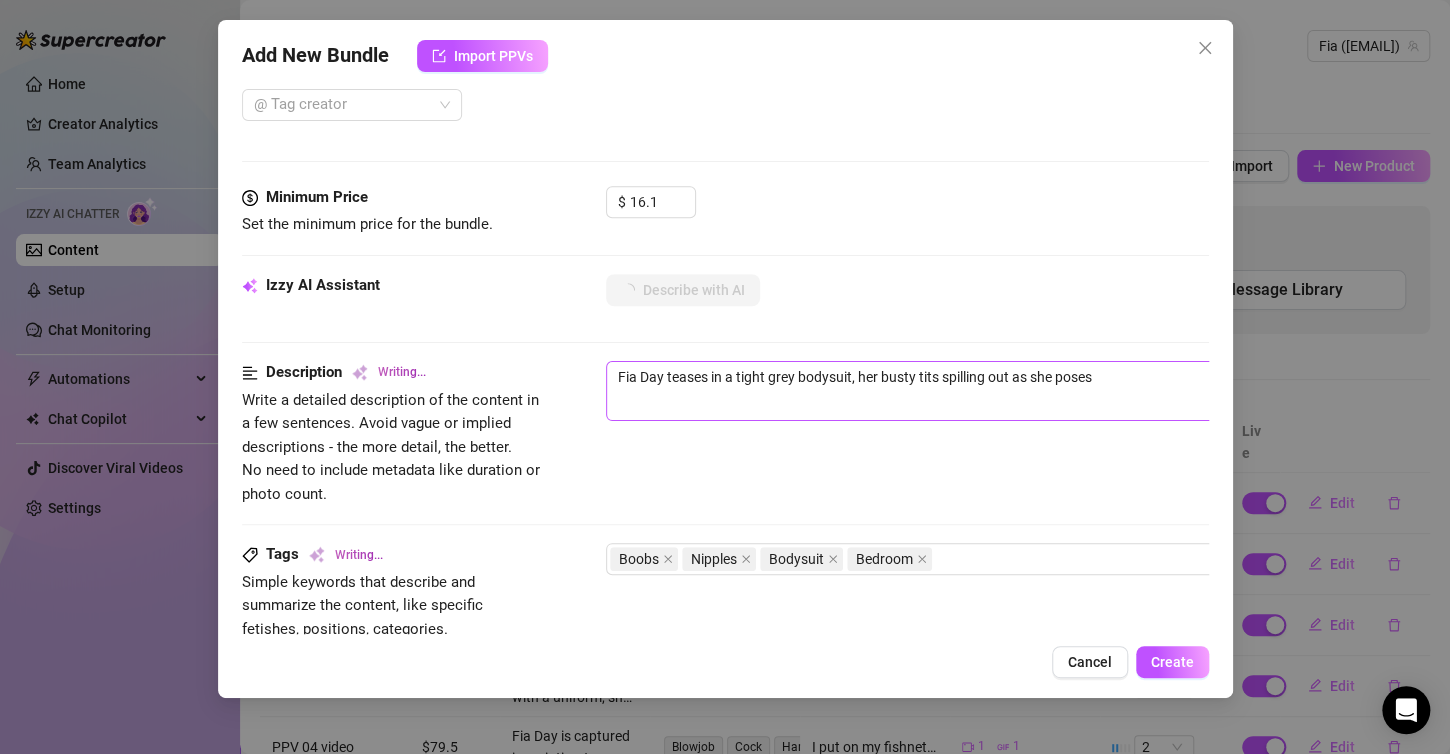 type on "Fia Day teases in a tight grey bodysuit, her busty tits spilling out as she poses seductively" 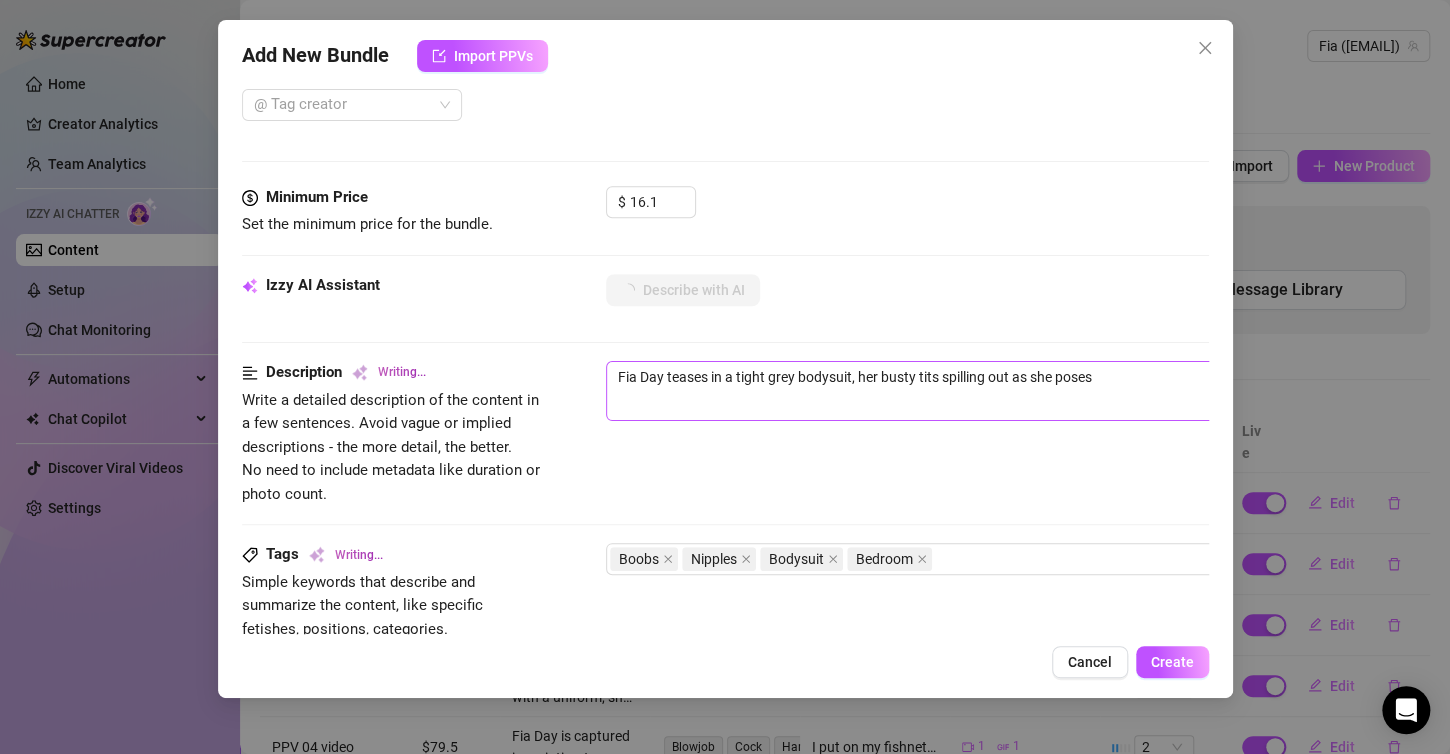 type on "Fia Day teases in a tight grey bodysuit, her busty tits spilling out as she poses seductively" 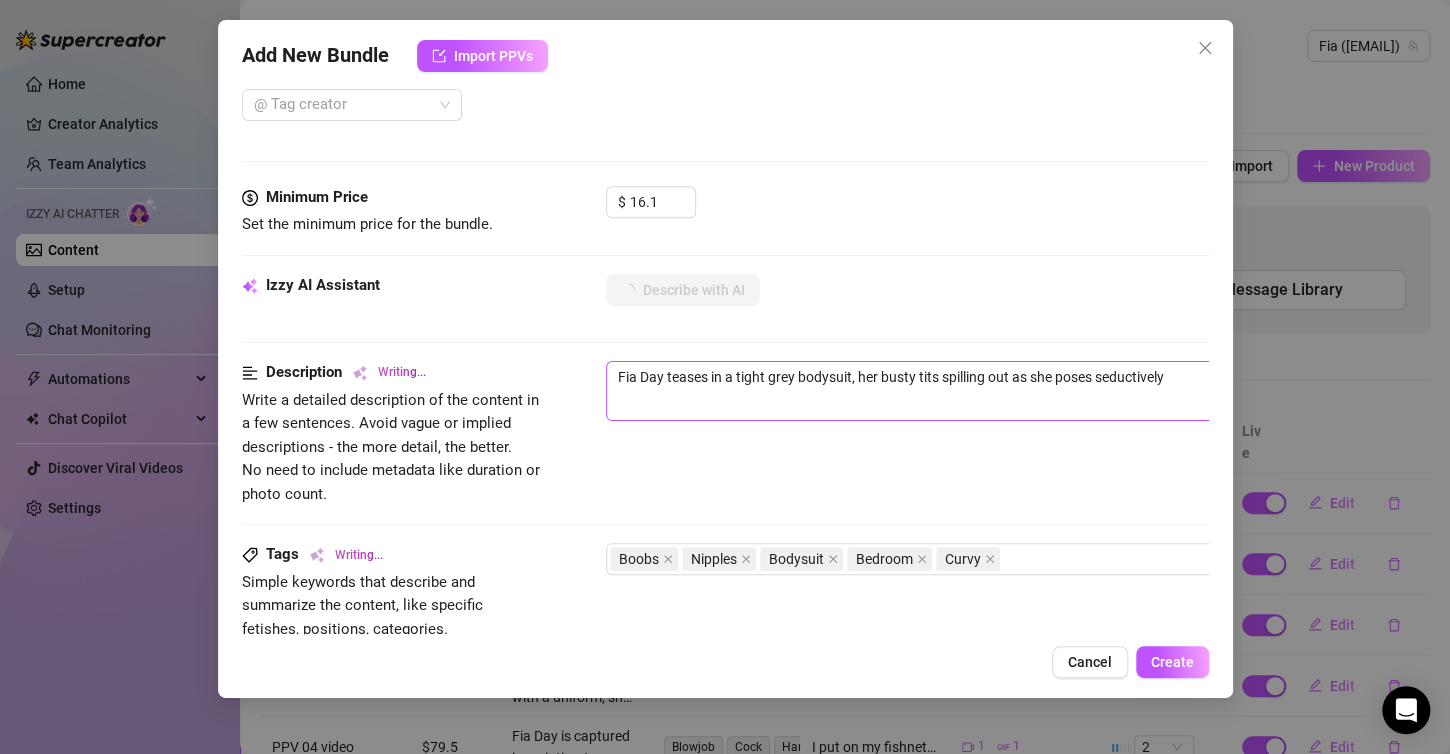 type on "[NAME] teases in a tight grey bodysuit, her busty tits spilling out as she poses seductively in" 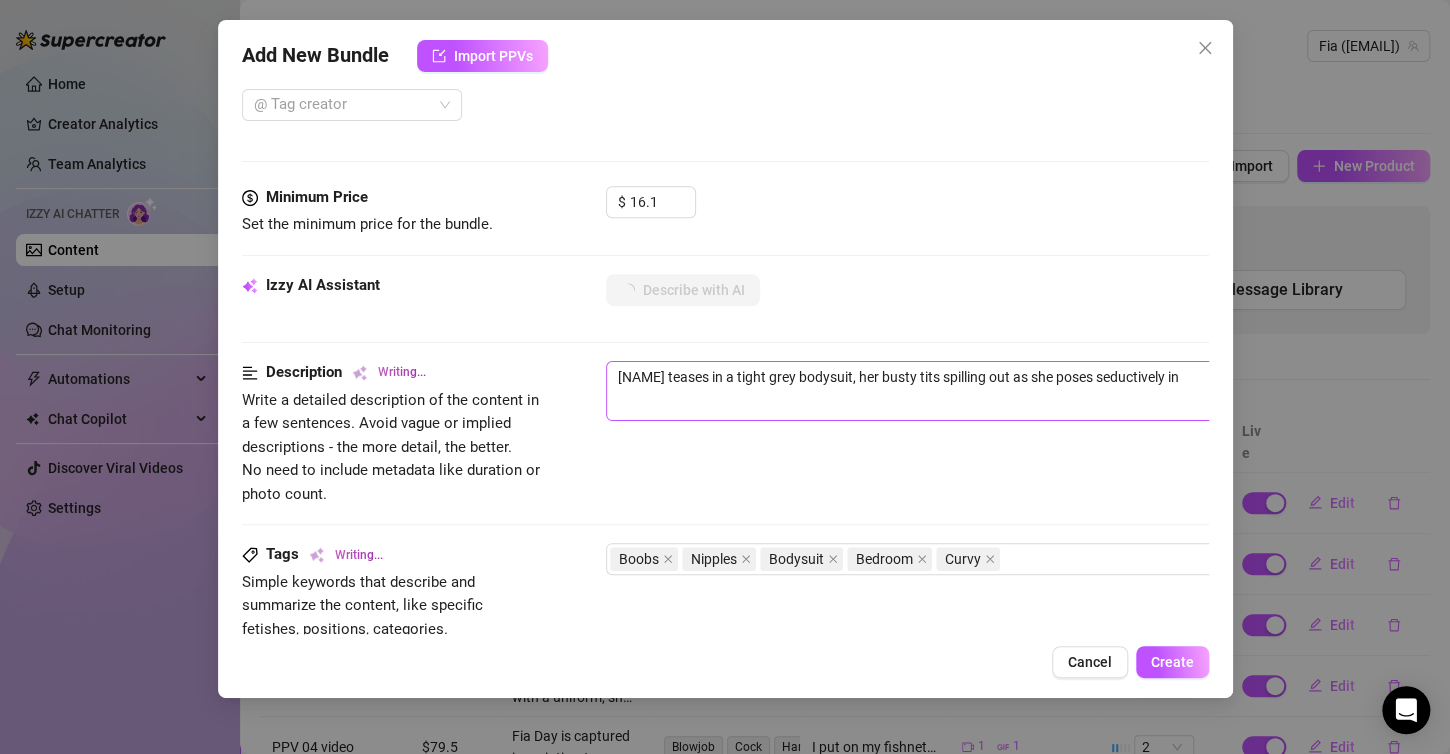 type on "[NAME] teases in a tight grey bodysuit, her busty tits spilling out as she poses seductively in a" 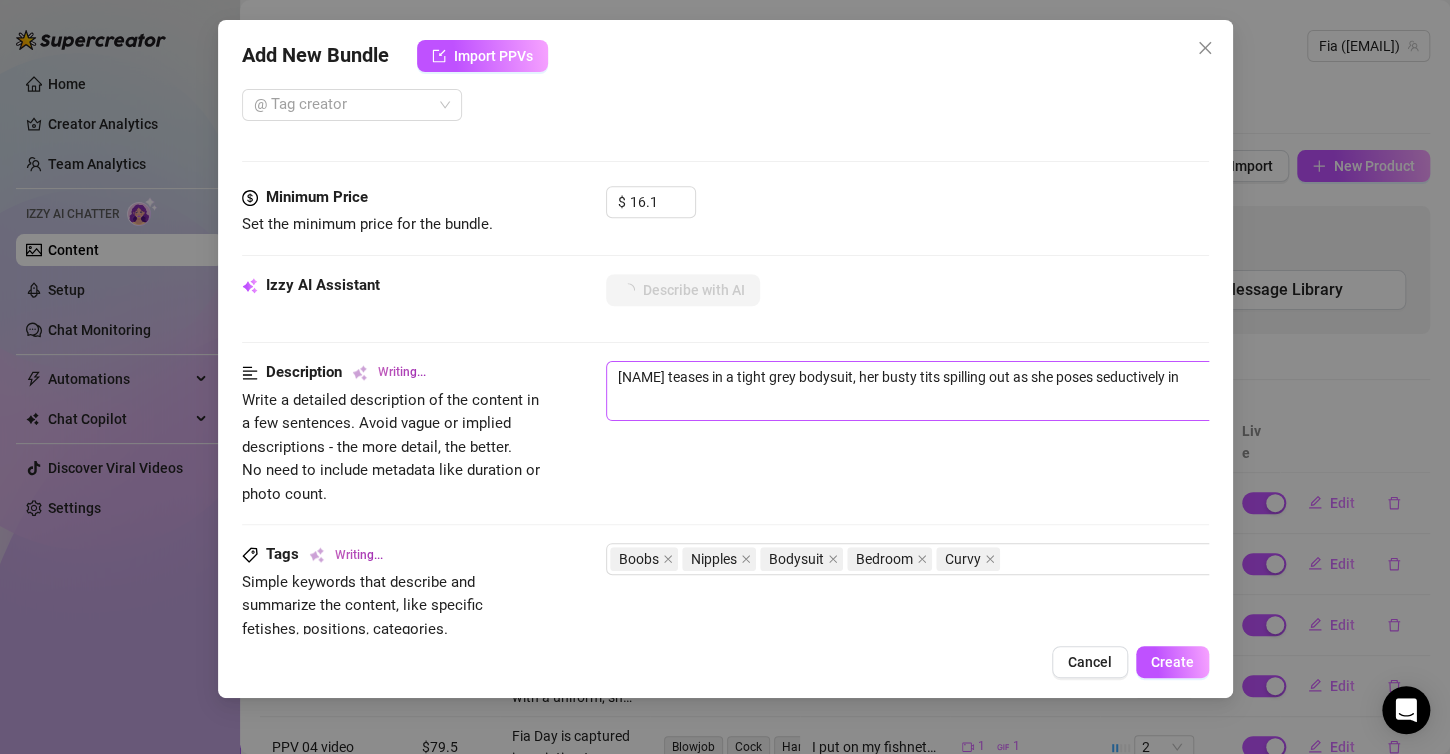 type on "[NAME] teases in a tight grey bodysuit, her busty tits spilling out as she poses seductively in a" 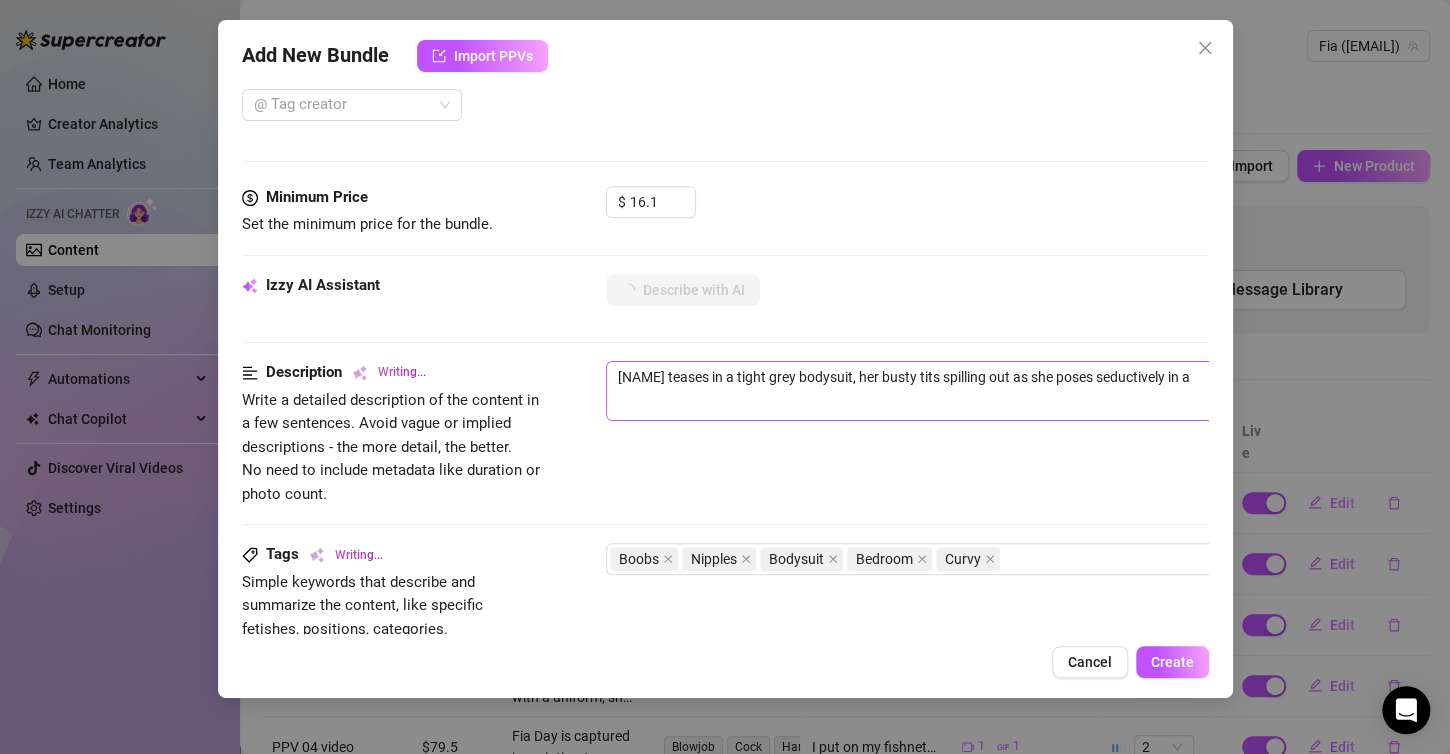 type on "[NAME] teases in a tight grey bodysuit, her busty tits spilling out as she poses seductively in a cozy" 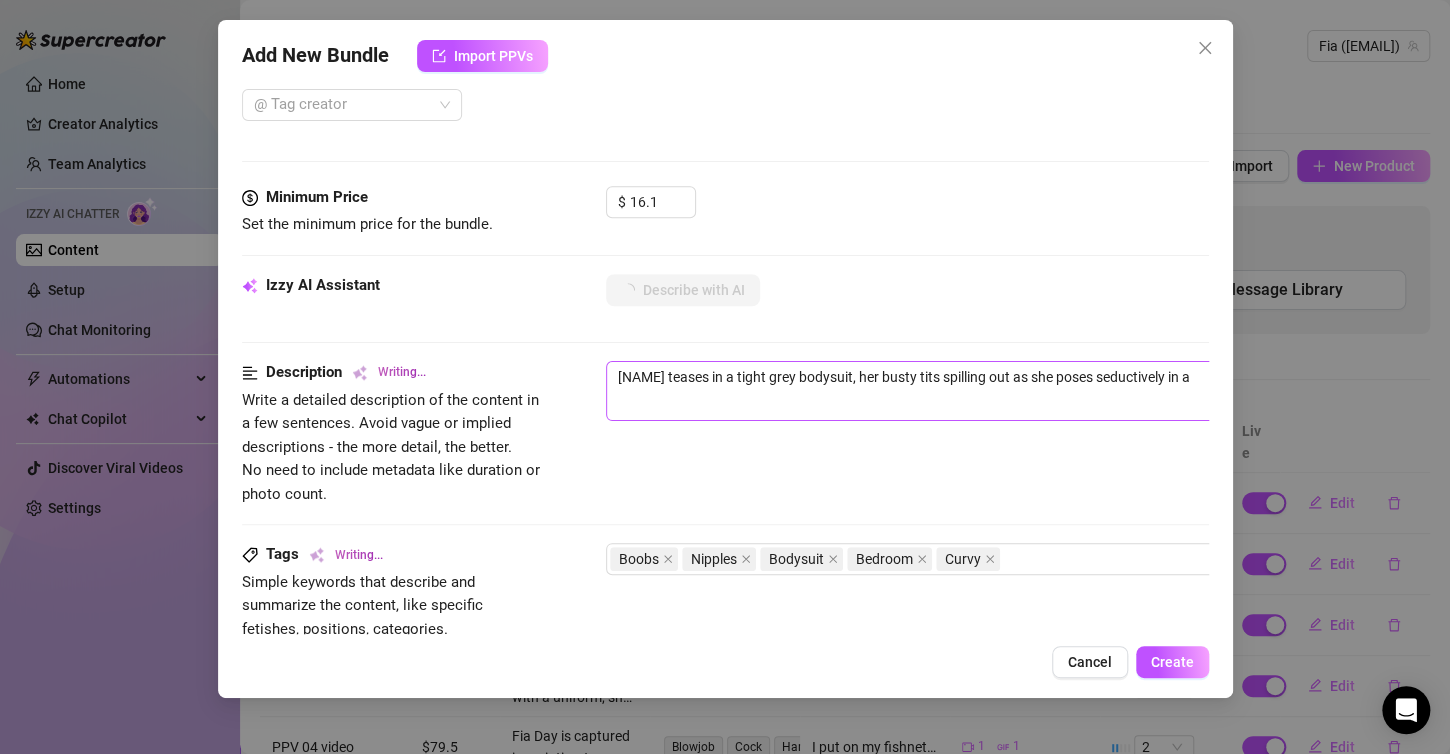type on "[NAME] teases in a tight grey bodysuit, her busty tits spilling out as she poses seductively in a cozy" 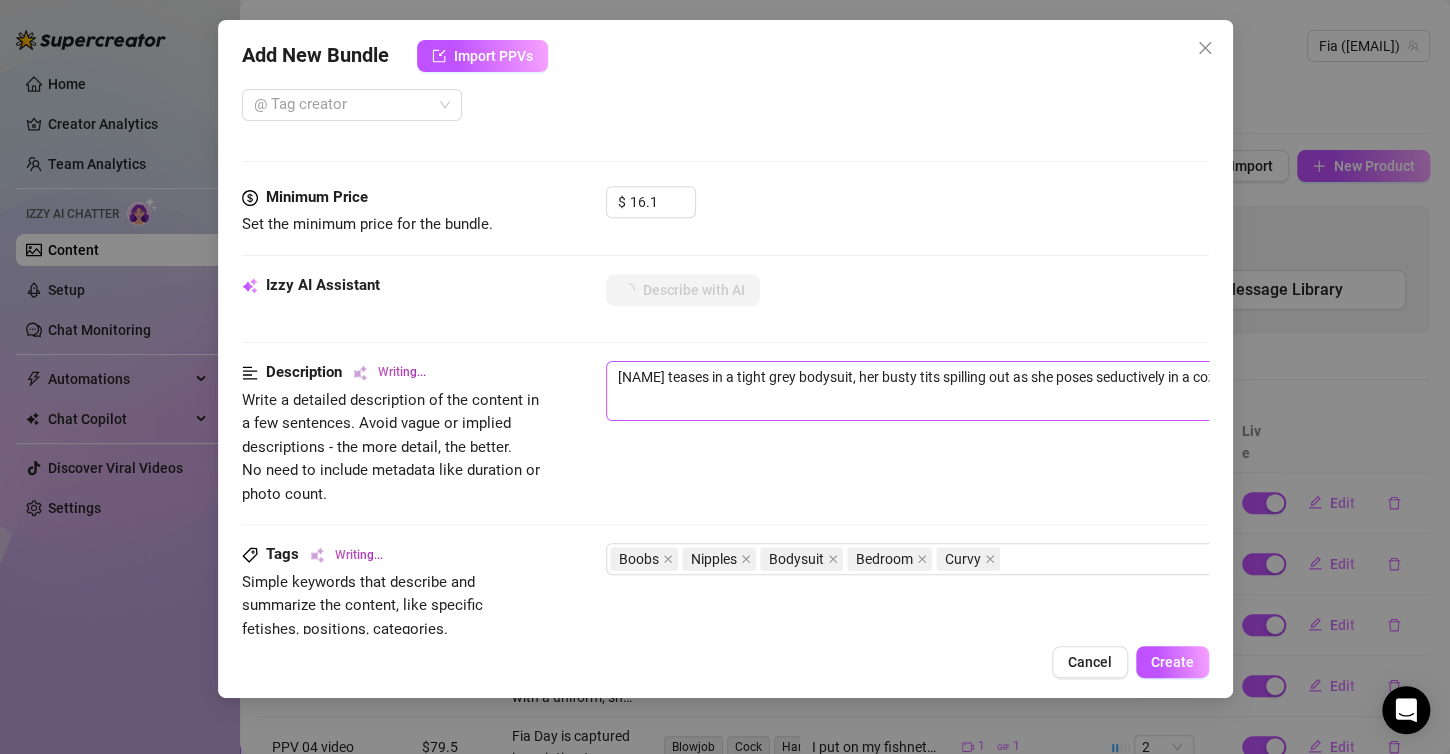 type on "[NAME] teases in a tight grey bodysuit, her busty tits spilling out as she poses seductively in a cozy bedroom" 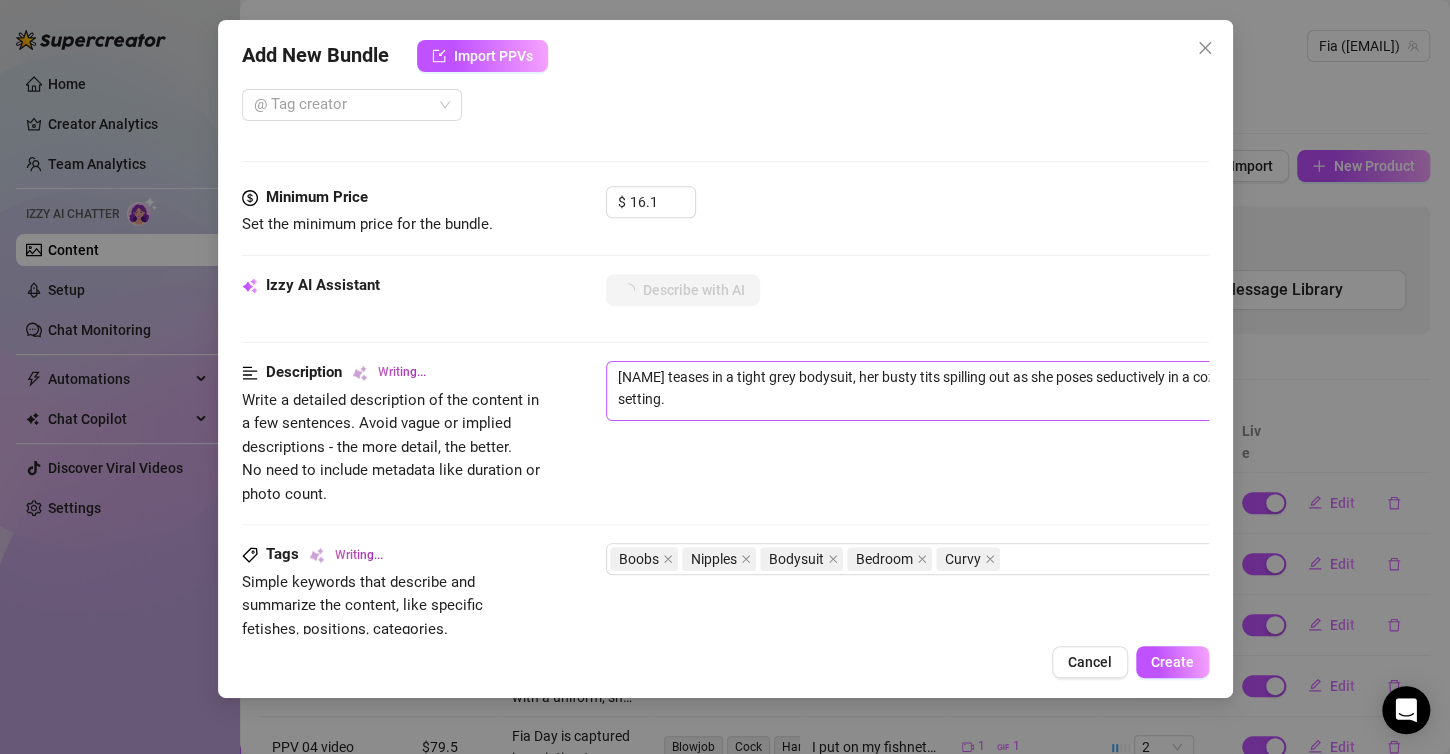 type on "Fia Day teases in a tight grey bodysuit, her busty tits spilling out as she poses seductively in a cozy bedroom setting. Her" 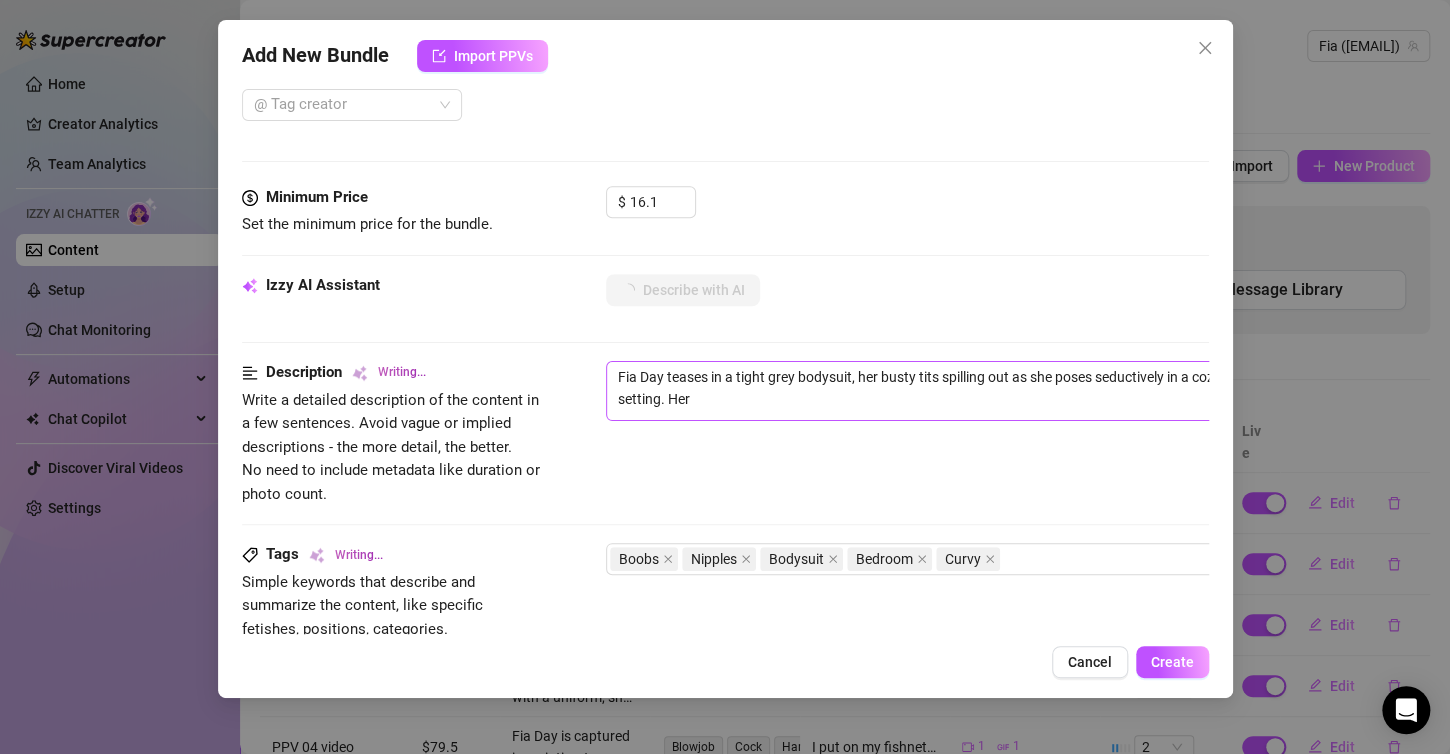 type on "[NAME] teases in a tight grey bodysuit, her busty tits spilling out as she poses seductively in a cozy bedroom setting. Her nipples" 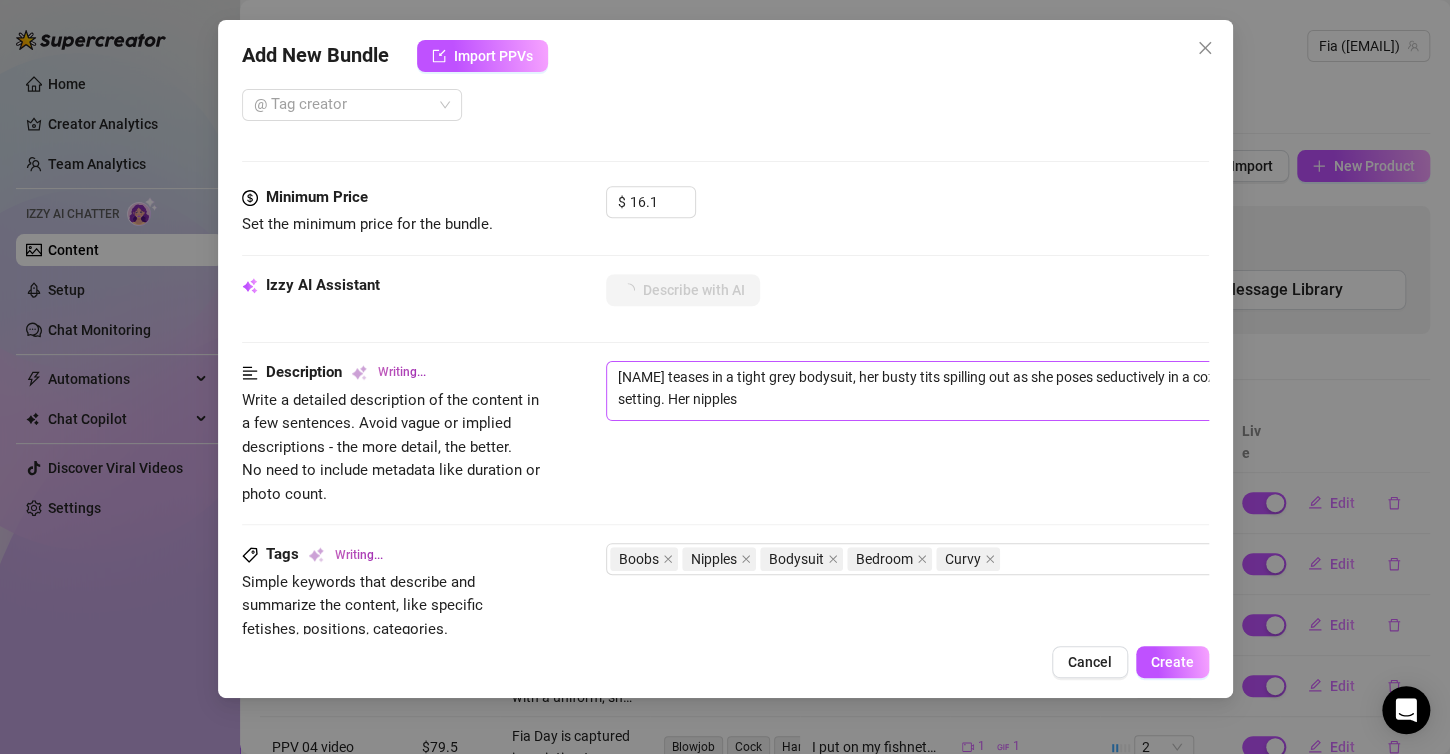 type on "[NAME] teases in a tight grey bodysuit, her busty tits spilling out as she poses seductively in a cozy bedroom setting. Her nipples are" 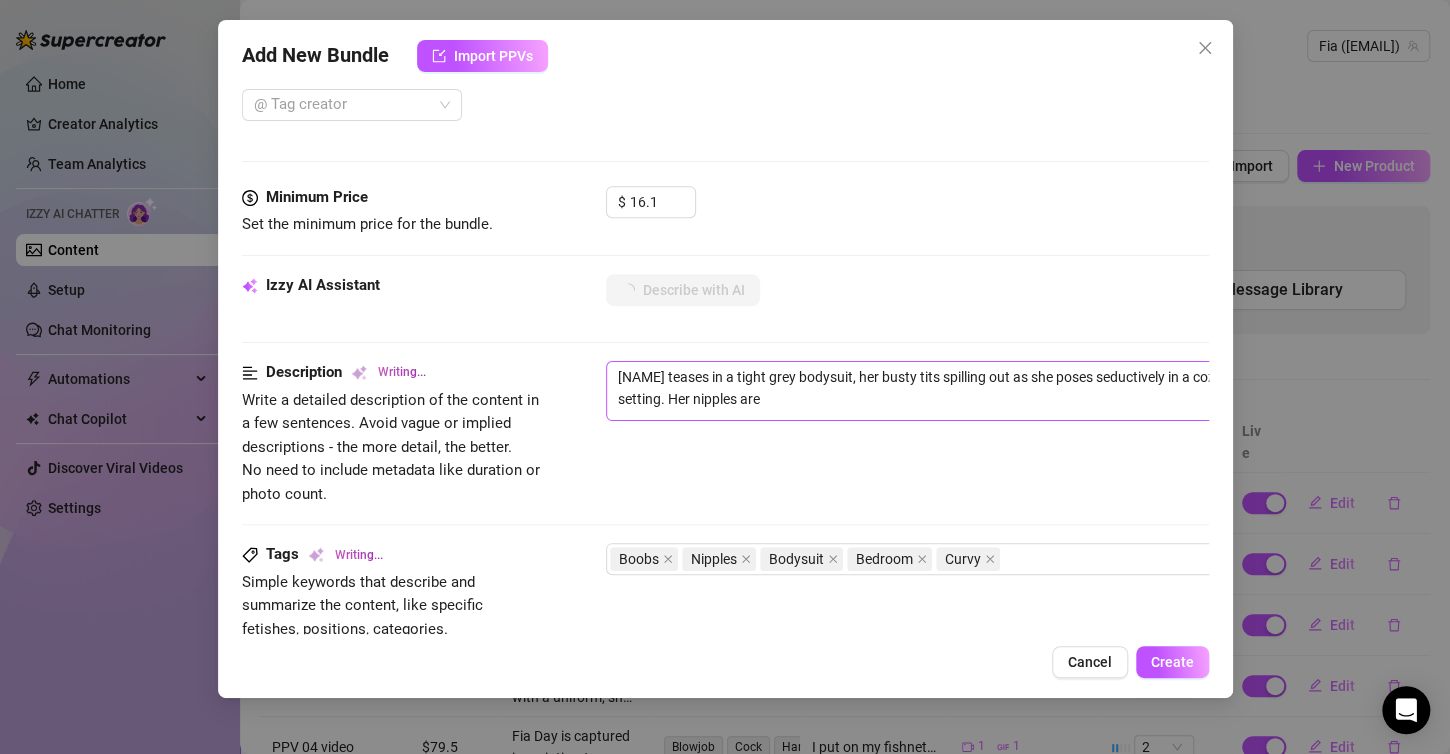 type on "Fia Day teases in a tight grey bodysuit, her busty tits spilling out as she poses seductively in a cozy bedroom setting. Her nipples are fully" 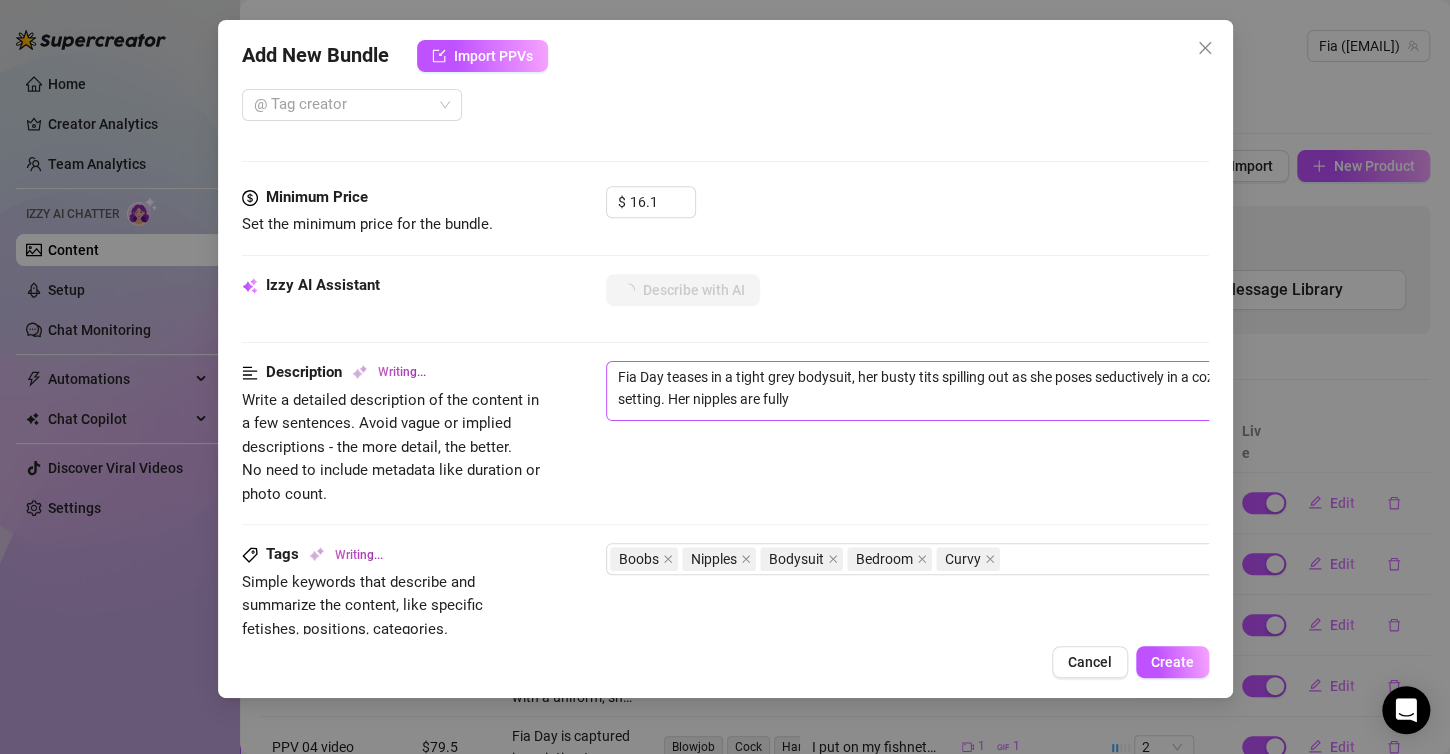type on "Fia Day teases in a tight grey bodysuit, her busty tits spilling out as she poses seductively in a cozy bedroom setting. Her nipples are fully visible," 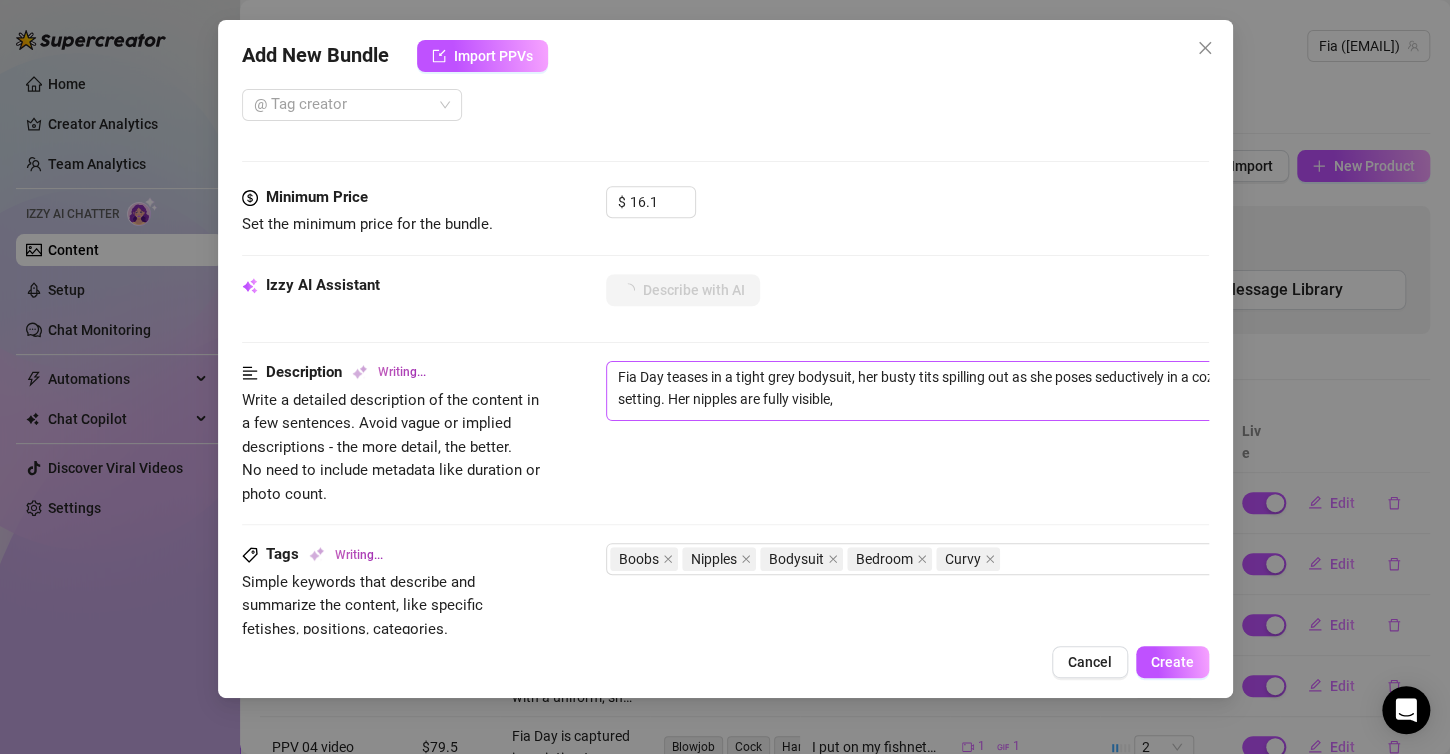 type on "Fia Day teases in a tight grey bodysuit, her busty tits spilling out as she poses seductively in a cozy bedroom setting. Her nipples are fully visible, adding" 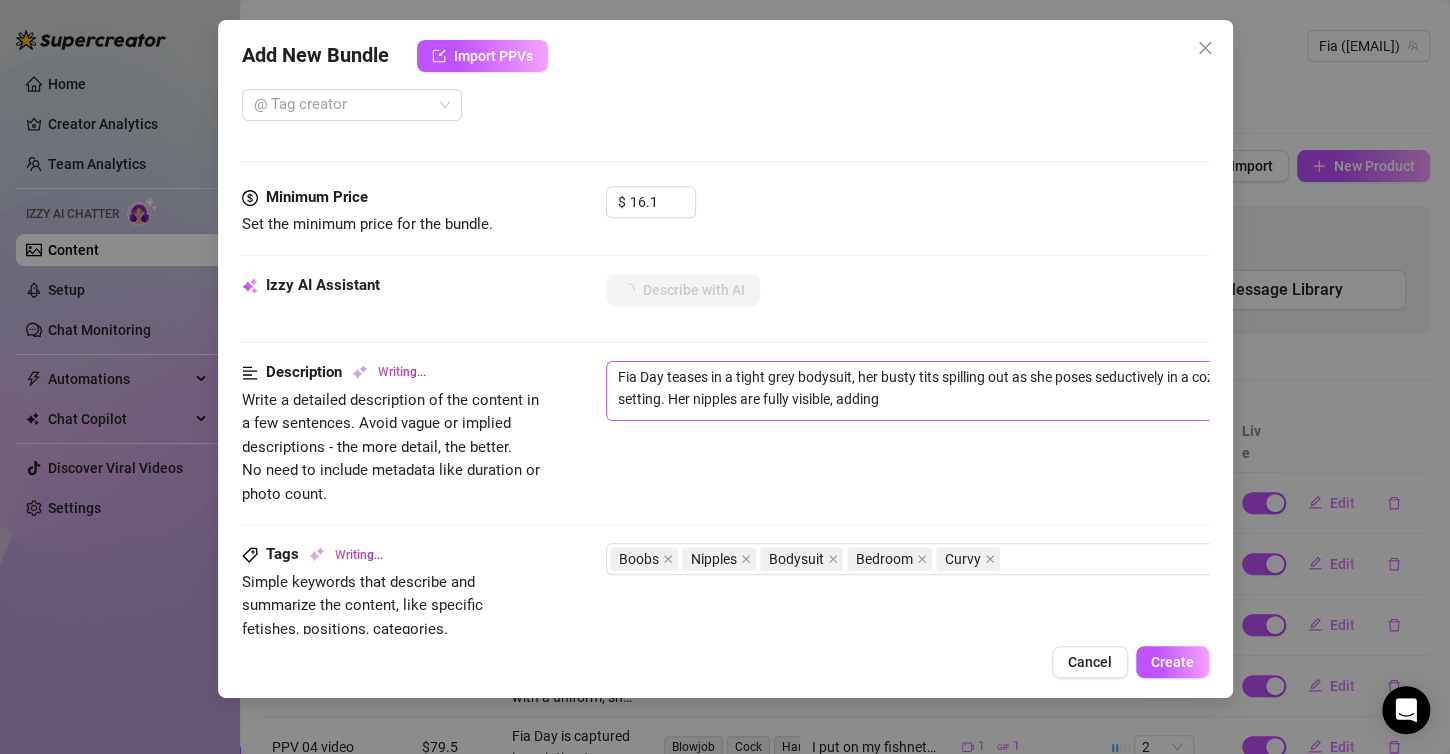 type on "[NAME] teases in a tight grey bodysuit, her busty tits spilling out as she poses seductively in a cozy bedroom setting. Her nipples are fully visible, adding to" 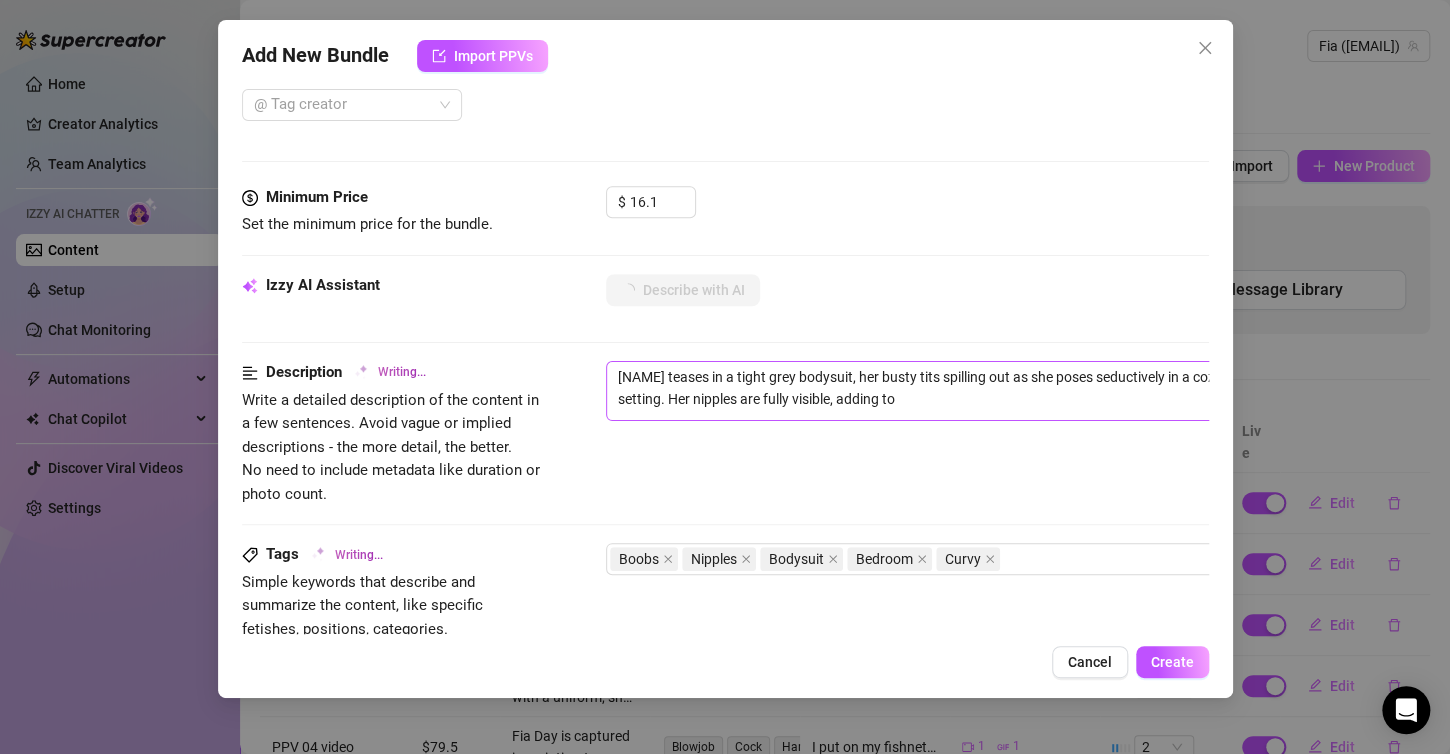 type on "[NAME] teases in a tight grey bodysuit, her busty tits spilling out as she poses seductively in a cozy bedroom setting. Her nipples are fully visible, adding to the" 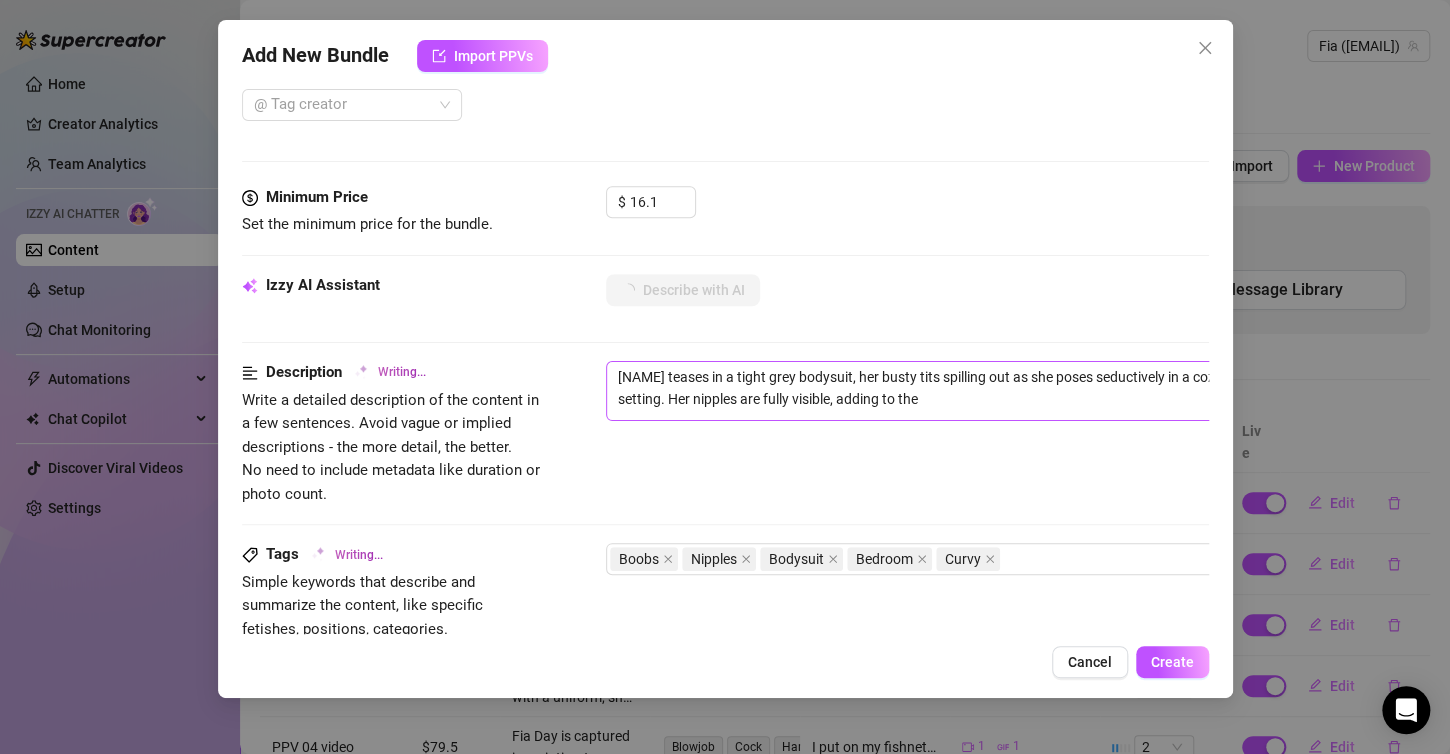type on "Fia Day teases in a tight grey bodysuit, her busty tits spilling out as she poses seductively in a cozy bedroom setting. Her nipples are fully visible, adding to the allure" 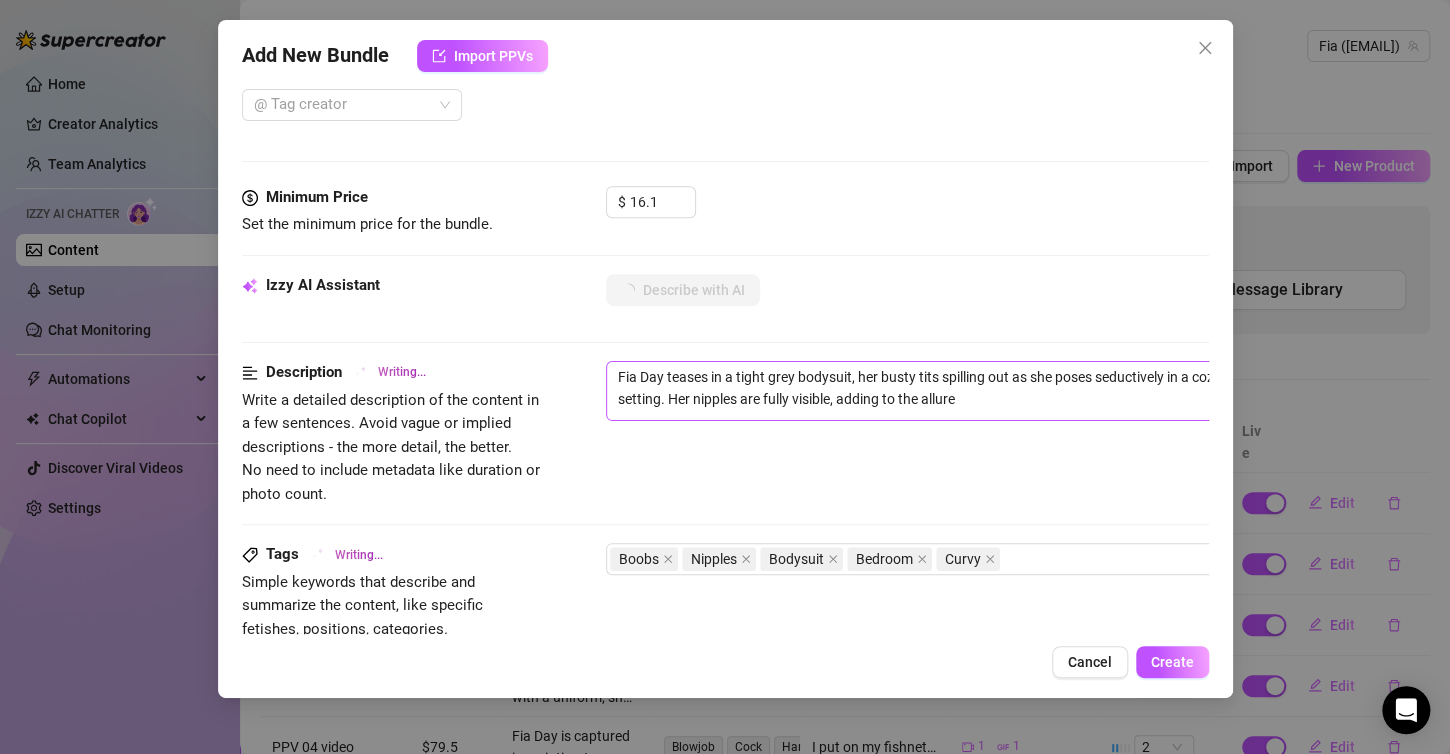 type on "[NAME] teases in a tight grey bodysuit, her busty tits spilling out as she poses seductively in a cozy bedroom setting. Her nipples are fully visible, adding to the allure of" 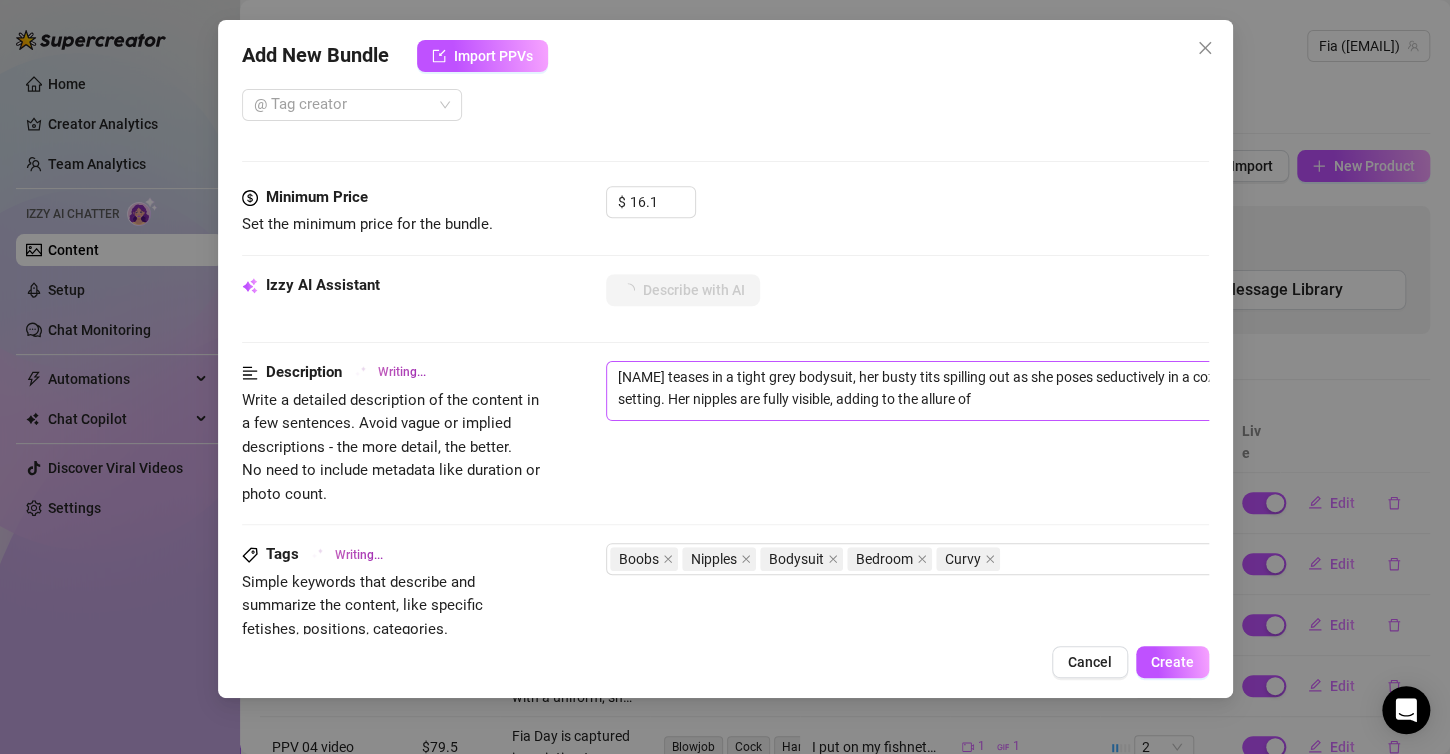 type on "Fia Day teases in a tight grey bodysuit, her busty tits spilling out as she poses seductively in a cozy bedroom setting. Her nipples are fully visible, adding to the allure of her" 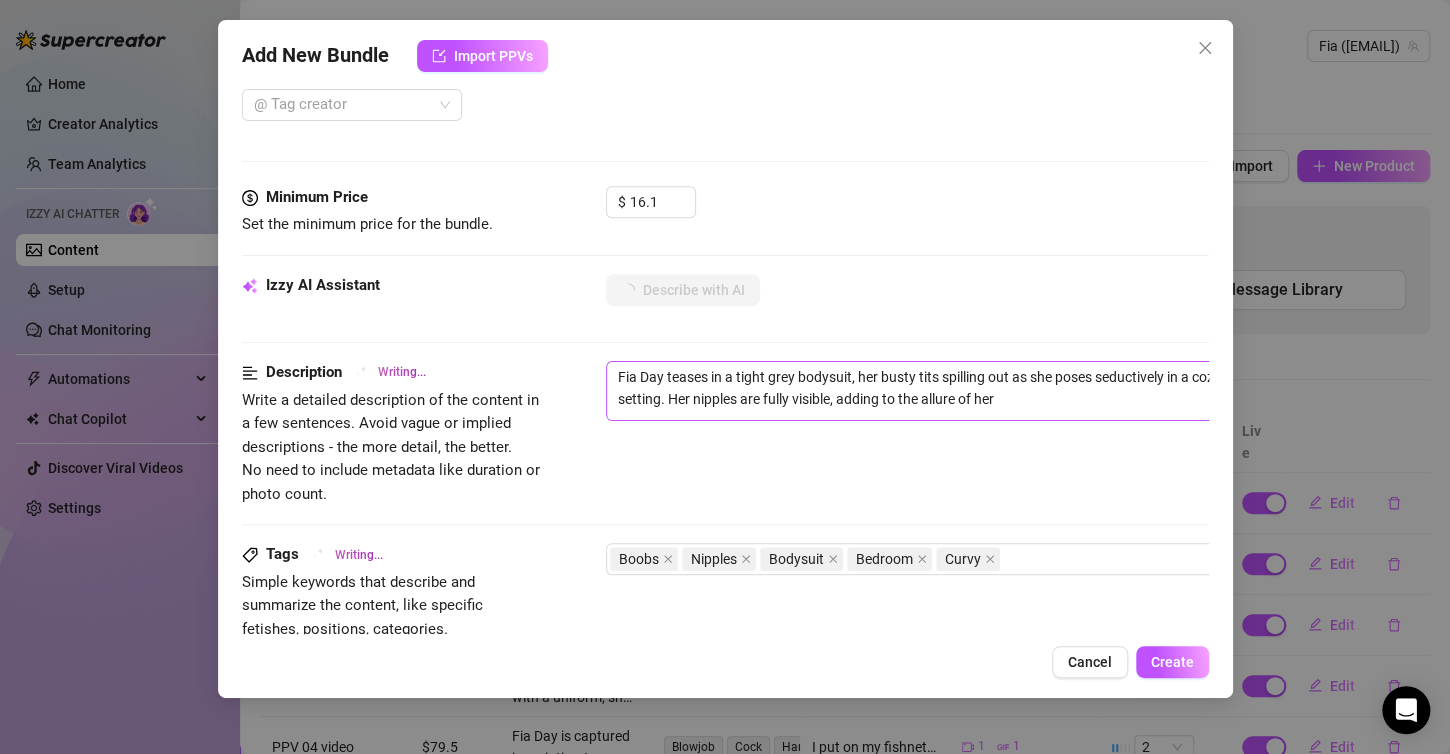 type on "[NAME] teases in a tight grey bodysuit, her busty tits spilling out as she poses seductively in a cozy bedroom setting. Her nipples are fully visible, adding to the allure of her curvy" 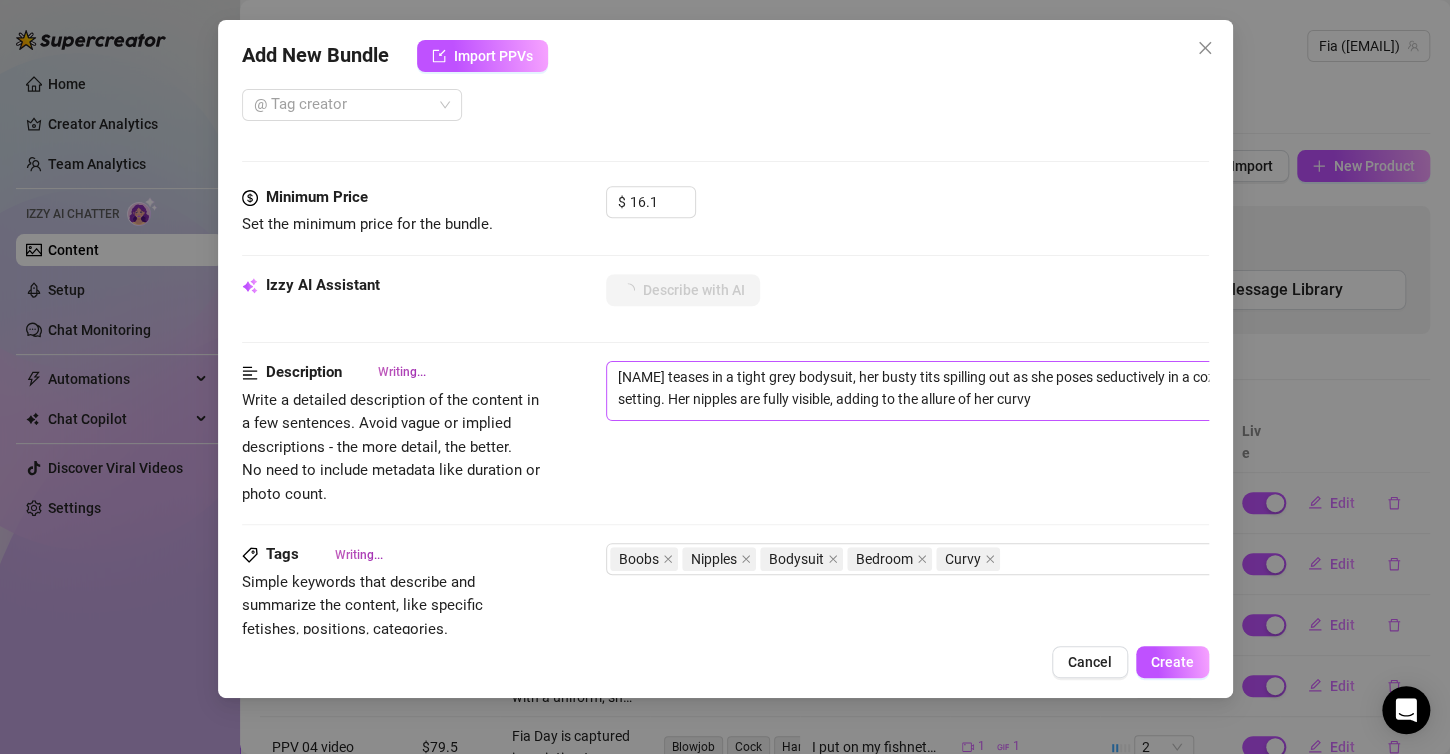 type on "Fia Day teases in a tight grey bodysuit, her busty tits spilling out as she poses seductively in a cozy bedroom setting. Her nipples are fully visible, adding to the allure of her curvy figure." 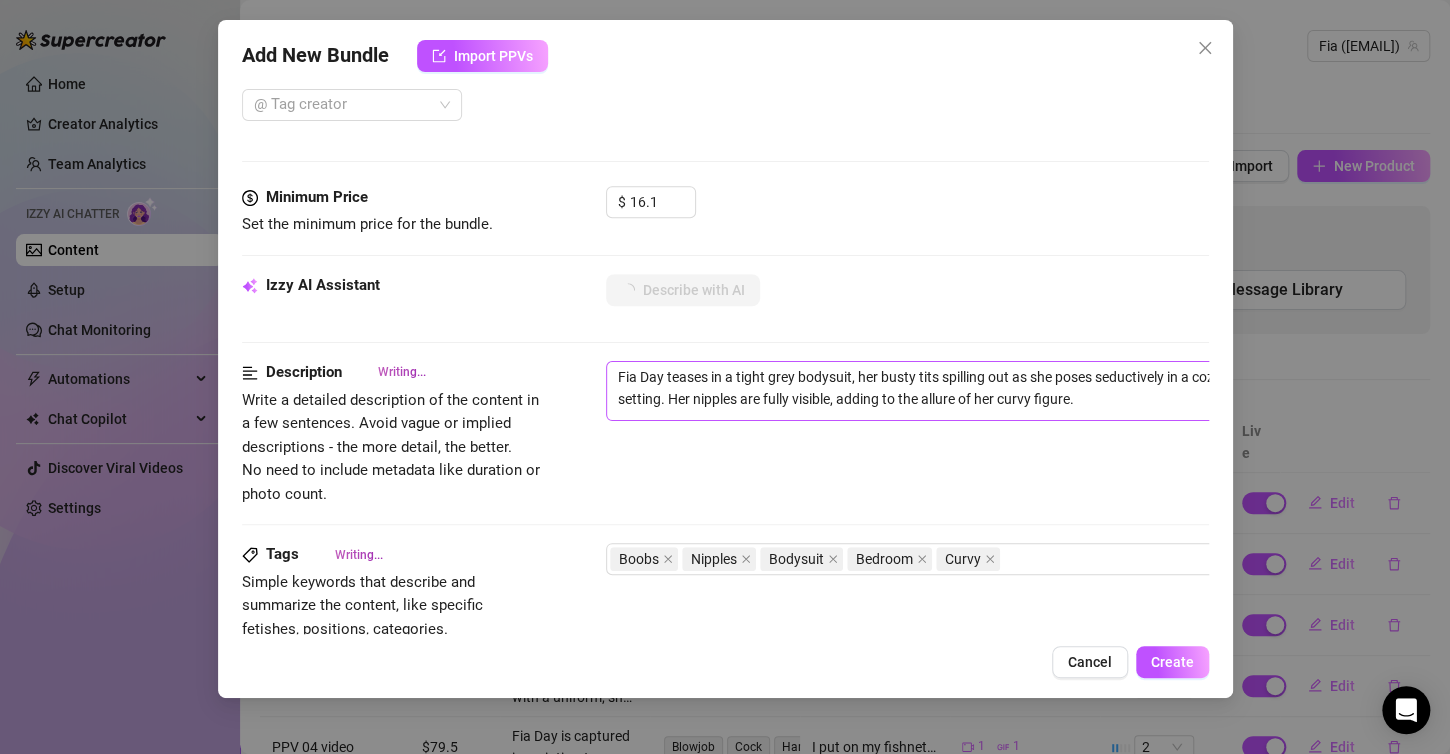 type on "[NAME] teases in a tight grey bodysuit, her busty tits spilling out as she poses seductively in a cozy bedroom setting. Her nipples are fully visible, adding to the allure of her curvy figure. The" 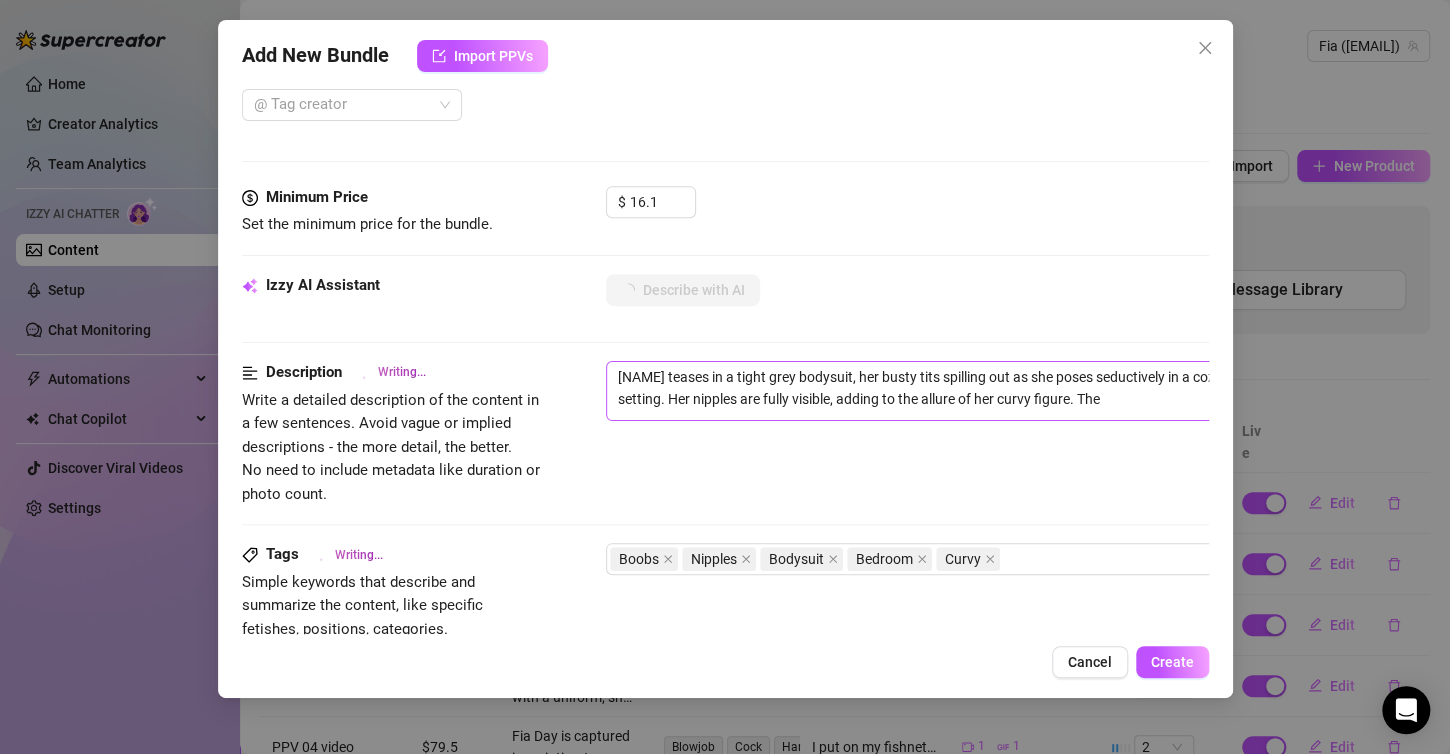 type on "Fia Day teases in a tight grey bodysuit, her busty tits spilling out as she poses seductively in a cozy bedroom setting. Her nipples are fully visible, adding to the allure of her curvy figure. The natural" 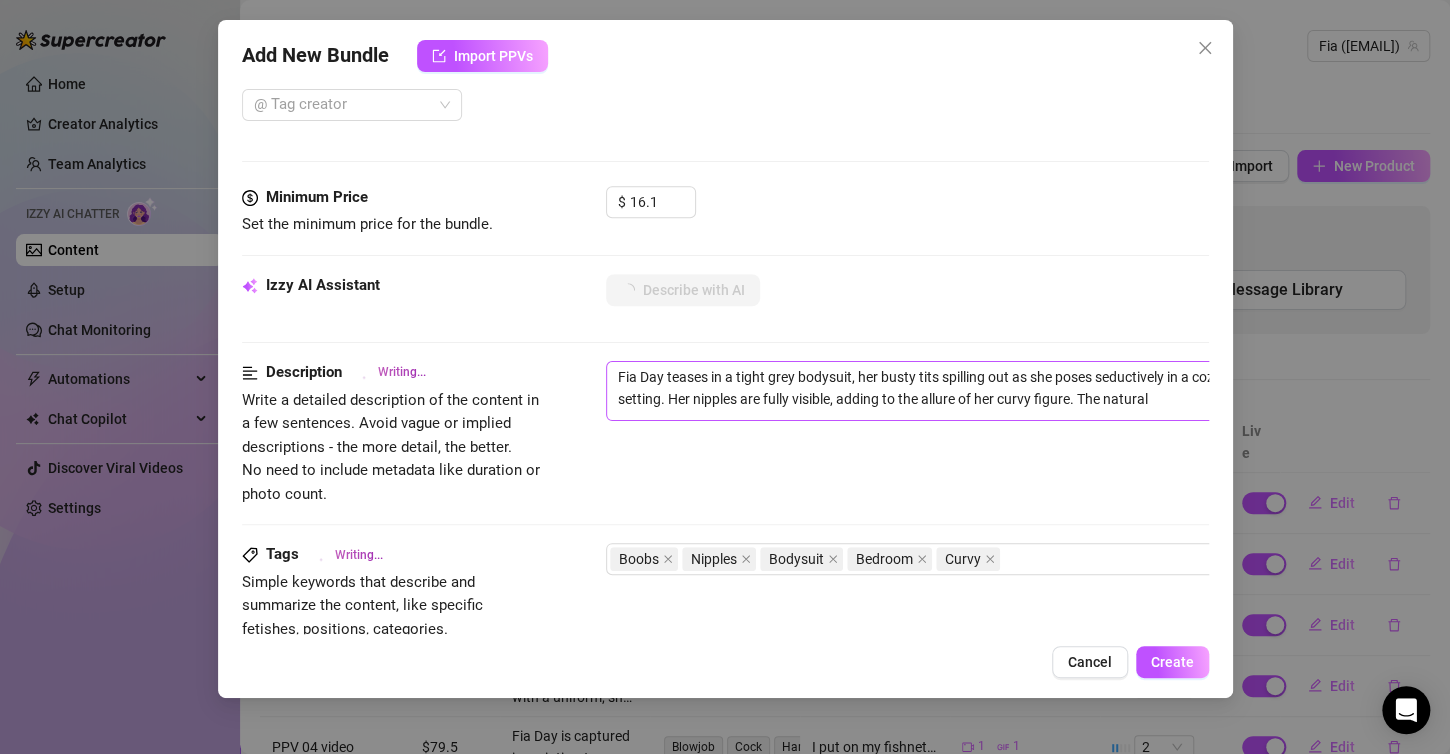 type on "[NAME] teases in a tight grey bodysuit, her busty tits spilling out as she poses seductively in a cozy bedroom setting. Her nipples are fully visible, adding to the allure of her curvy figure. The natural lighting" 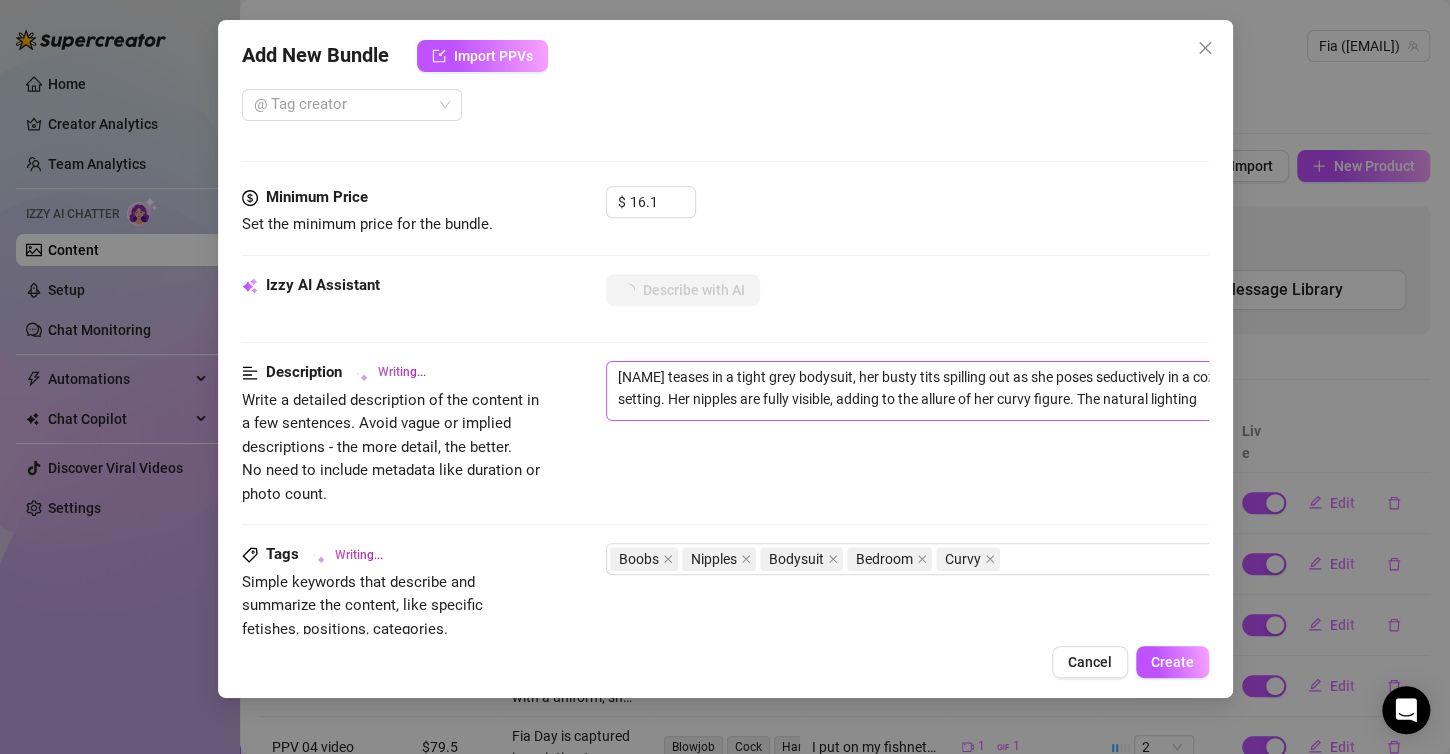 type on "[NAME] teases in a tight grey bodysuit, her busty tits spilling out as she poses seductively in a cozy bedroom setting. Her nipples are fully visible, adding to the allure of her curvy figure. The natural lighting highlights" 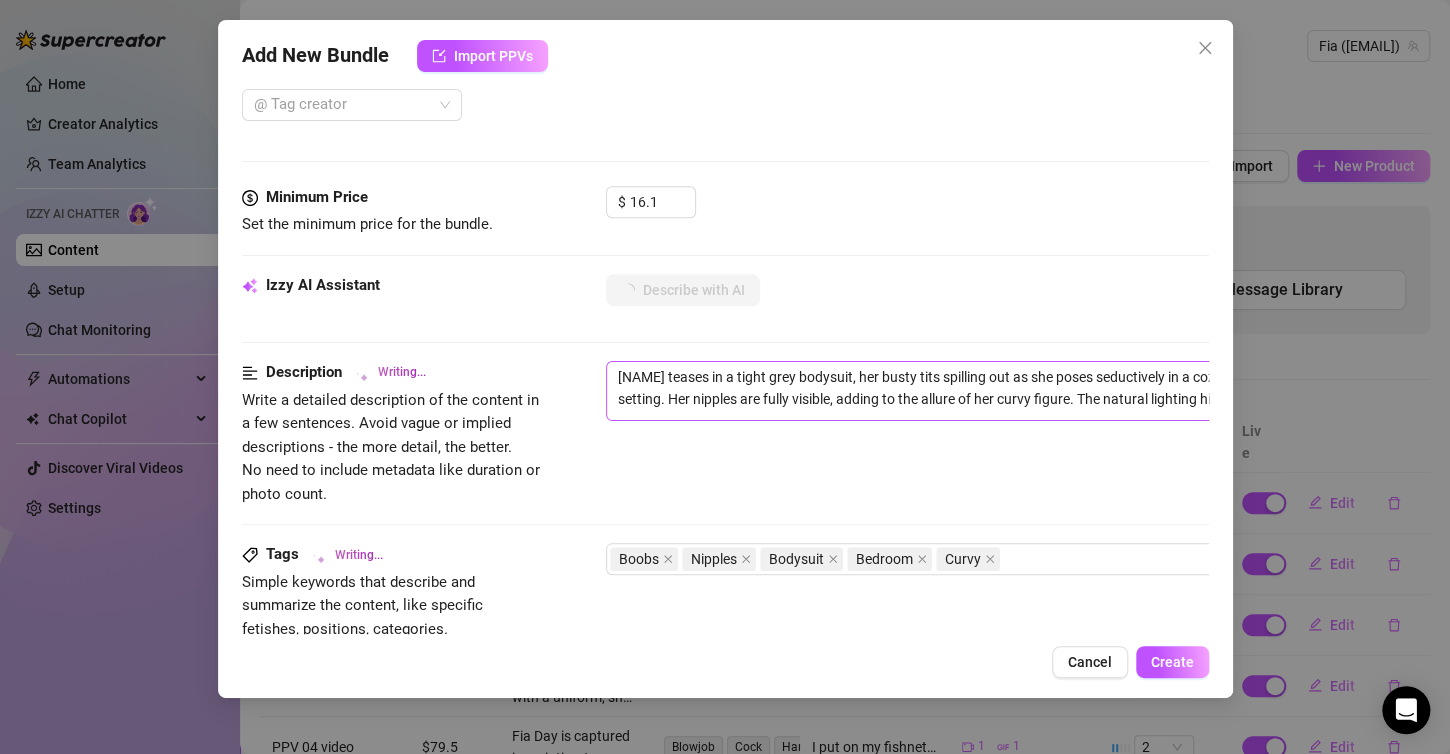 type on "Fia Day teases in a tight grey bodysuit, her busty tits spilling out as she poses seductively in a cozy bedroom setting. Her nipples are fully visible, adding to the allure of her curvy figure. The natural lighting highlights her" 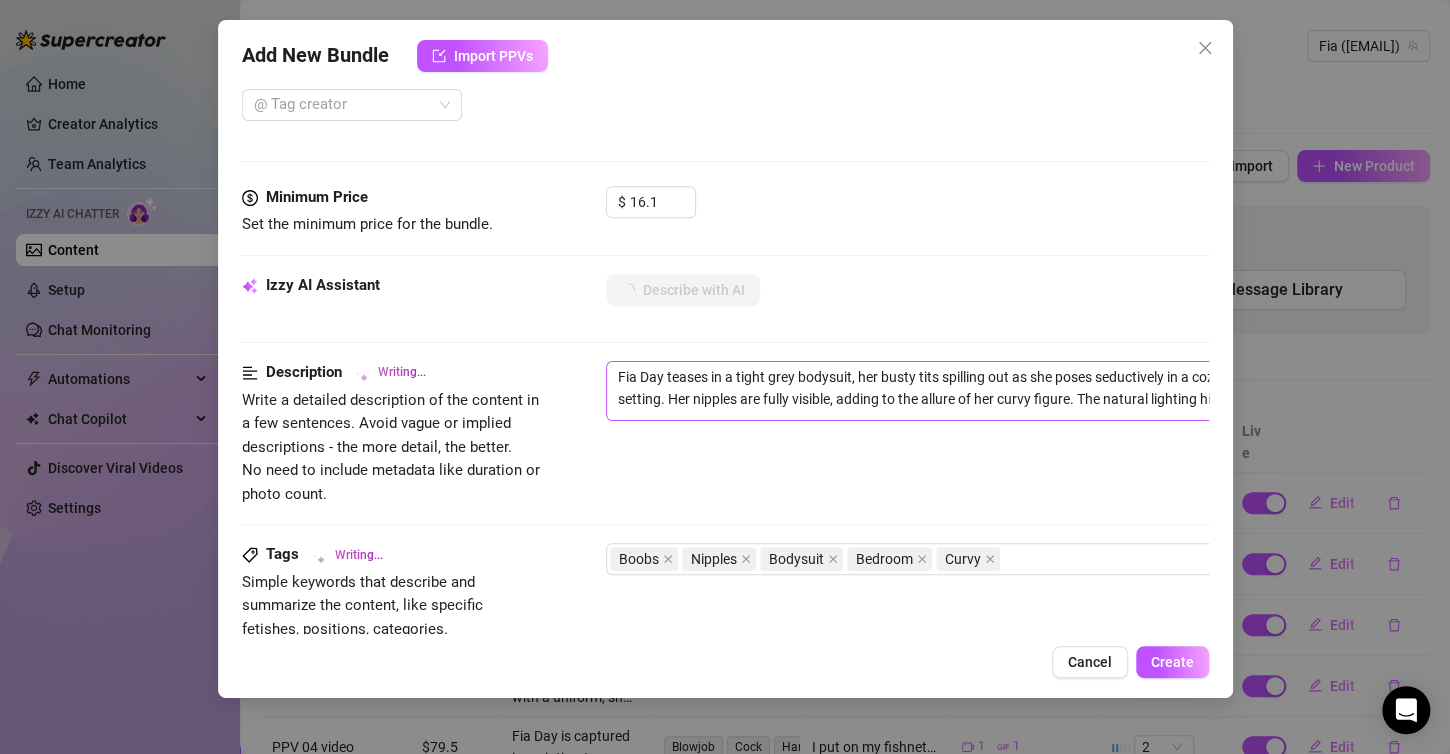 type on "Fia Day teases in a tight grey bodysuit, her busty tits spilling out as she poses seductively in a cozy bedroom setting. Her nipples are fully visible, adding to the allure of her curvy figure. The natural lighting highlights her thick" 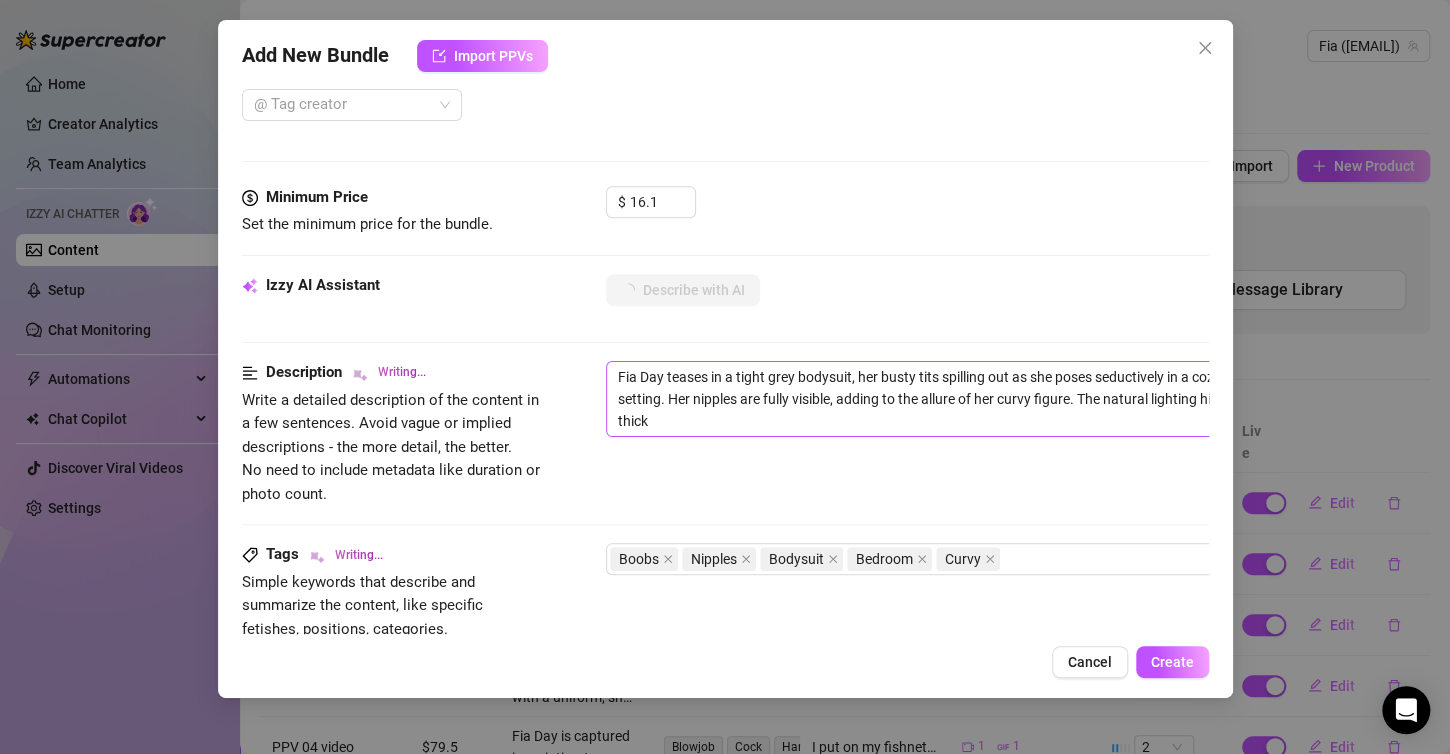 type on "Fia Day teases in a tight grey bodysuit, her busty tits spilling out as she poses seductively in a cozy bedroom setting. Her nipples are fully visible, adding to the allure of her curvy figure. The natural lighting highlights her thick thighs" 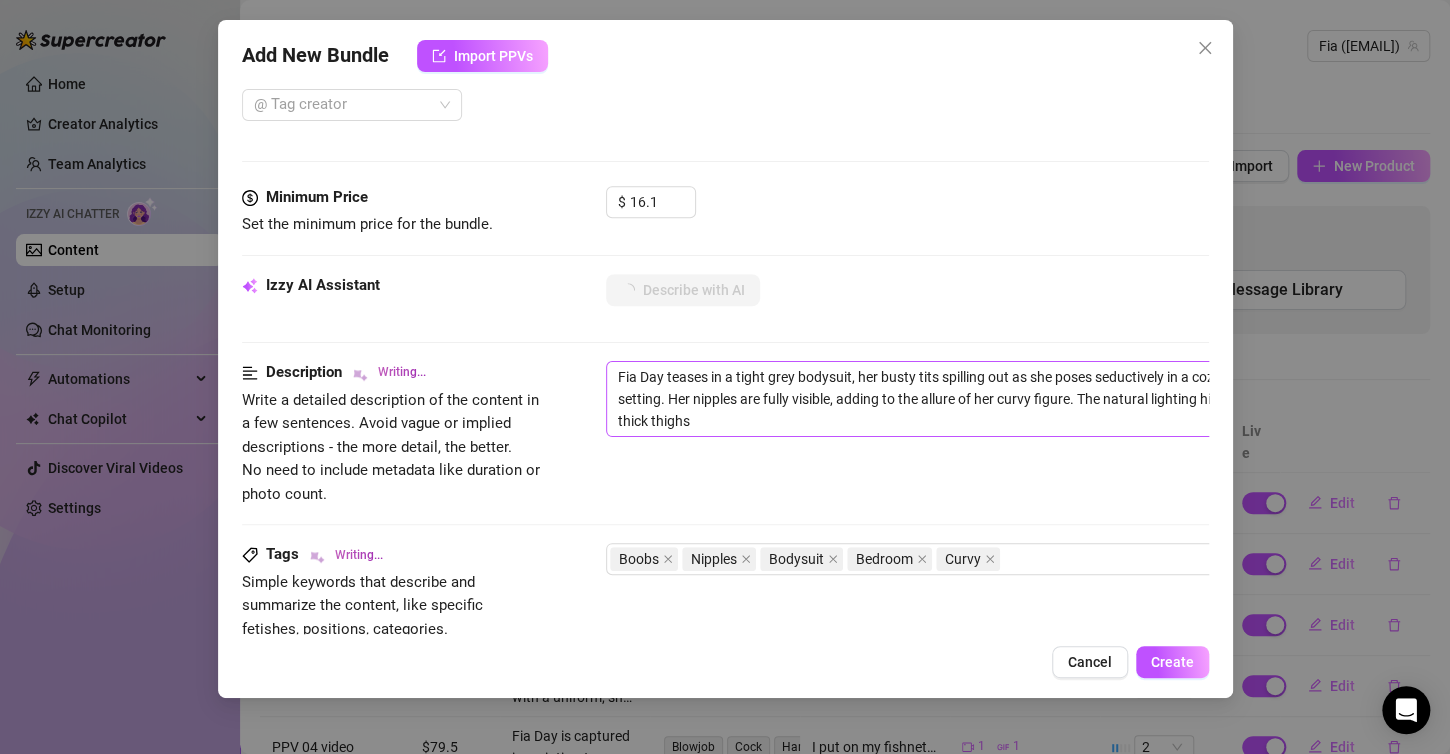 type on "Fia Day teases in a tight grey bodysuit, her busty tits spilling out as she poses seductively in a cozy bedroom setting. Her nipples are fully visible, adding to the allure of her curvy figure. The natural lighting highlights her thick thighs and" 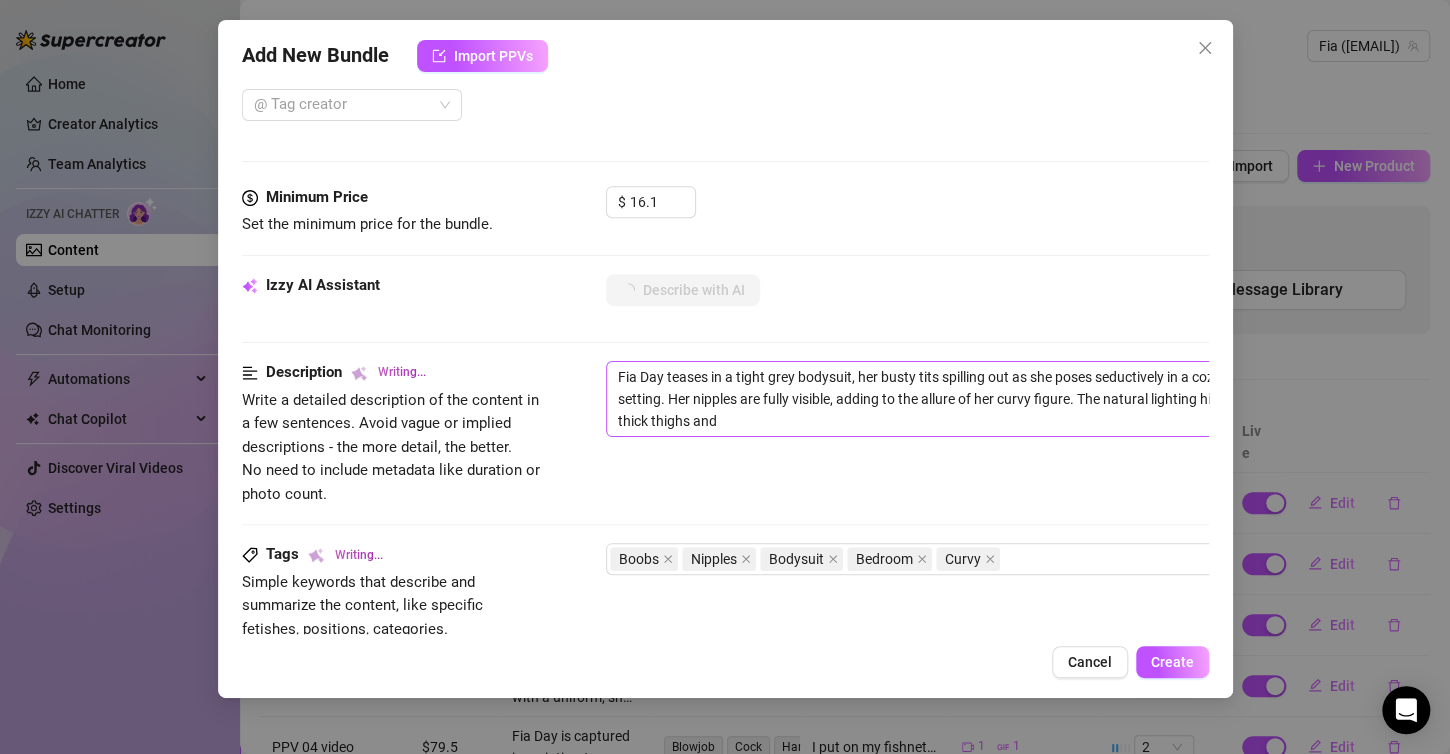 type on "Fia Day teases in a tight grey bodysuit, her busty tits spilling out as she poses seductively in a cozy bedroom setting. Her nipples are fully visible, adding to the allure of her curvy figure. The natural lighting highlights her thick thighs and the" 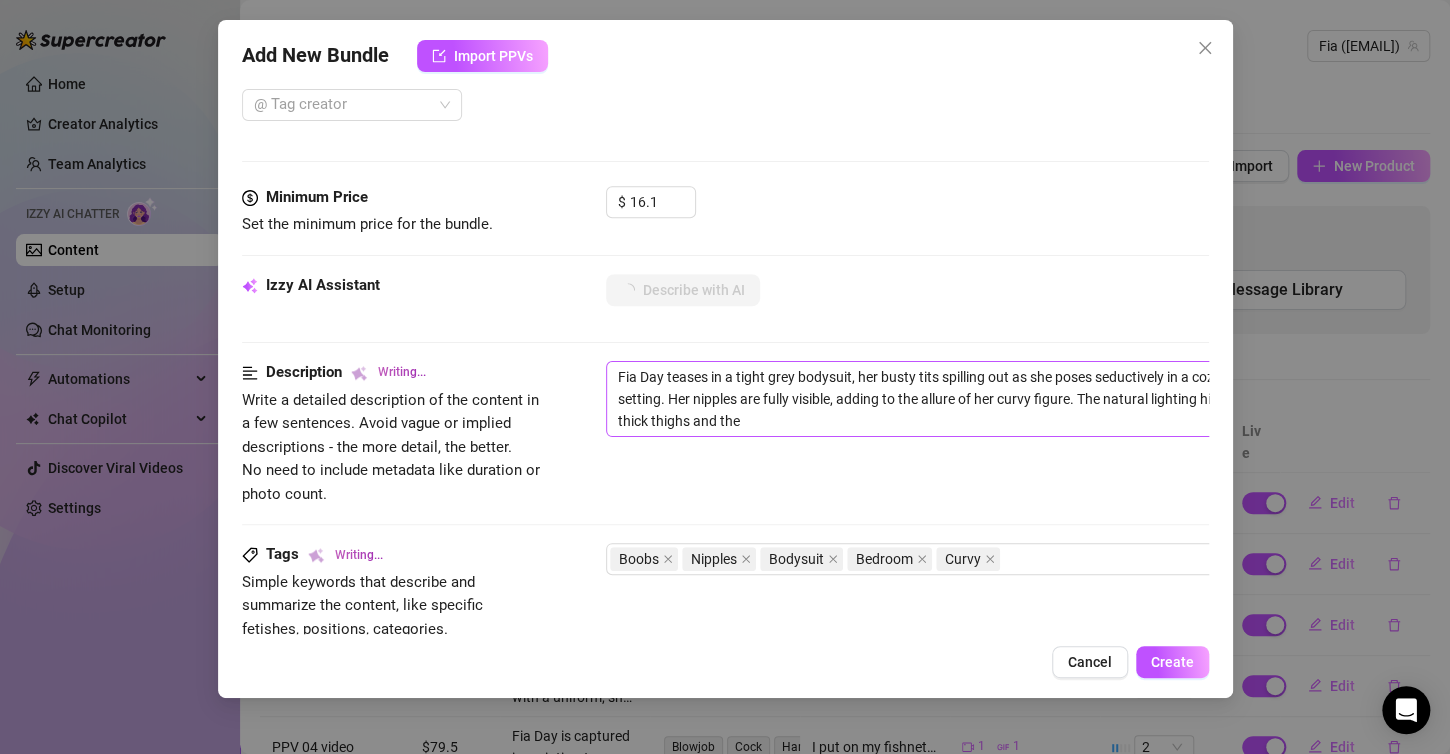 type on "Fia Day teases in a tight grey bodysuit, her busty tits spilling out as she poses seductively in a cozy bedroom setting. Her nipples are fully visible, adding to the allure of her curvy figure. The natural lighting highlights her thick thighs and the soft" 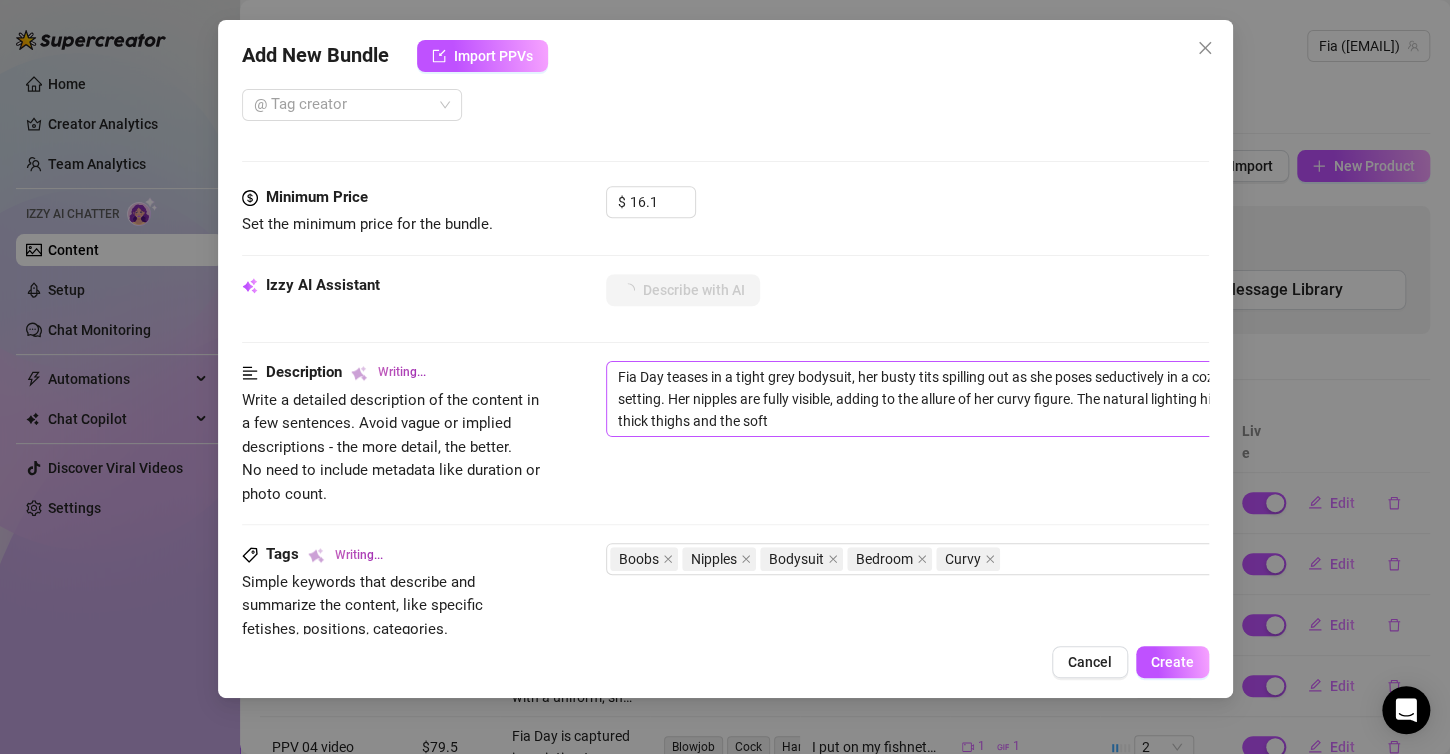 type on "[NAME] teases in a tight grey bodysuit, her busty tits spilling out as she poses seductively in a cozy bedroom setting. Her nipples are fully visible, adding to the allure of her curvy figure. The natural lighting highlights her thick thighs and the soft curves" 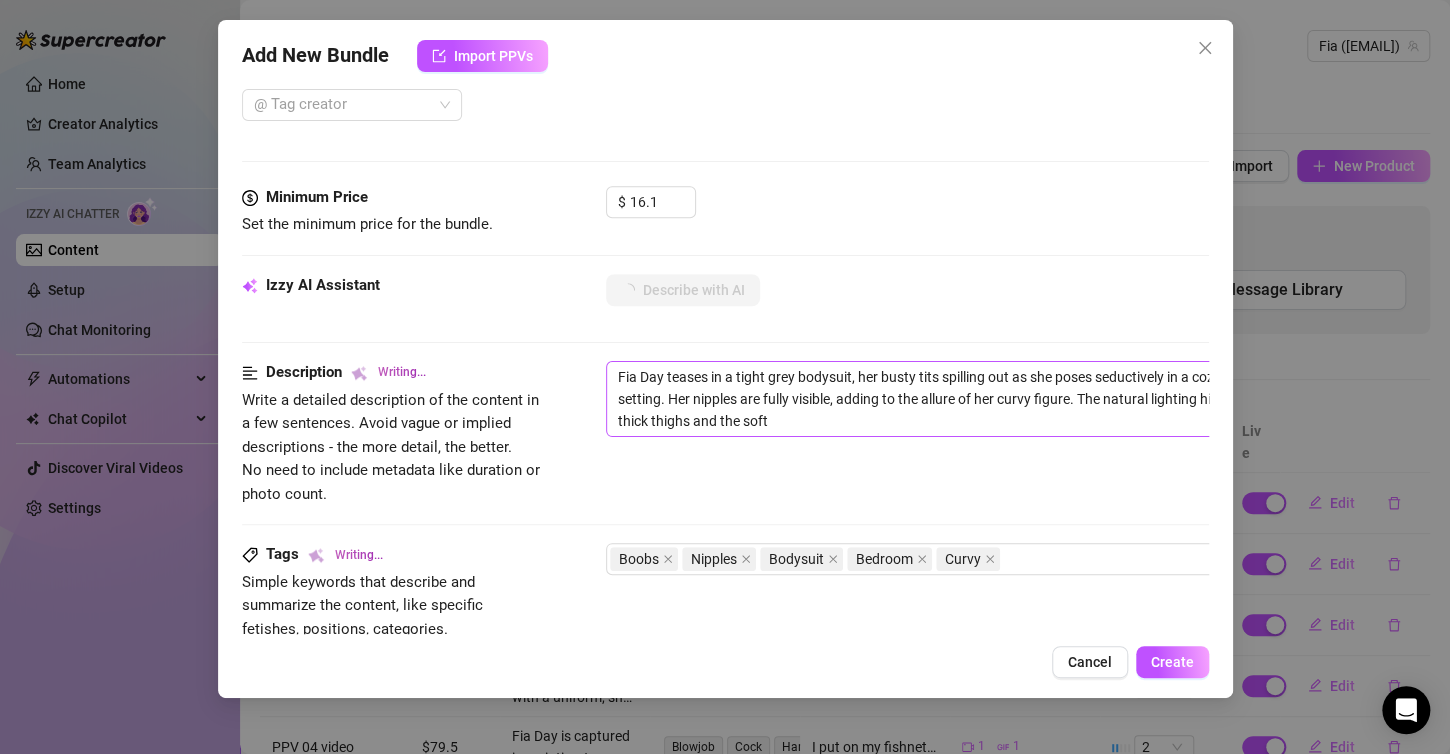 type on "[NAME] teases in a tight grey bodysuit, her busty tits spilling out as she poses seductively in a cozy bedroom setting. Her nipples are fully visible, adding to the allure of her curvy figure. The natural lighting highlights her thick thighs and the soft curves" 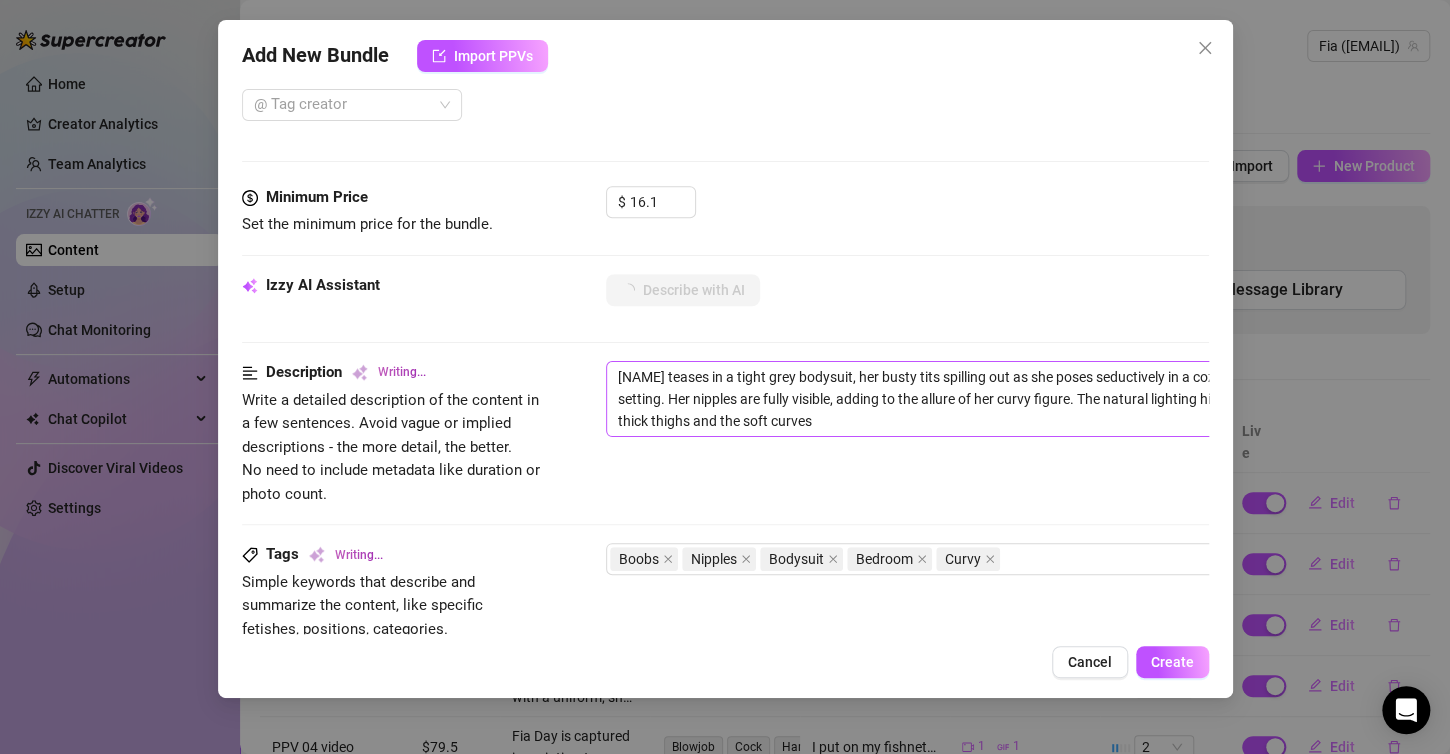 type on "[NAME] teases in a tight grey bodysuit, her busty tits spilling out as she poses seductively in a cozy bedroom setting. Her nipples are fully visible, adding to the allure of her curvy figure. The natural lighting highlights her thick thighs and the soft curves of" 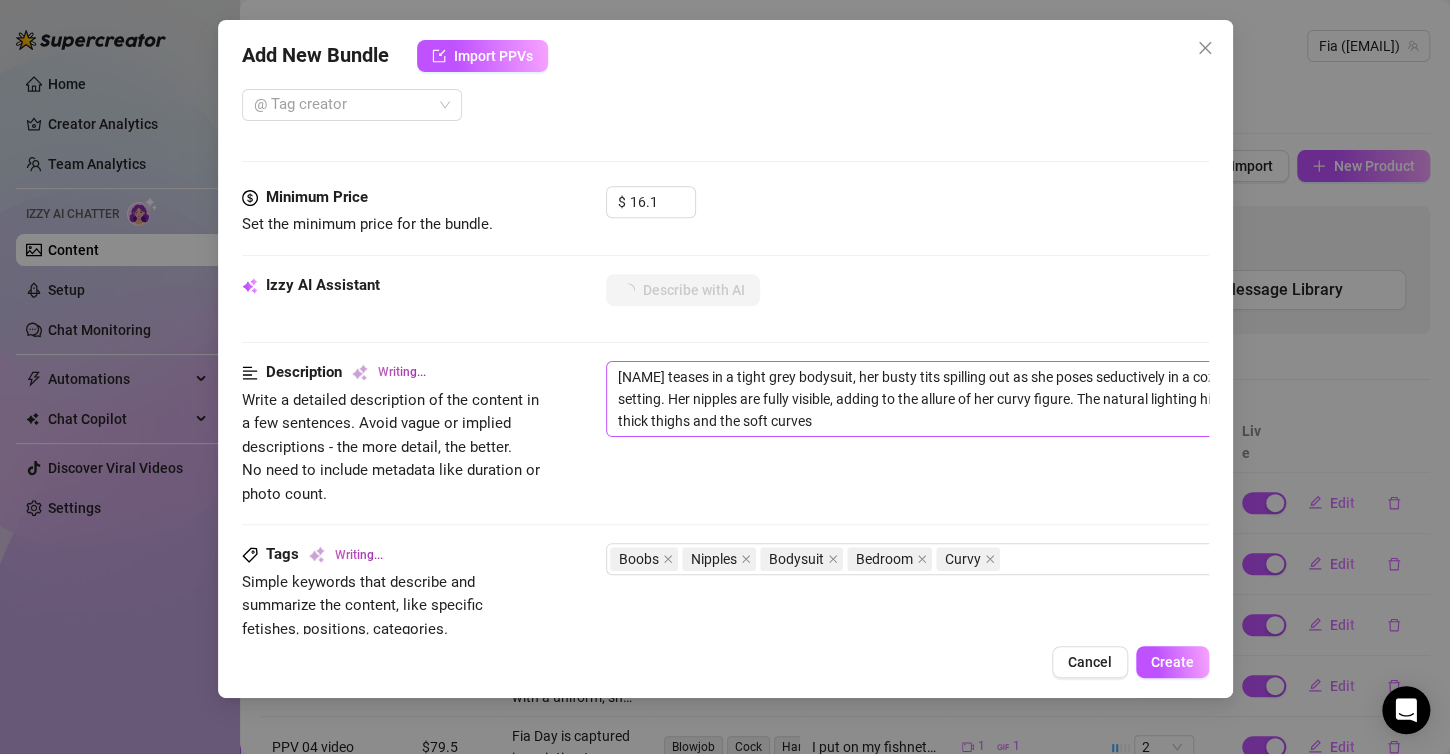 type on "[NAME] teases in a tight grey bodysuit, her busty tits spilling out as she poses seductively in a cozy bedroom setting. Her nipples are fully visible, adding to the allure of her curvy figure. The natural lighting highlights her thick thighs and the soft curves of" 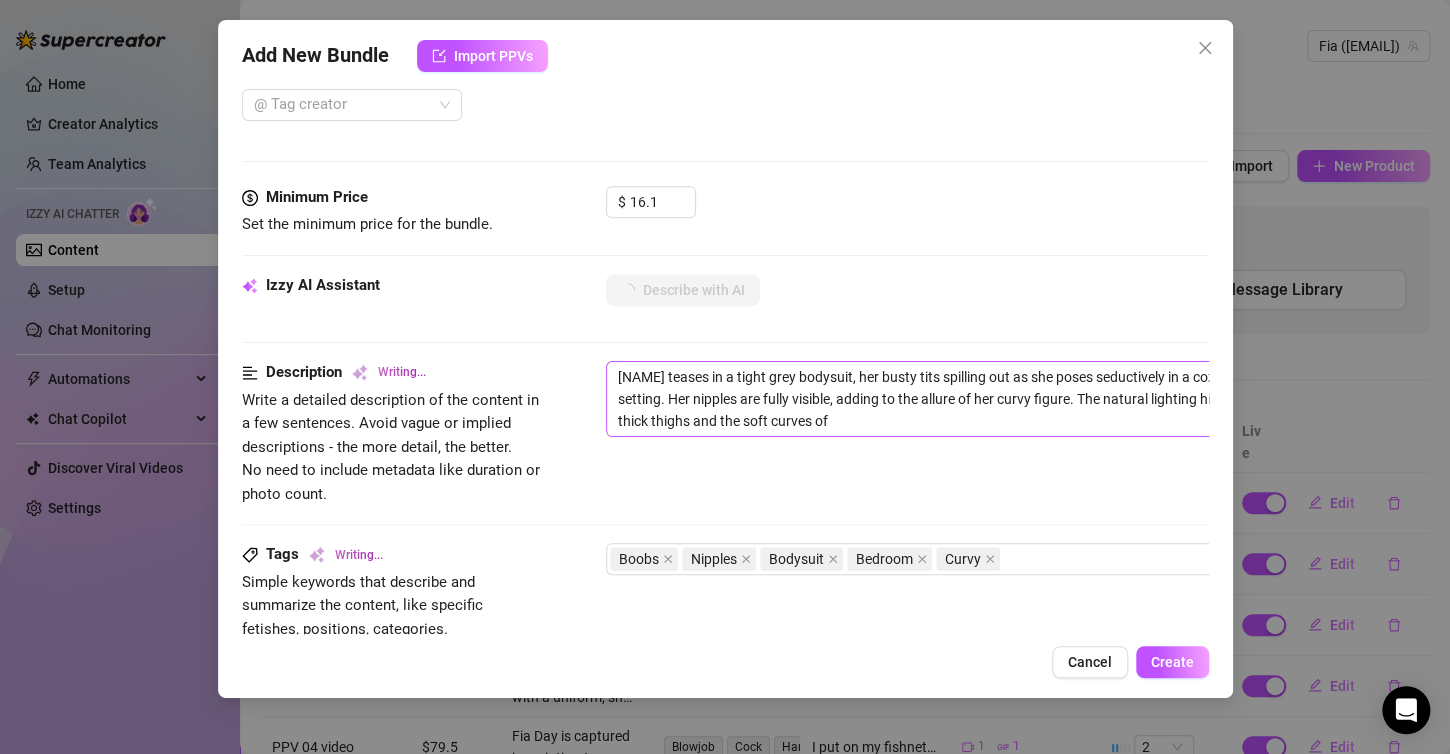 type on "[NAME] teases in a tight grey bodysuit, her busty tits spilling out as she poses seductively in a cozy bedroom setting. Her nipples are fully visible, adding to the allure of her curvy figure. The natural lighting highlights her thick thighs and the soft curves of her" 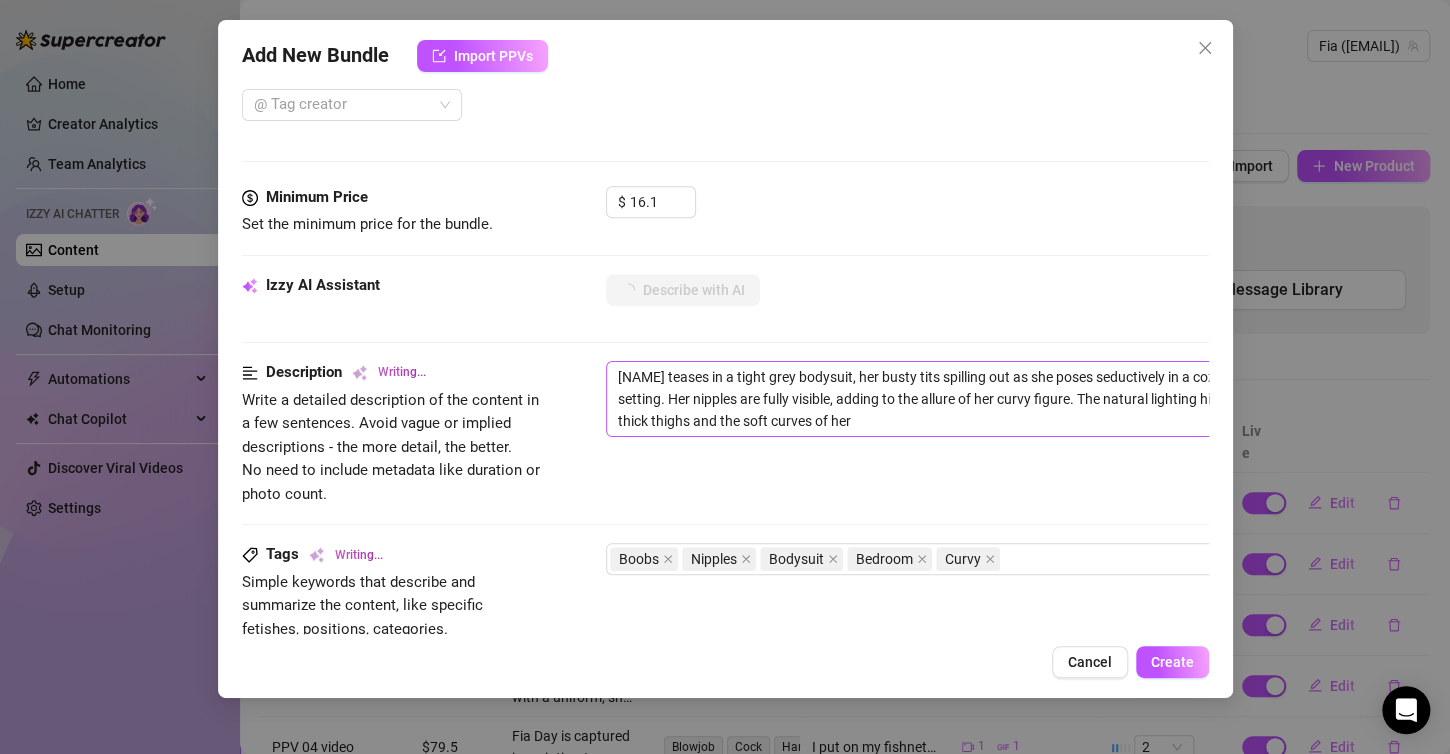 type on "Fia Day teases in a tight grey bodysuit, her busty tits spilling out as she poses seductively in a cozy bedroom setting. Her nipples are fully visible, adding to the allure of her curvy figure. The natural lighting highlights her thick thighs and the soft curves of her body," 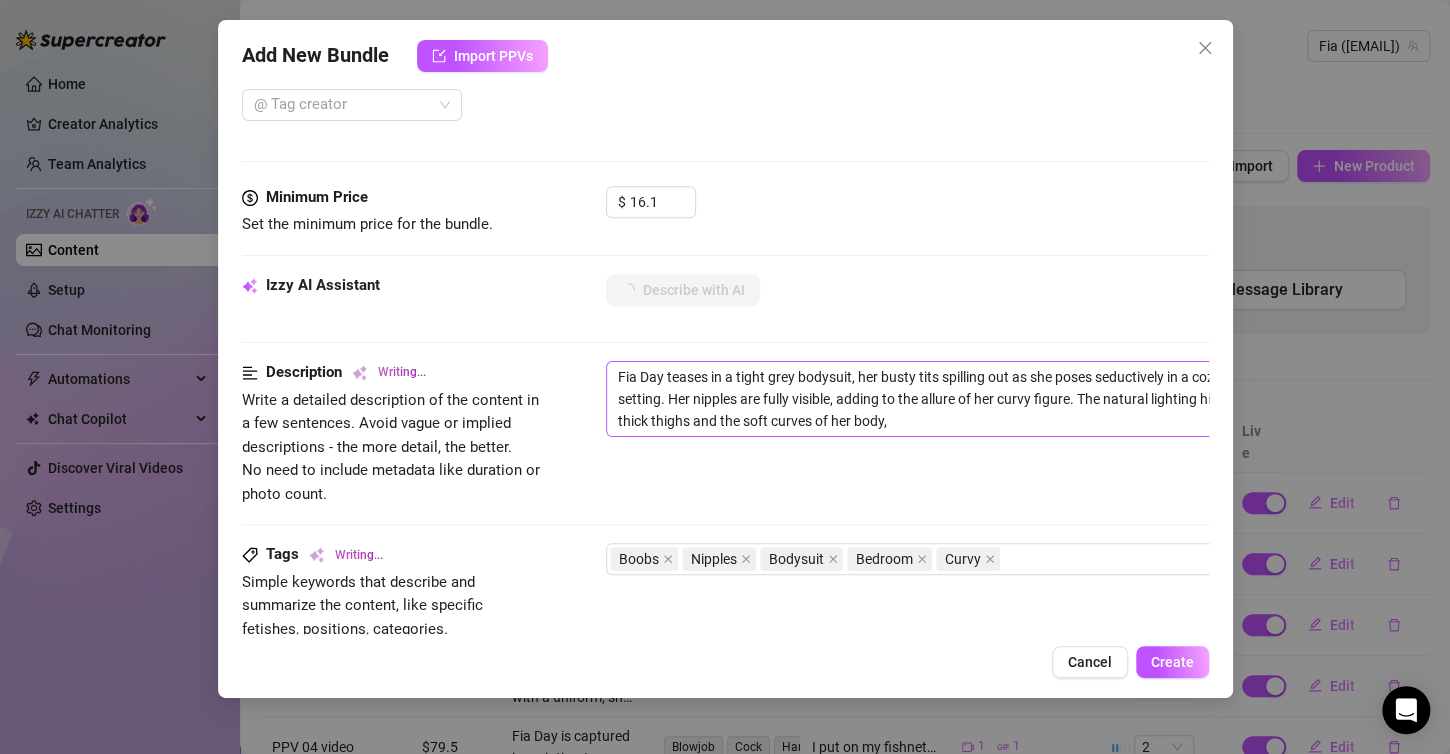 type on "Fia Day teases in a tight grey bodysuit, her busty tits spilling out as she poses seductively in a cozy bedroom setting. Her nipples are fully visible, adding to the allure of her curvy figure. The natural lighting highlights her thick thighs and the soft curves of her body, creating" 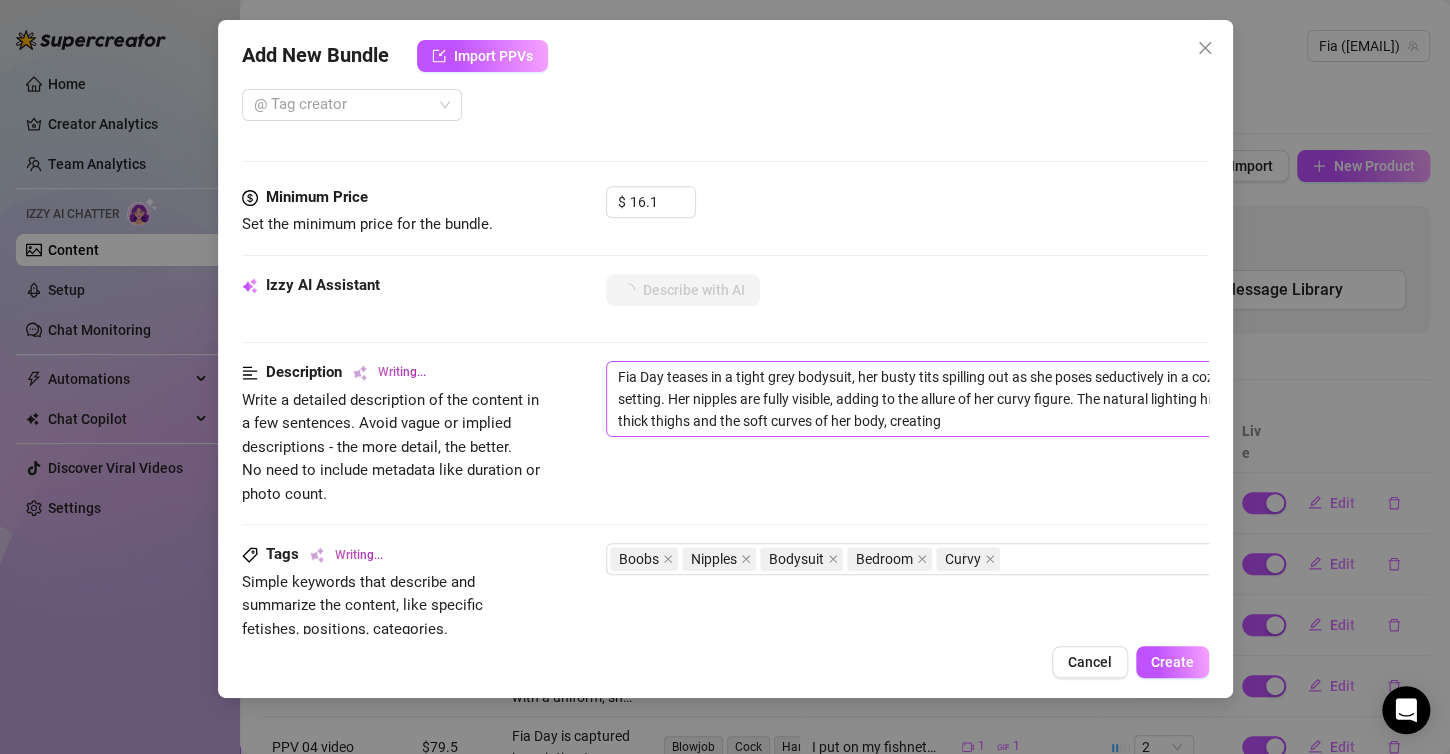 type on "[NAME] teases in a tight grey bodysuit, her busty tits spilling out as she poses seductively in a cozy bedroom setting. Her nipples are fully visible, adding to the allure of her curvy figure. The natural lighting highlights her thick thighs and the soft curves of her body, creating an" 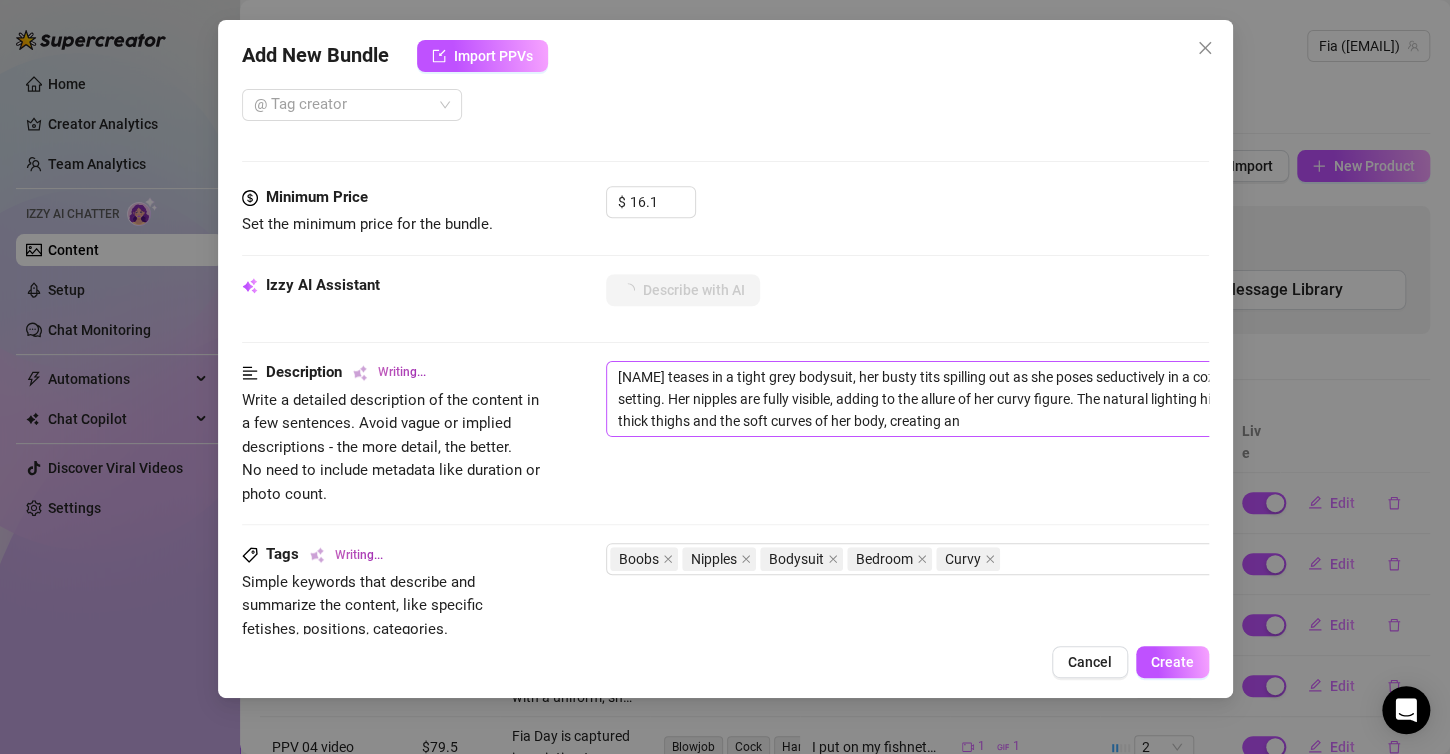 type on "[NAME] teases in a tight grey bodysuit, her busty tits spilling out as she poses seductively in a cozy bedroom setting. Her nipples are fully visible, adding to the allure of her curvy figure. The natural lighting highlights her thick thighs and the soft curves of her body, creating an" 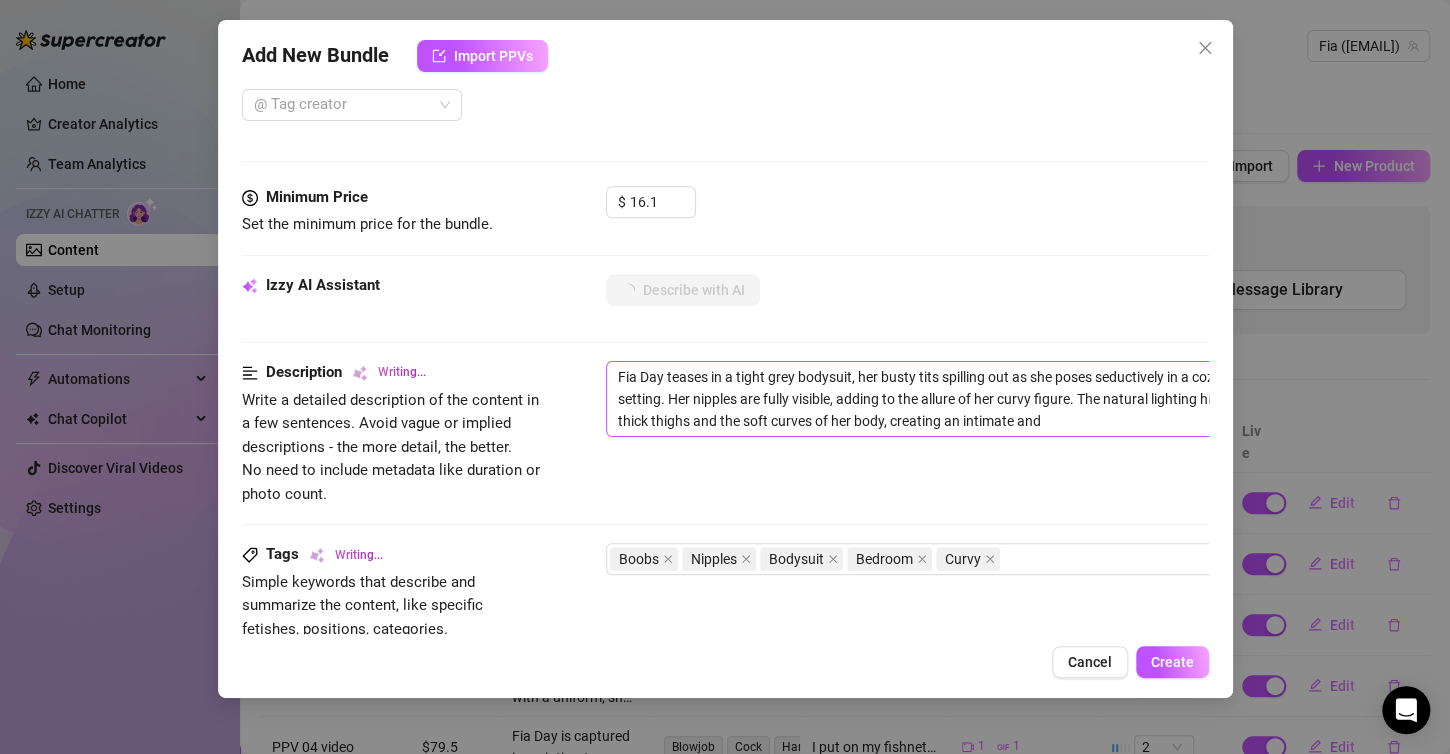 type on "Fia Day teases in a tight grey bodysuit, her busty tits spilling out as she poses seductively in a cozy bedroom setting. Her nipples are fully visible, adding to the allure of her curvy figure. The natural lighting highlights her thick thighs and the soft curves of her body, creating an intimate and inviting" 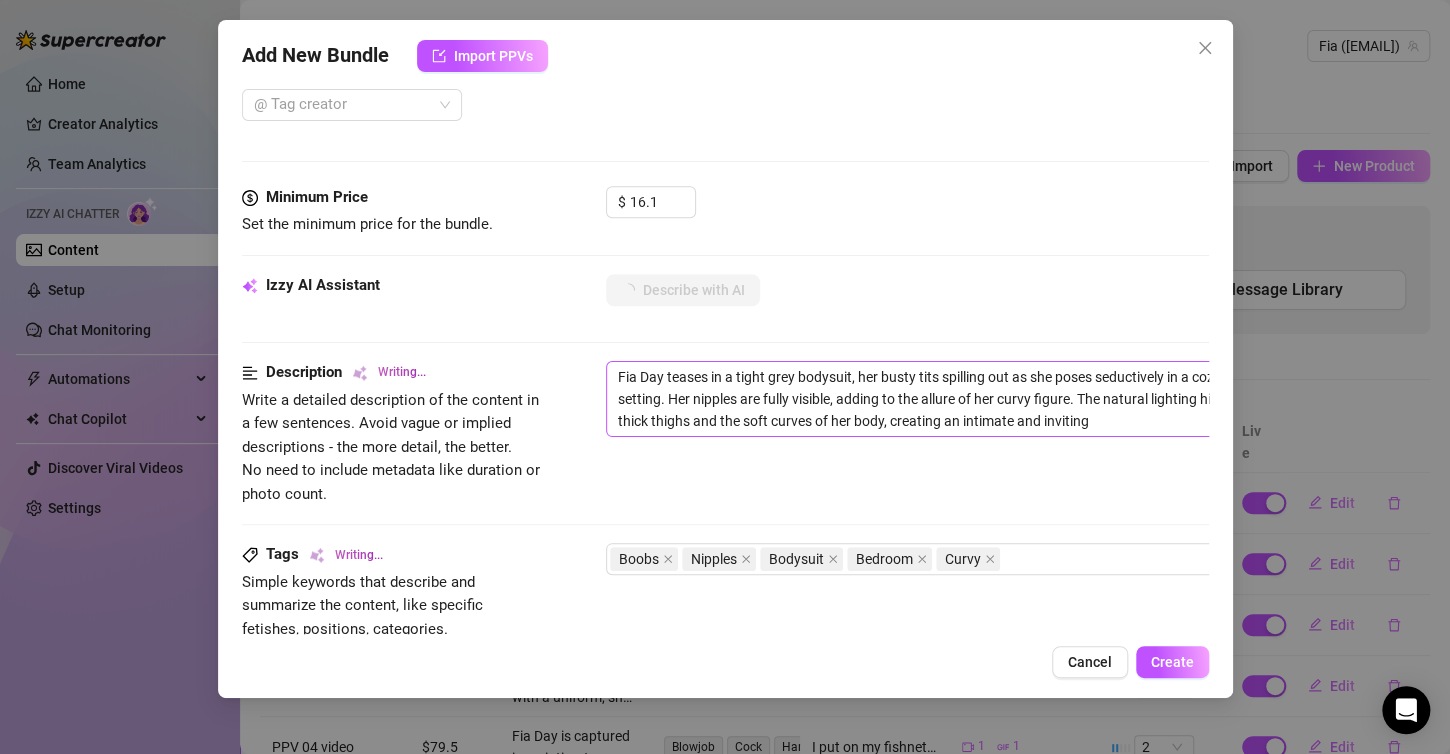 type on "Fia Day teases in a tight grey bodysuit, her busty tits spilling out as she poses seductively in a cozy bedroom setting. Her nipples are fully visible, adding to the allure of her curvy figure. The natural lighting highlights her thick thighs and the soft curves of her body, creating an intimate and inviting atmosphere." 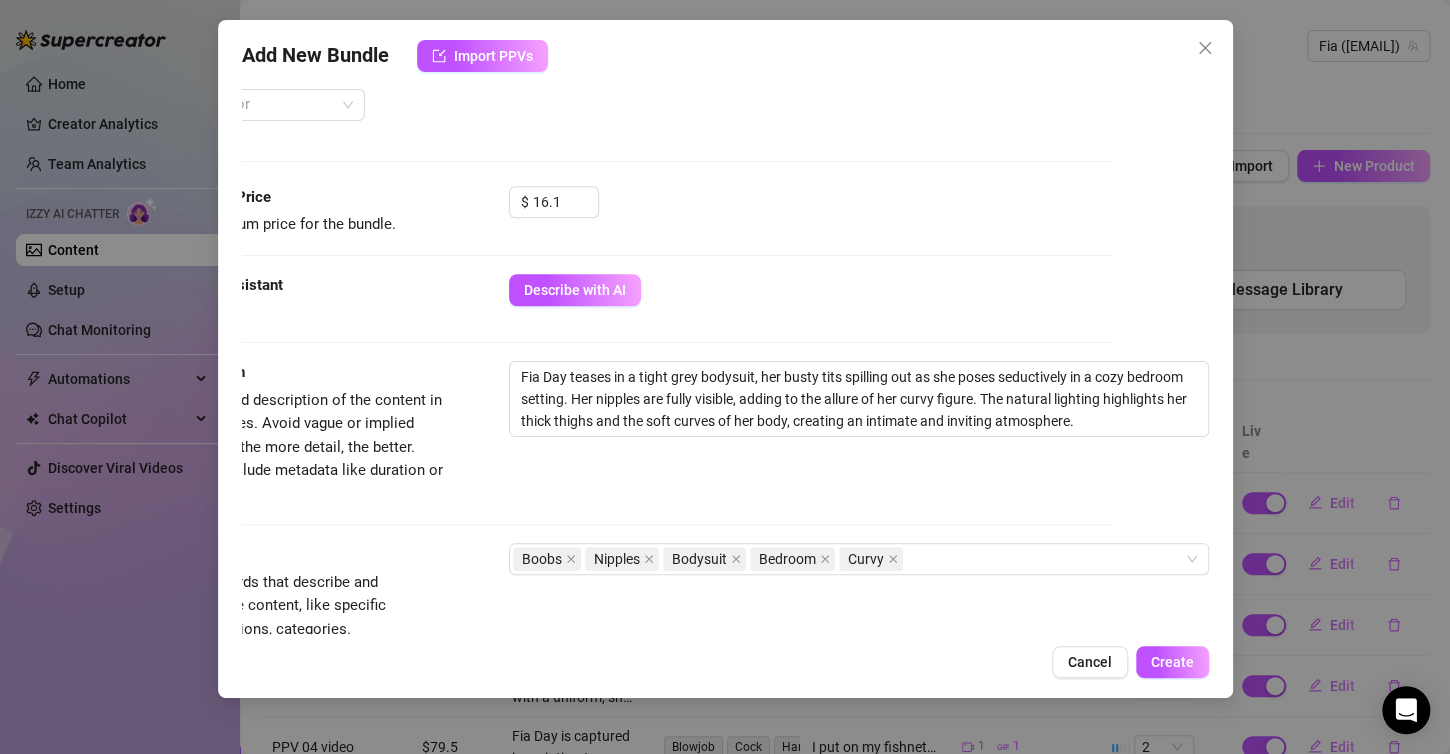 scroll, scrollTop: 780, scrollLeft: 114, axis: both 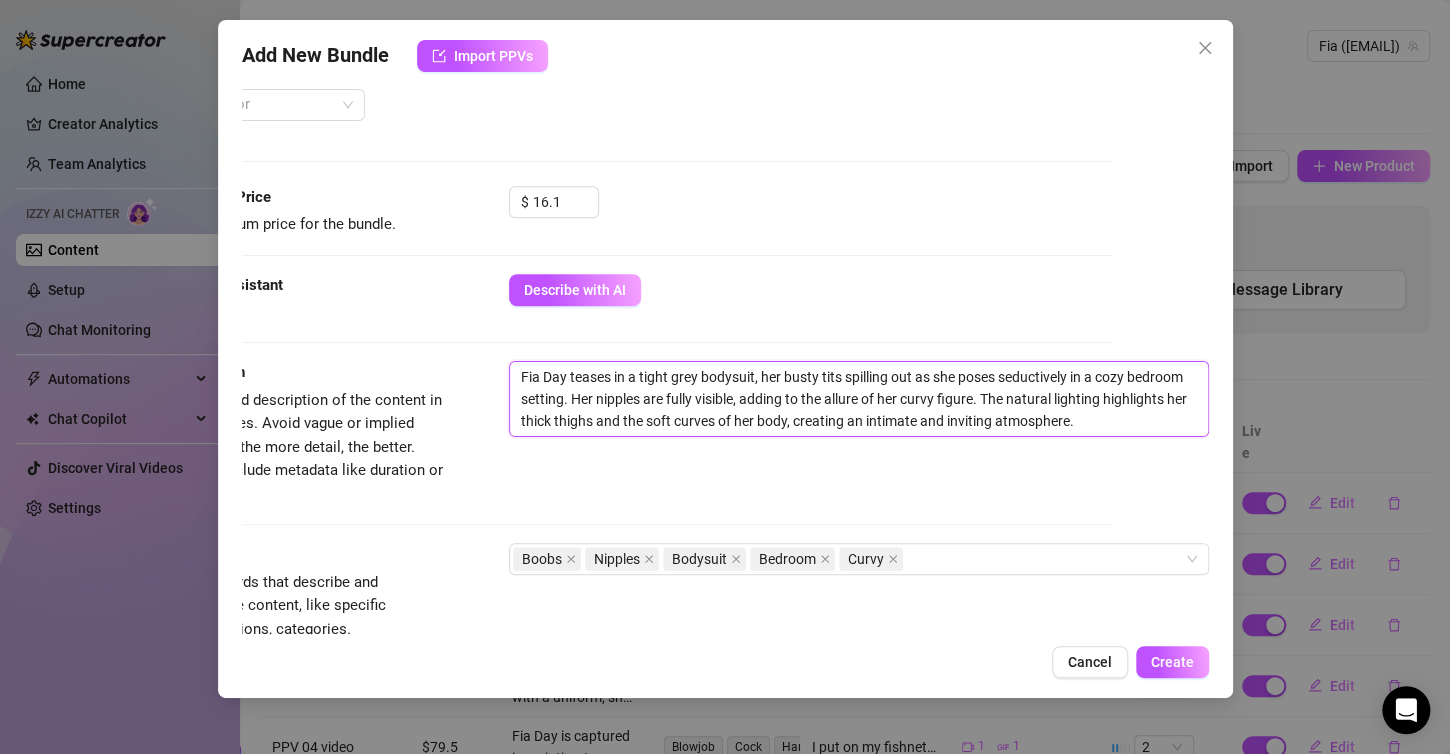 drag, startPoint x: 506, startPoint y: 365, endPoint x: 1126, endPoint y: 424, distance: 622.8009 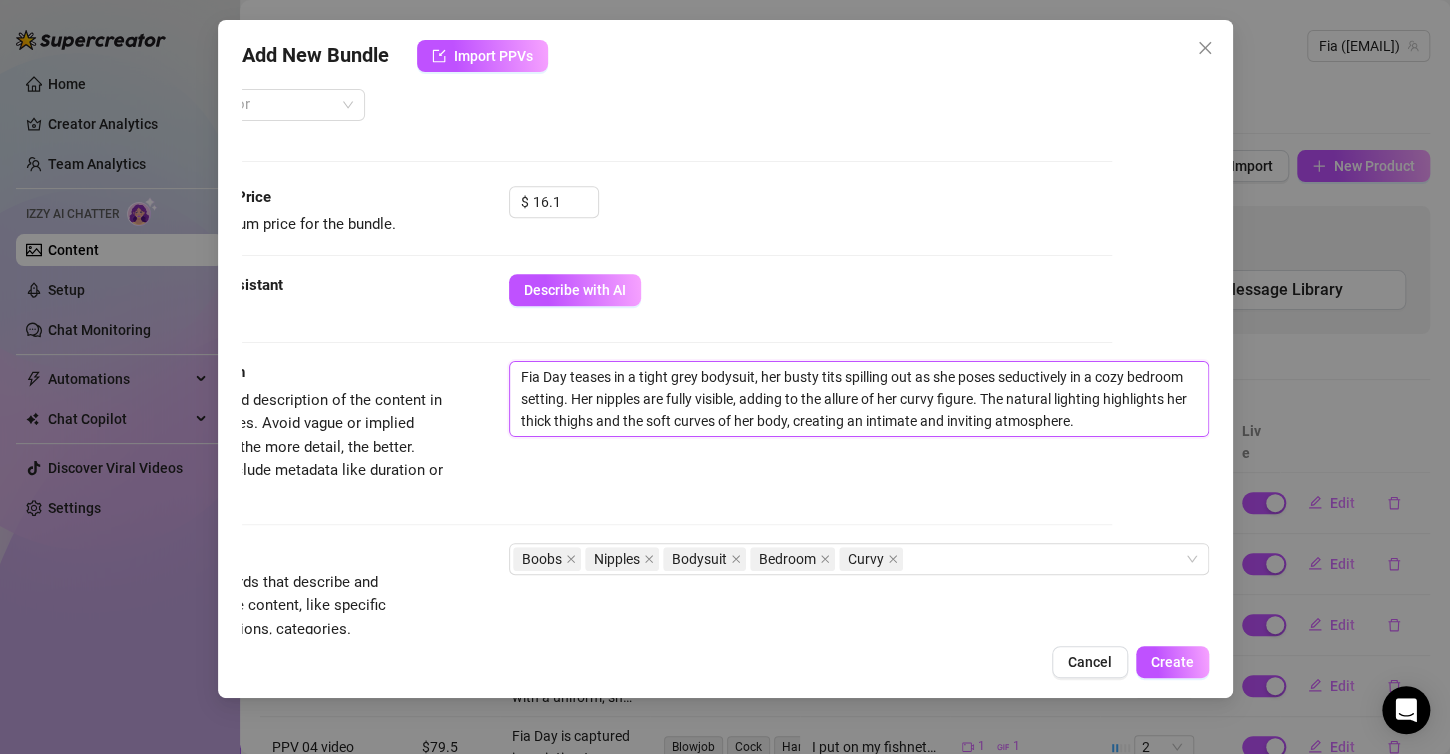 click on "Fia Day teases in a tight grey bodysuit, her busty tits spilling out as she poses seductively in a cozy bedroom setting. Her nipples are fully visible, adding to the allure of her curvy figure. The natural lighting highlights her thick thighs and the soft curves of her body, creating an intimate and inviting atmosphere." at bounding box center (859, 399) 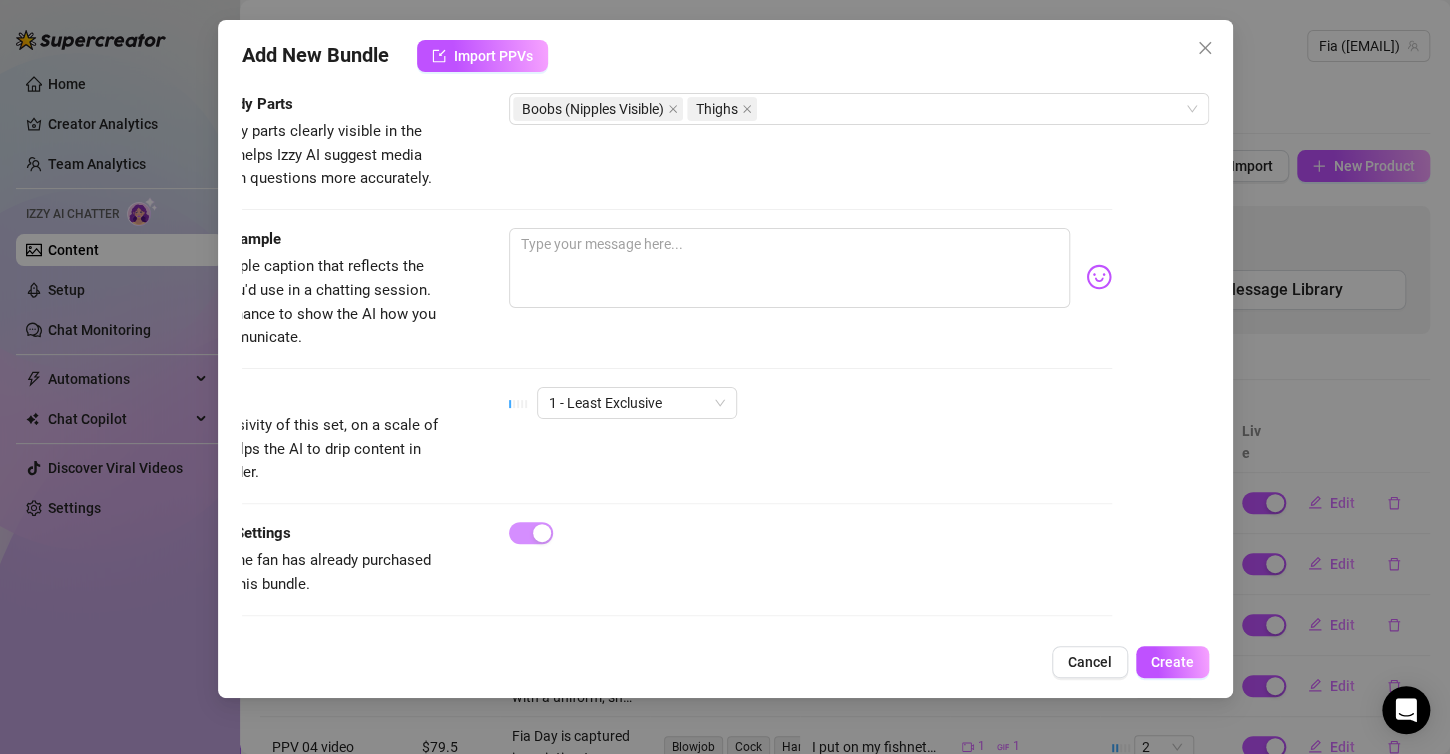 scroll, scrollTop: 1379, scrollLeft: 114, axis: both 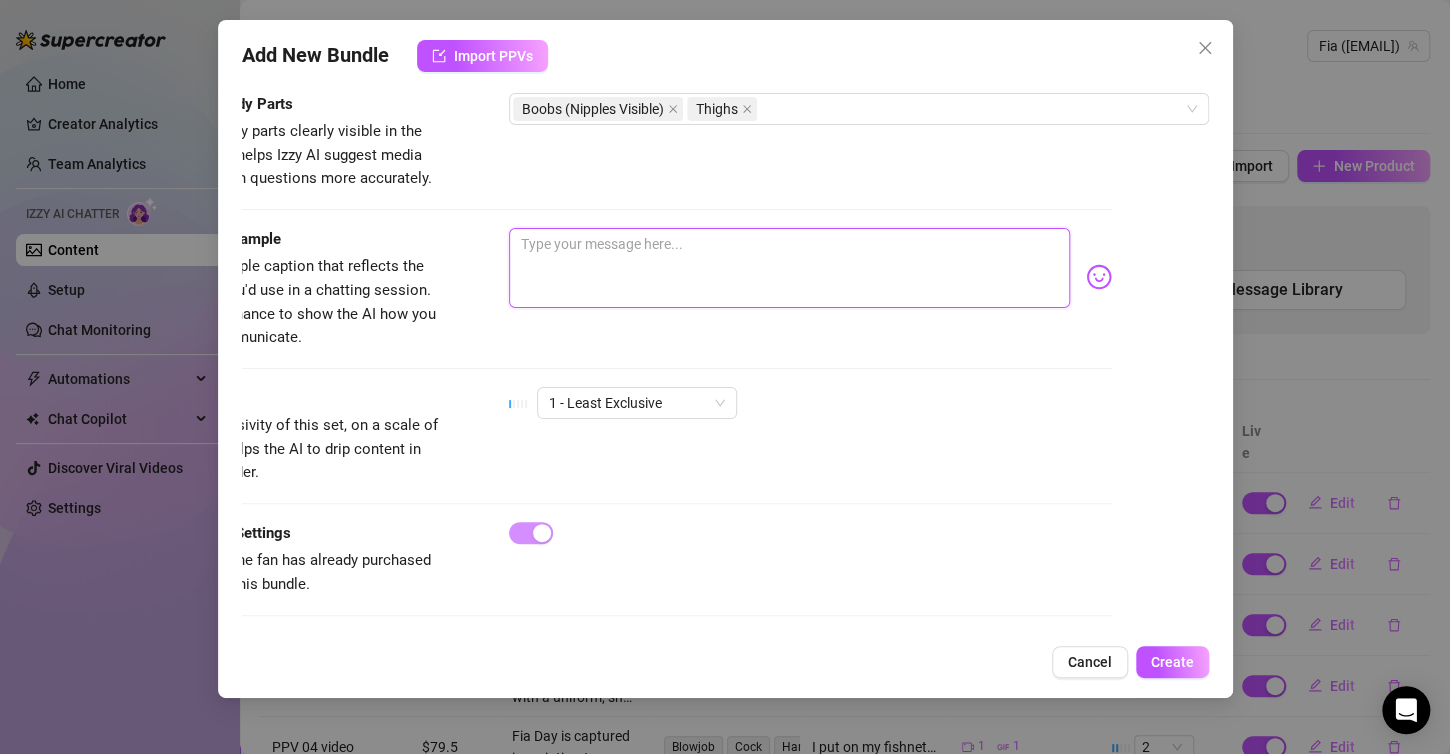 type on "I slipped into my tight grey bodysuit and let it hug every curve just right… My thick thighs, soft body, and busty tits spilling out—yeah, my nipples are begging for your attention 😍 The natural light kissed my skin in all the right ways while I posed just for you in my cozy bedroom… Intimate. Exposed. So damn tempting." 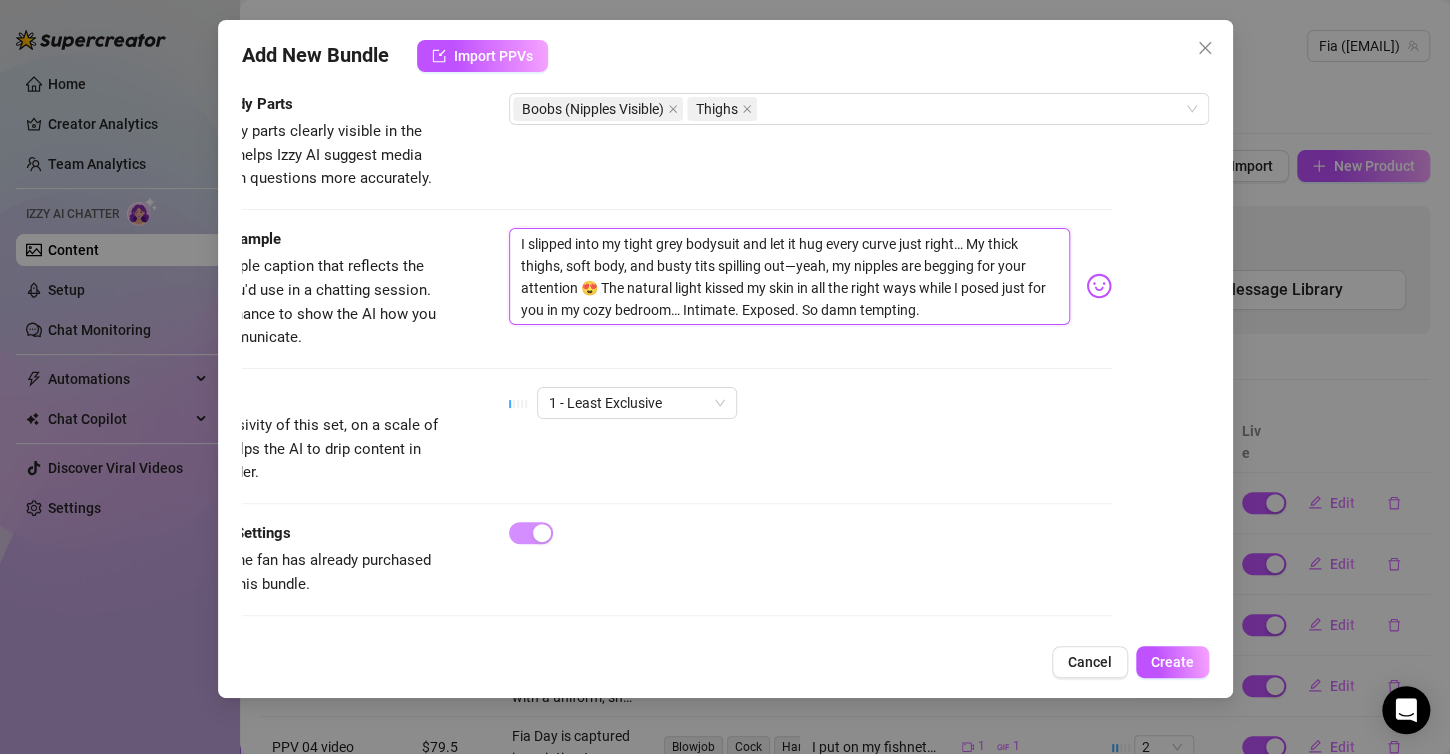 click on "I slipped into my tight grey bodysuit and let it hug every curve just right… My thick thighs, soft body, and busty tits spilling out—yeah, my nipples are begging for your attention 😍 The natural light kissed my skin in all the right ways while I posed just for you in my cozy bedroom… Intimate. Exposed. So damn tempting." at bounding box center [789, 277] 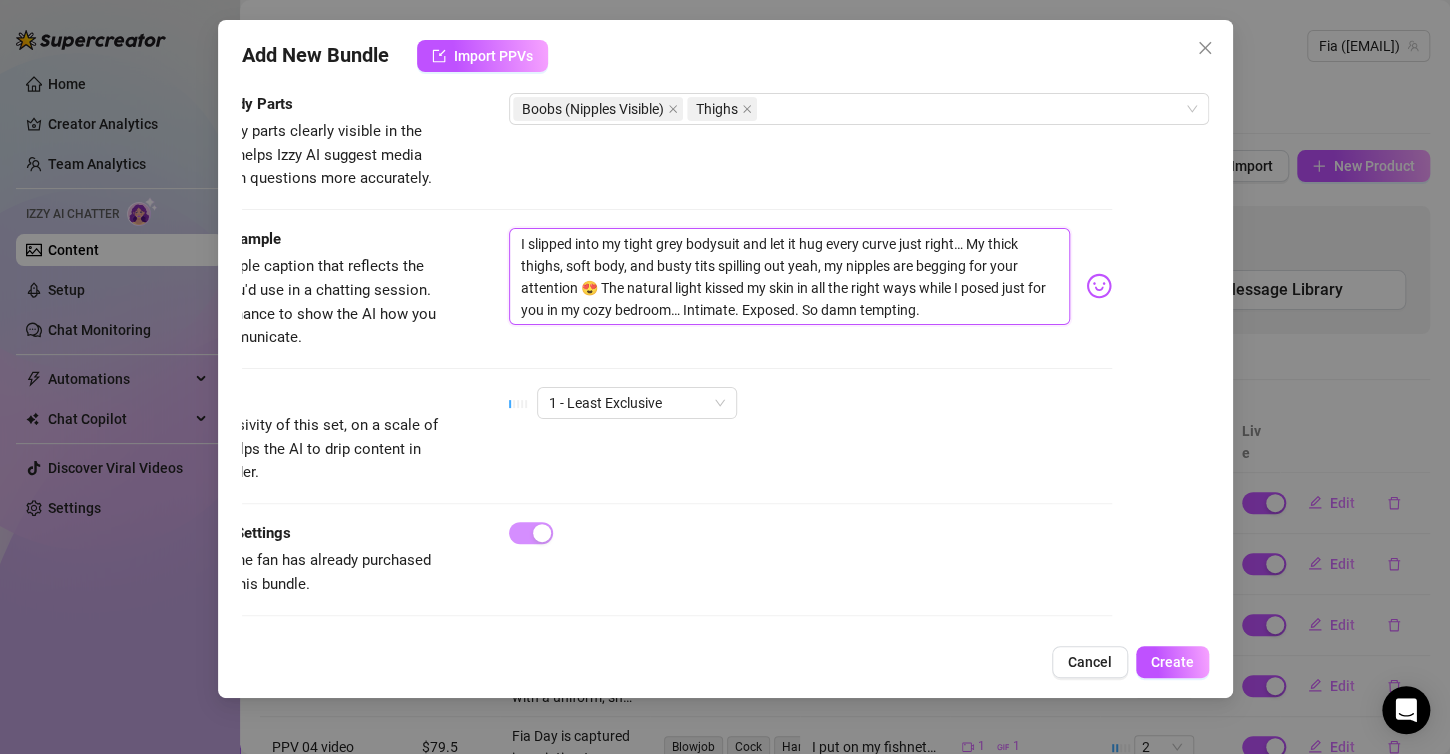 type on "I slipped into my tight grey bodysuit and let it hug every curve just right… My thick thighs, soft body, and busty tits spilling out yeah, my nipples are begging for your attention 😍 The natural light kissed my skin in all the right ways while I posed just for you in my cozy bedroom… Intimate. Exposed. So damn tempting." 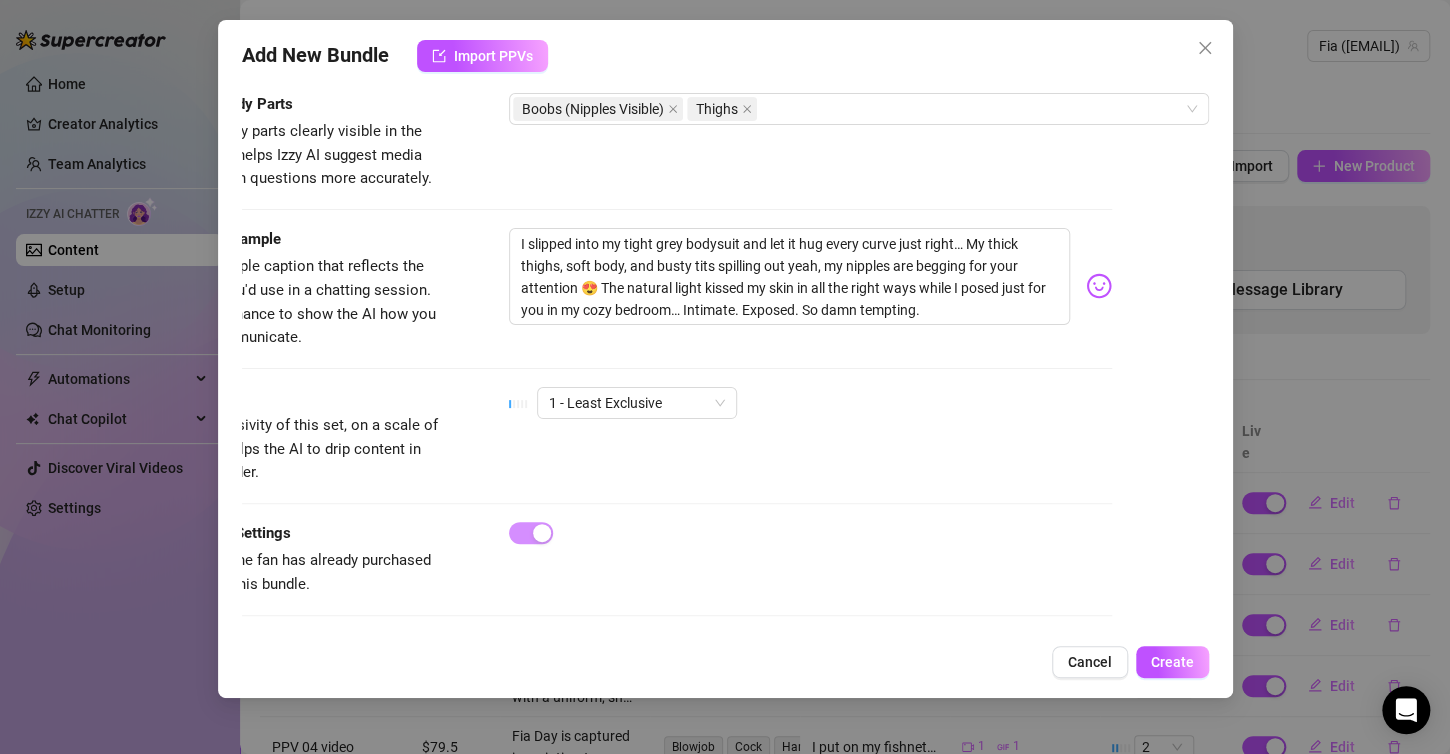 click at bounding box center [1099, 286] 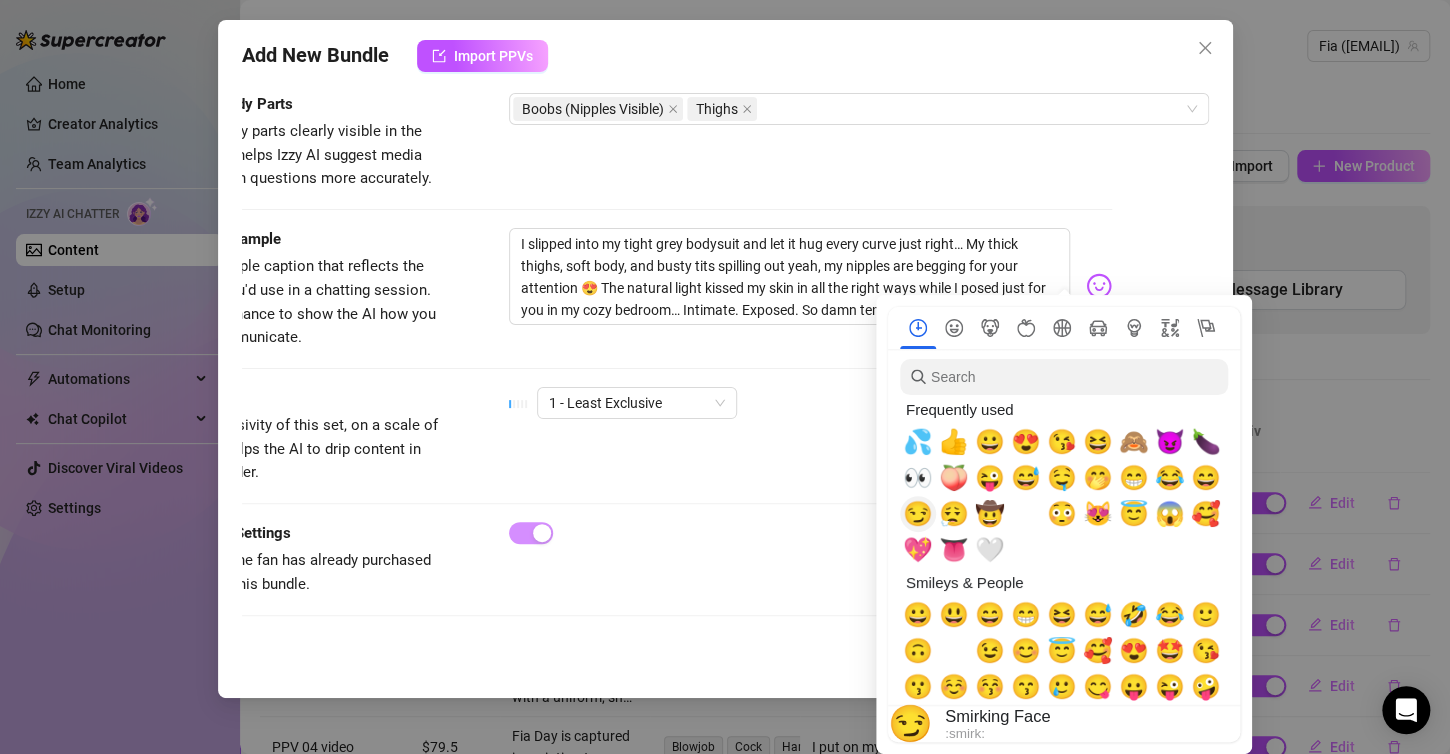 click on "😏" at bounding box center [918, 514] 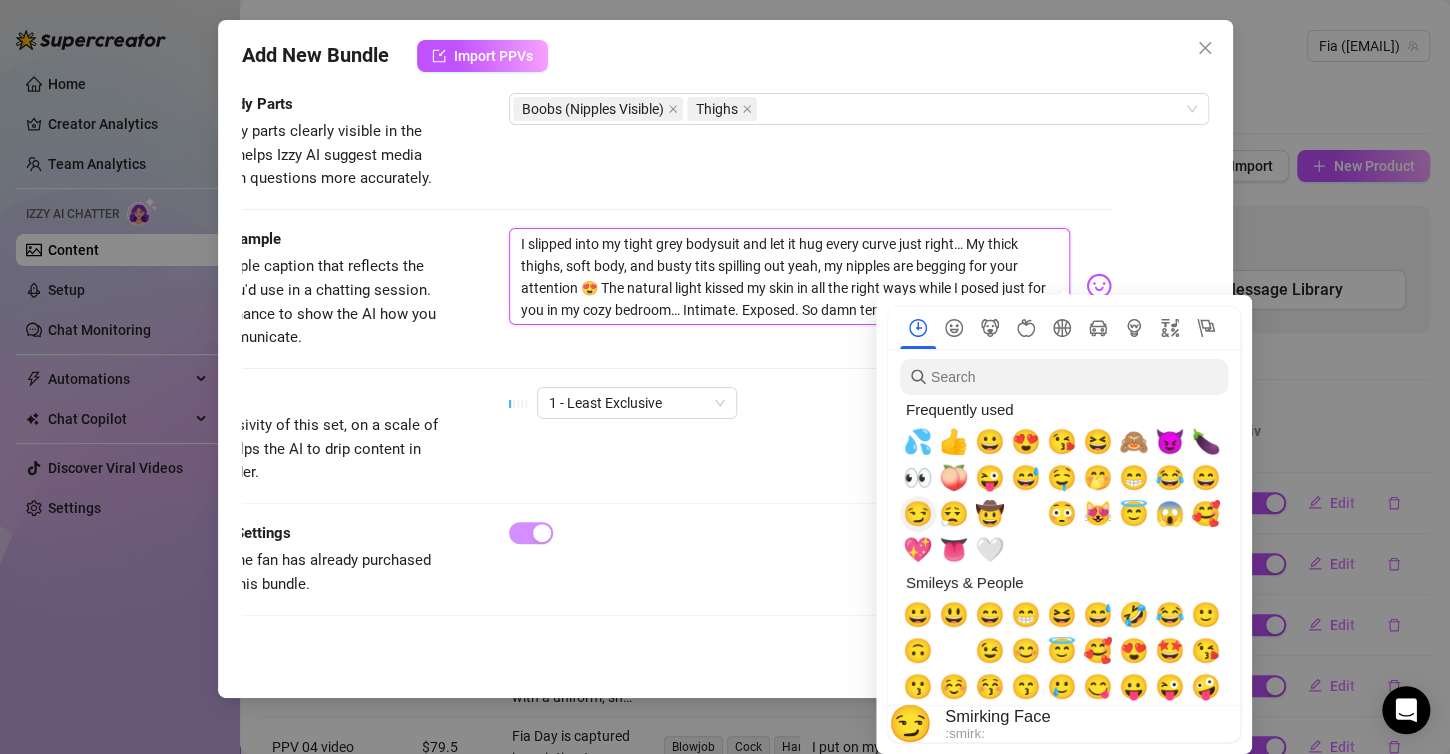 type on "I slipped into my tight grey bodysuit and let it hug every curve just right… My thick thighs, soft body, and busty tits spilling out 😏yeah, my nipples are begging for your attention 😍 The natural light kissed my skin in all the right ways while I posed just for you in my cozy bedroom… Intimate. Exposed. So damn tempting." 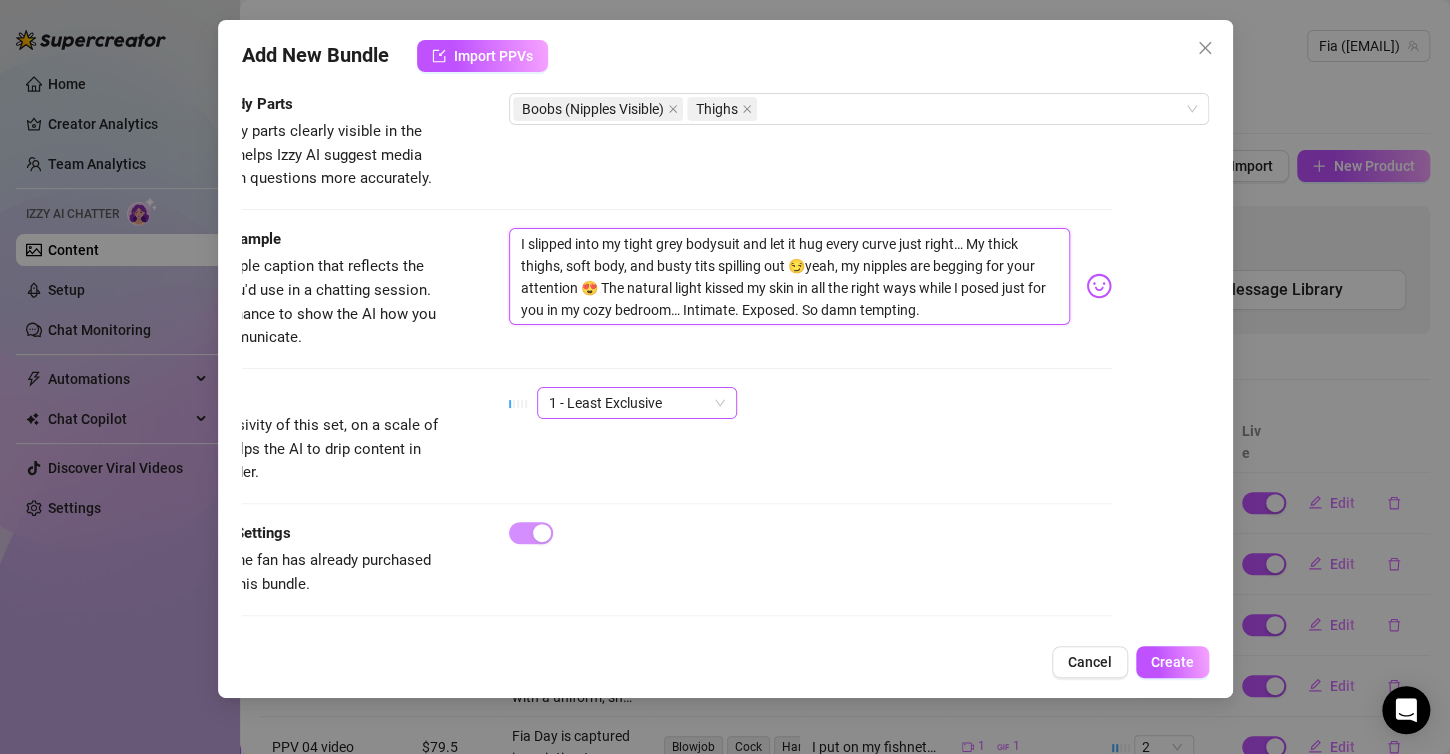 click on "1 - Least Exclusive" at bounding box center [637, 403] 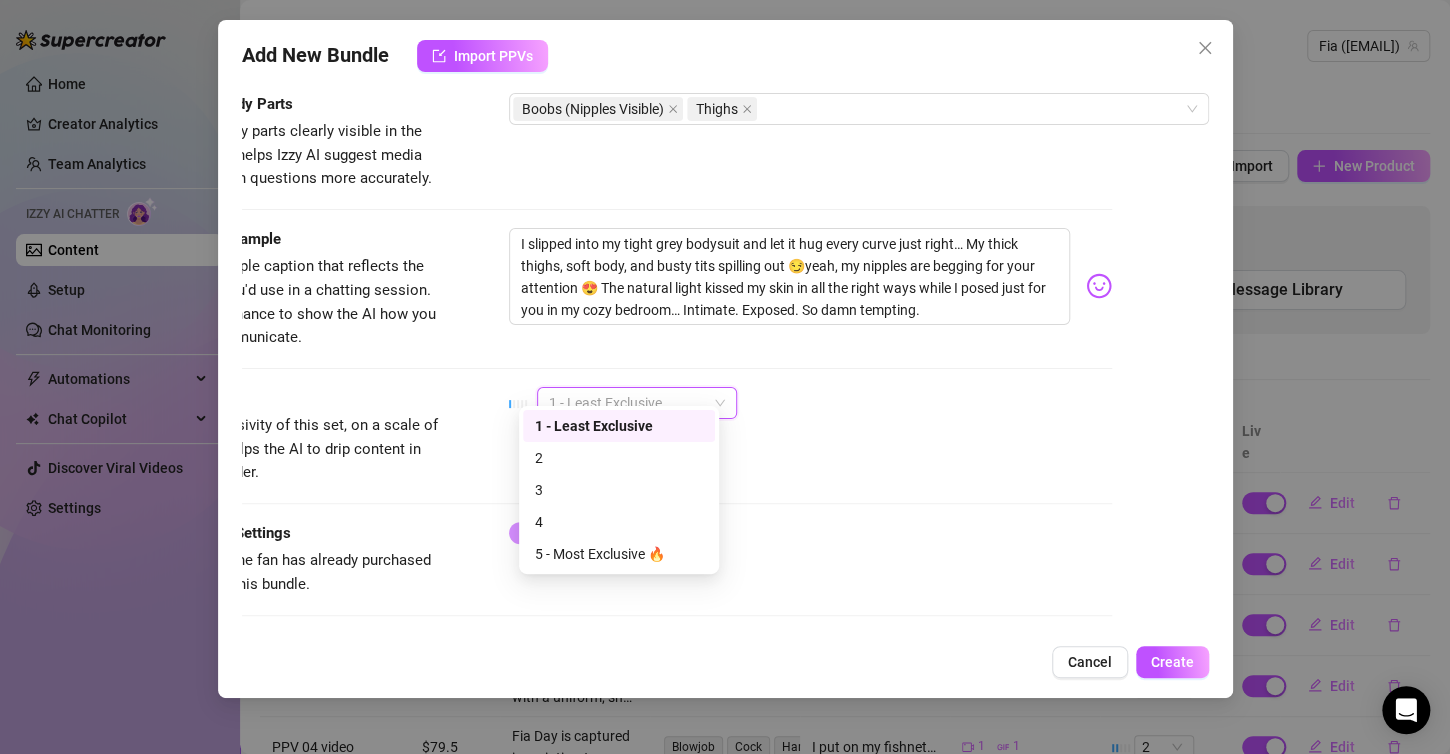 click on "1 - Least Exclusive" at bounding box center (619, 426) 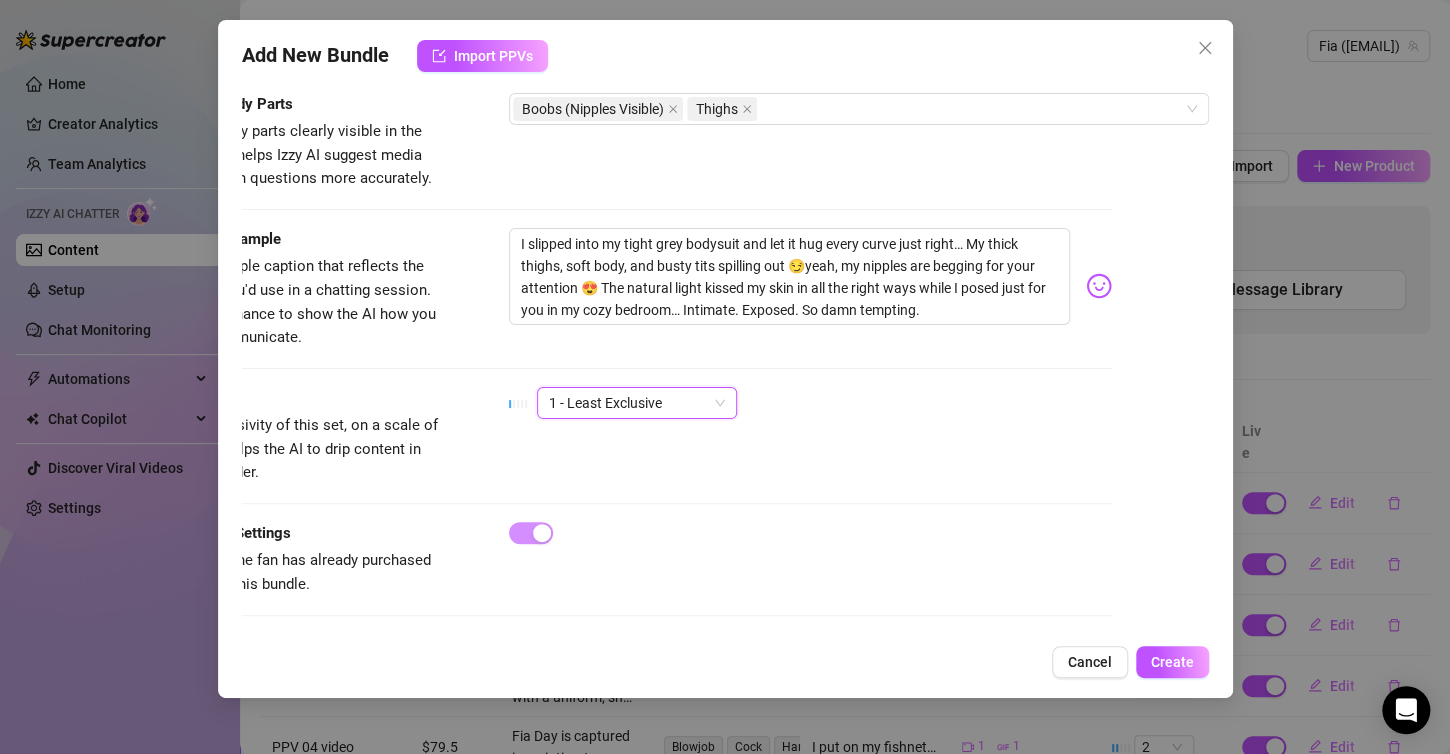 scroll, scrollTop: 1379, scrollLeft: 45, axis: both 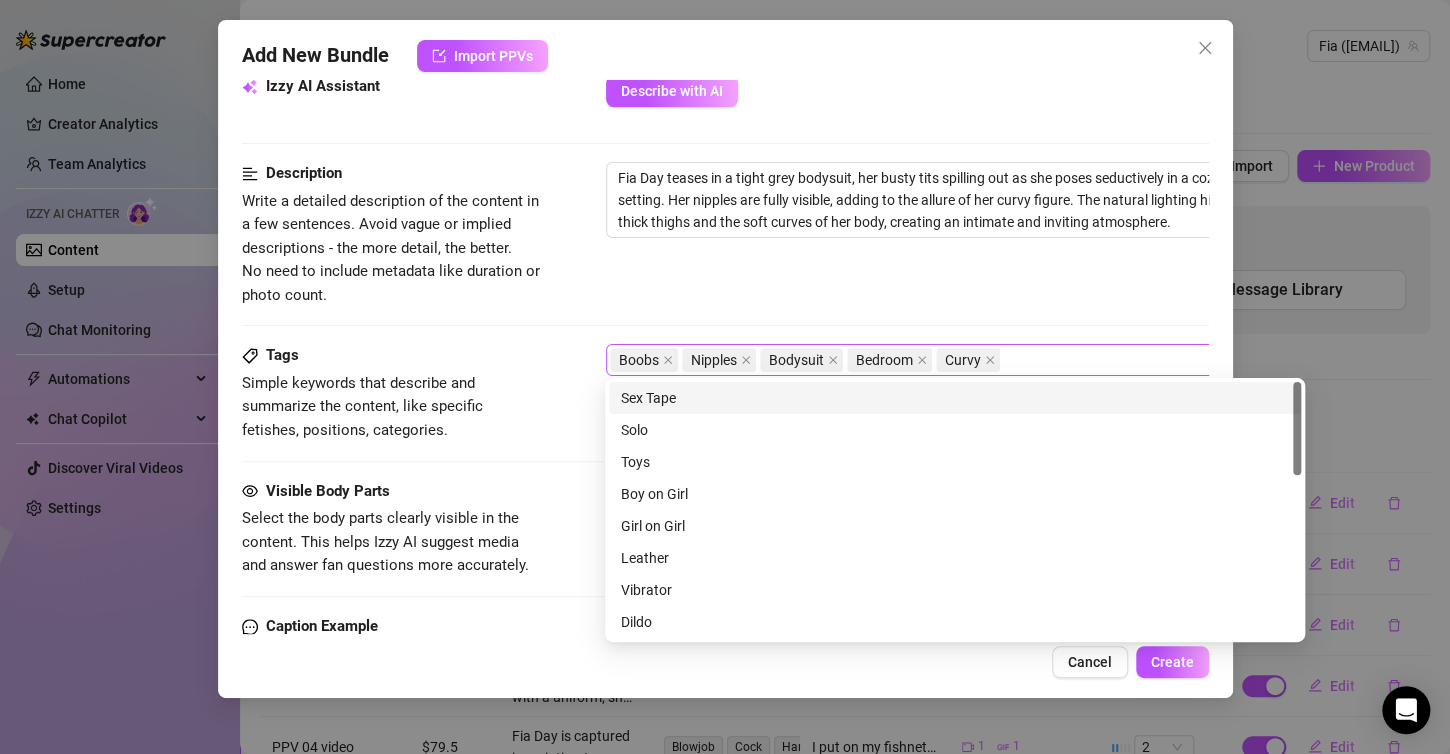 click on "Boobs Nipples Bodysuit Bedroom Curvy" at bounding box center [945, 360] 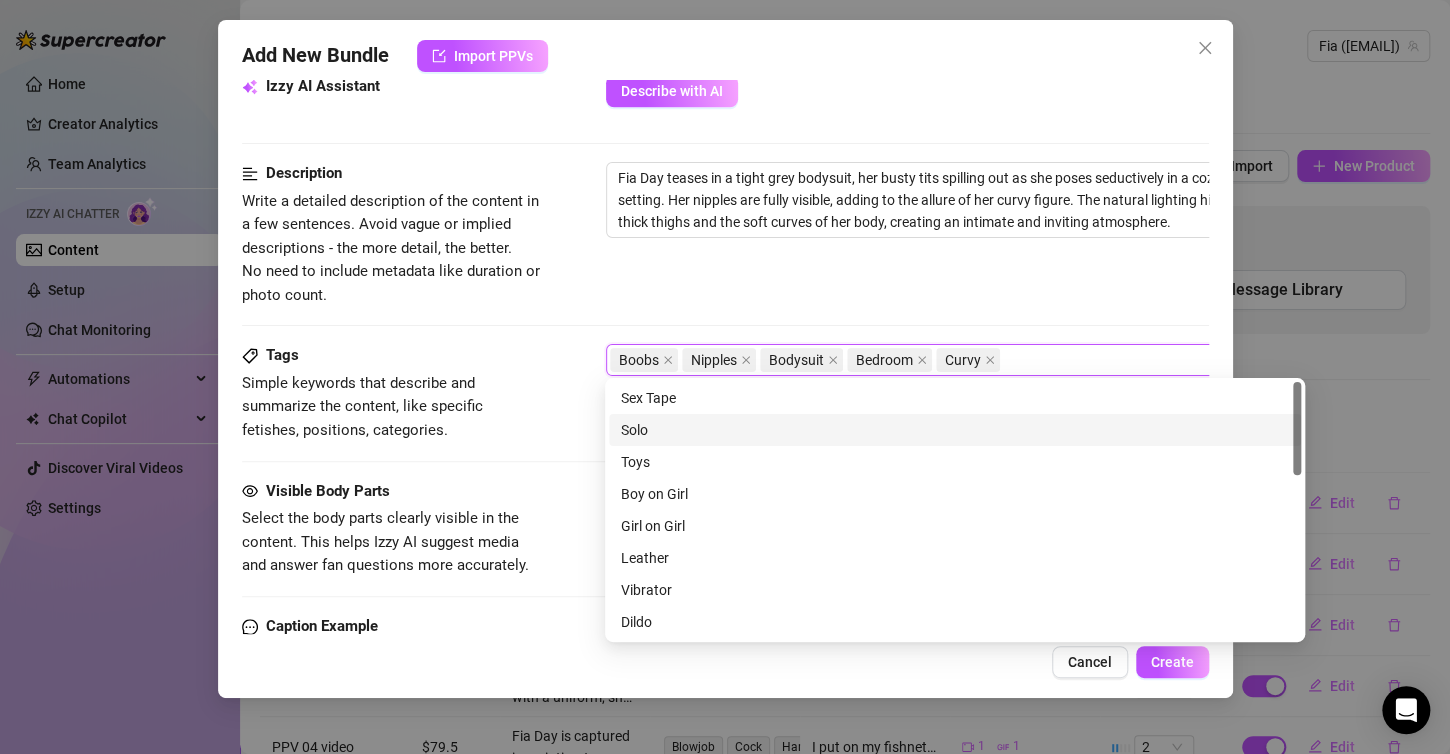 click on "Solo" at bounding box center [955, 430] 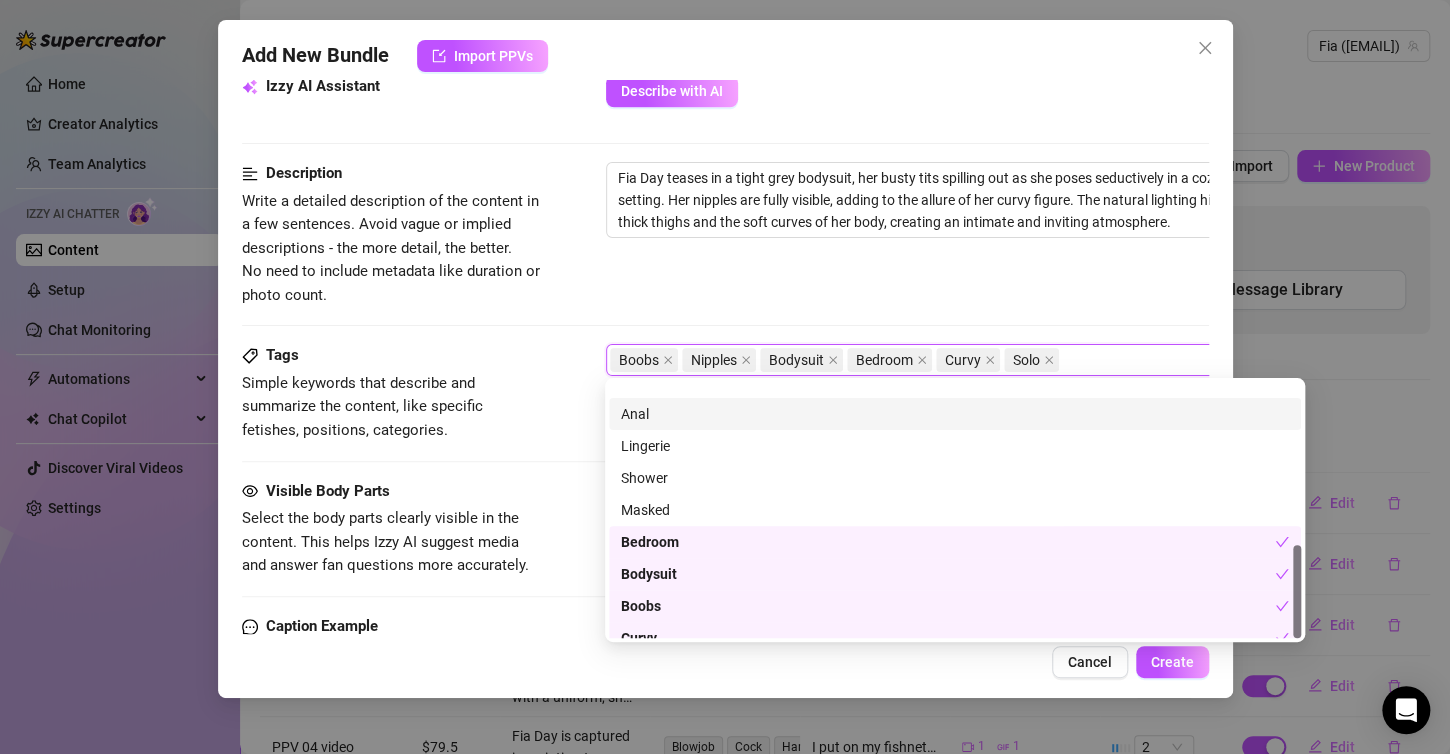 scroll, scrollTop: 448, scrollLeft: 0, axis: vertical 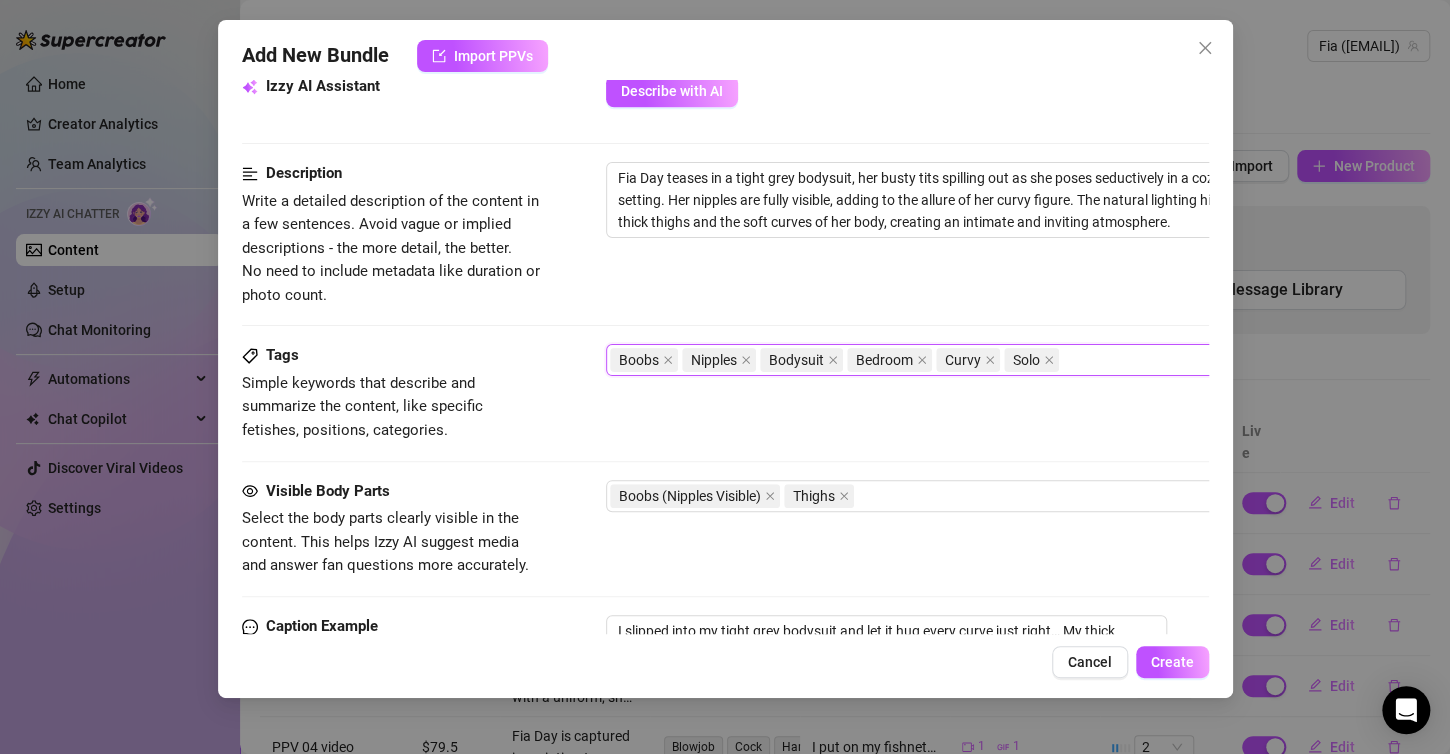 click on "Boobs Nipples Bodysuit Bedroom Curvy Solo" at bounding box center (945, 360) 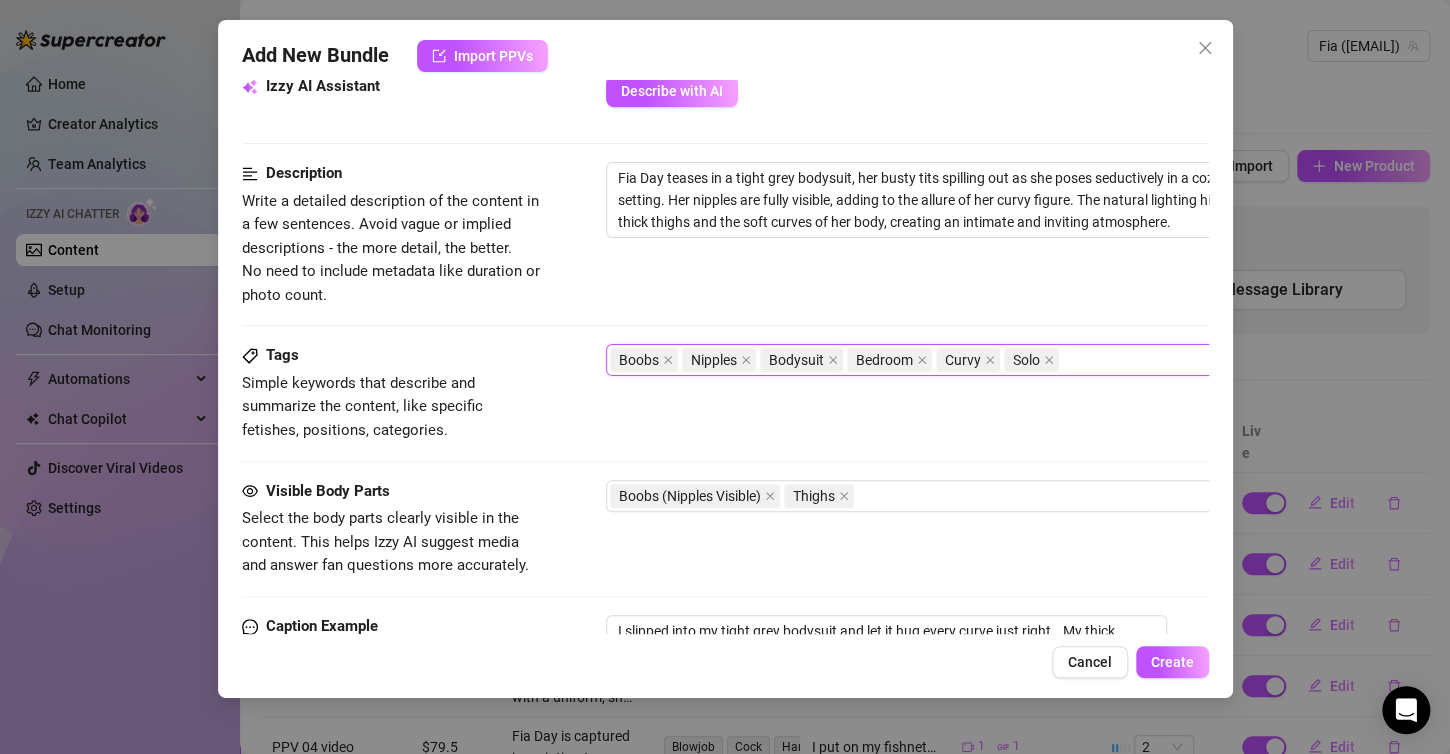 scroll, scrollTop: 1079, scrollLeft: 0, axis: vertical 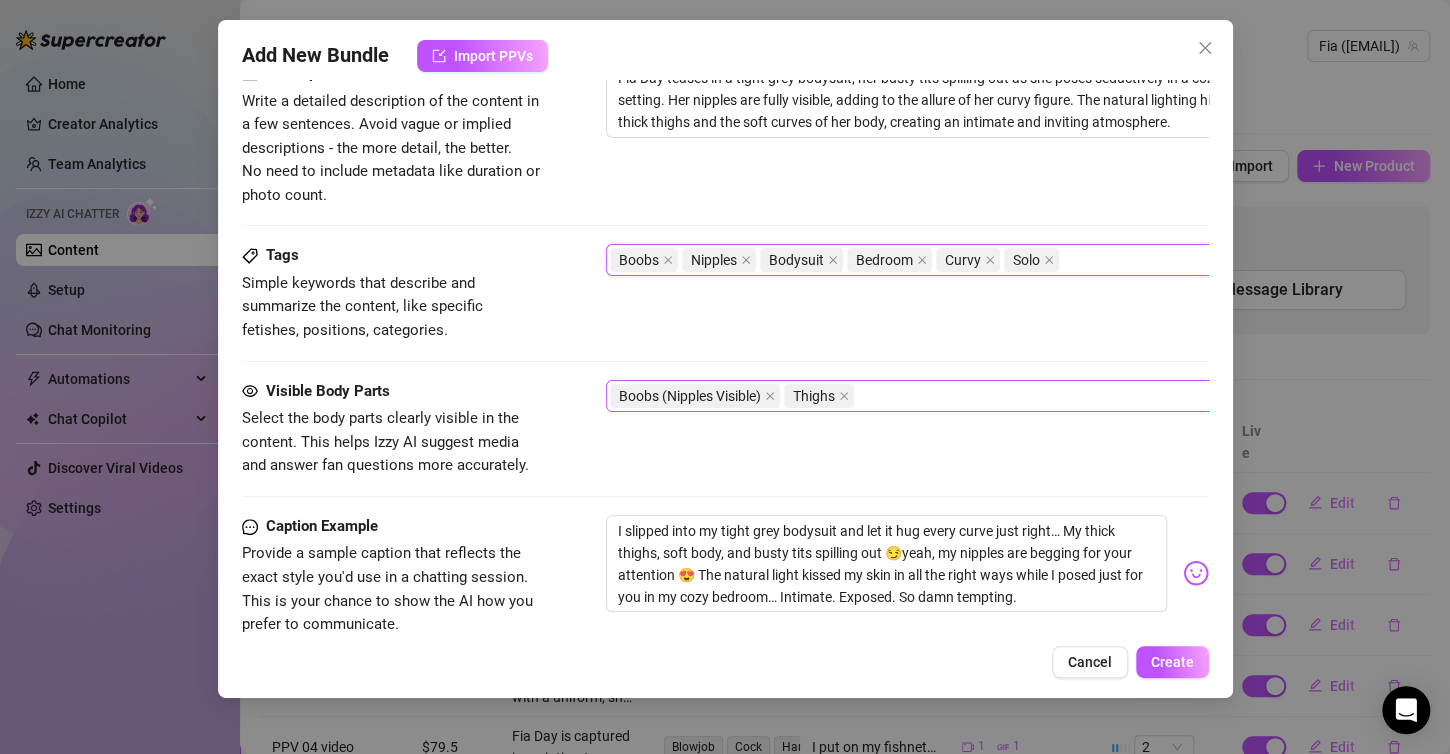 click on "Boobs (Nipples Visible) Thighs" at bounding box center (945, 396) 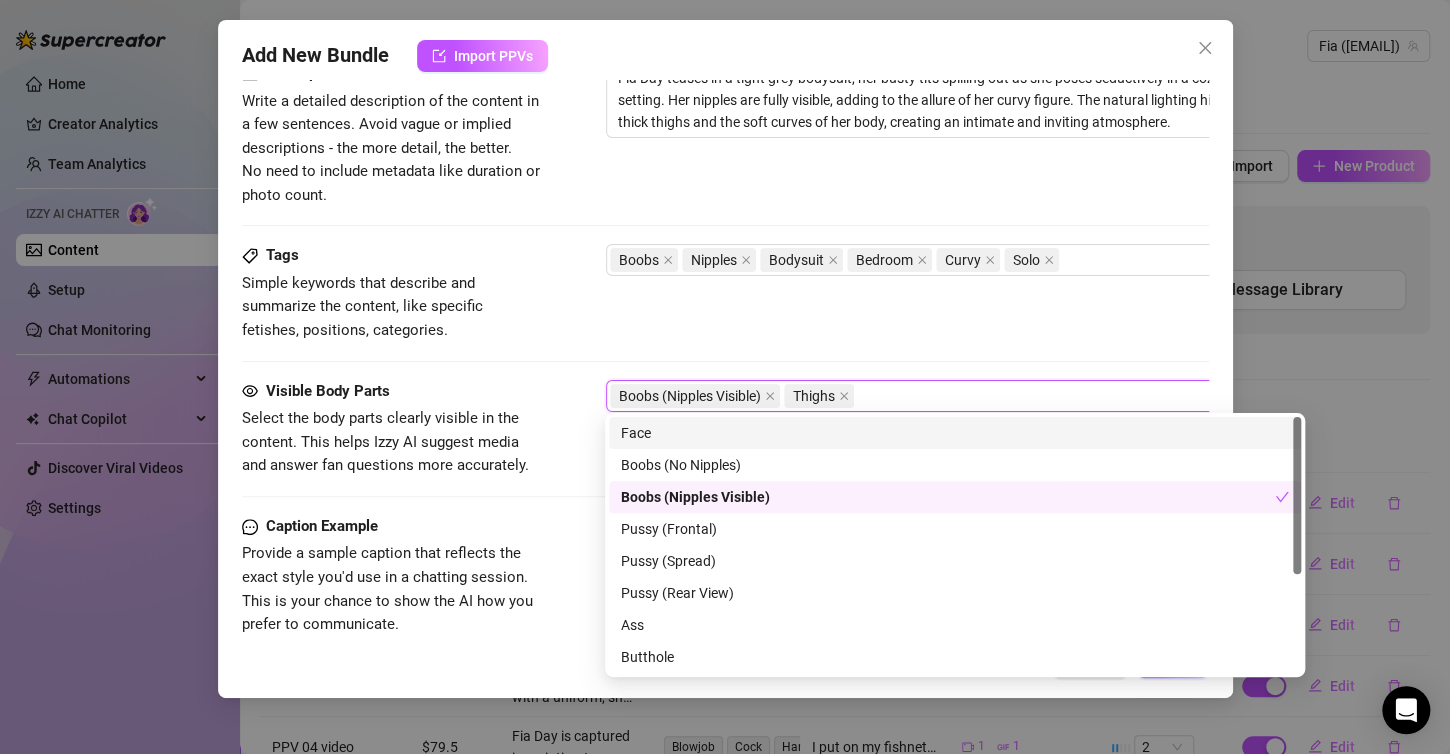 click on "Face" at bounding box center (955, 433) 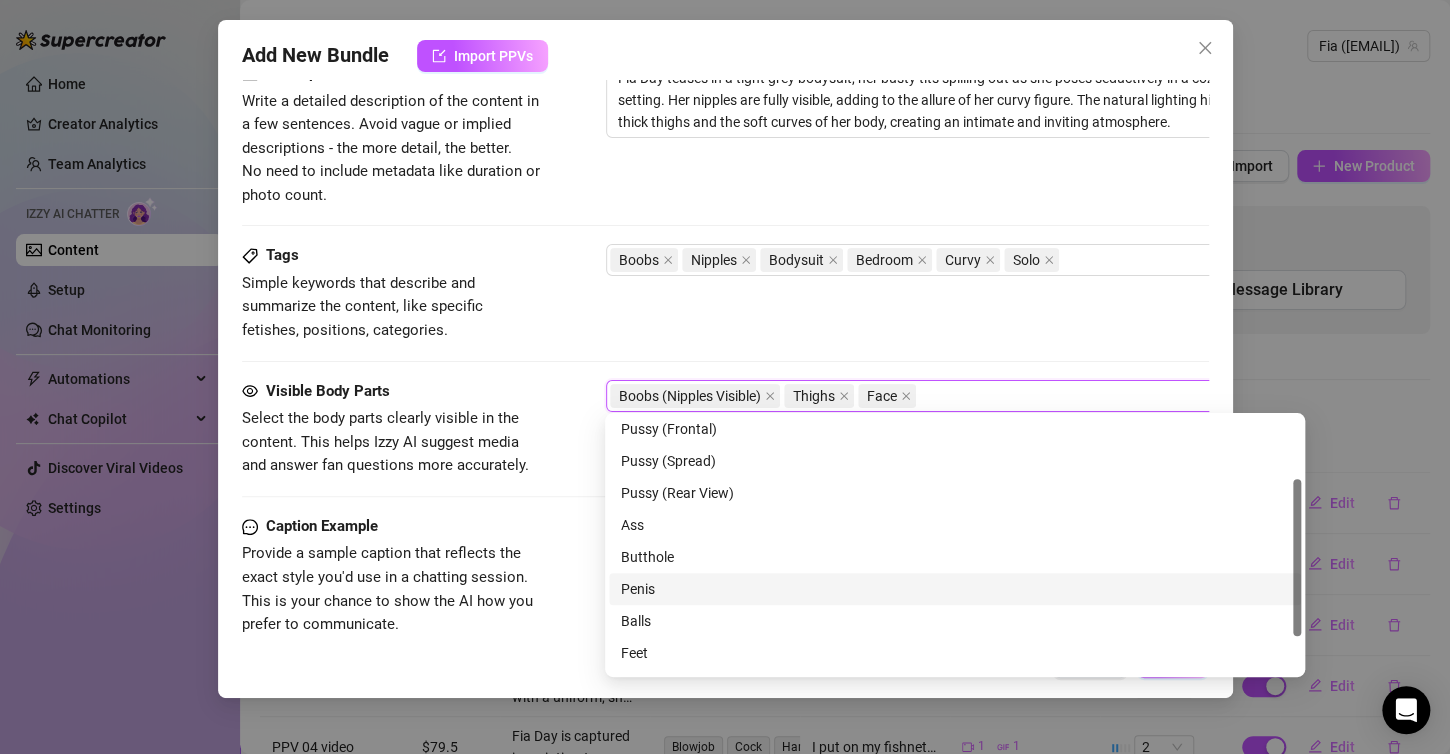 scroll, scrollTop: 160, scrollLeft: 0, axis: vertical 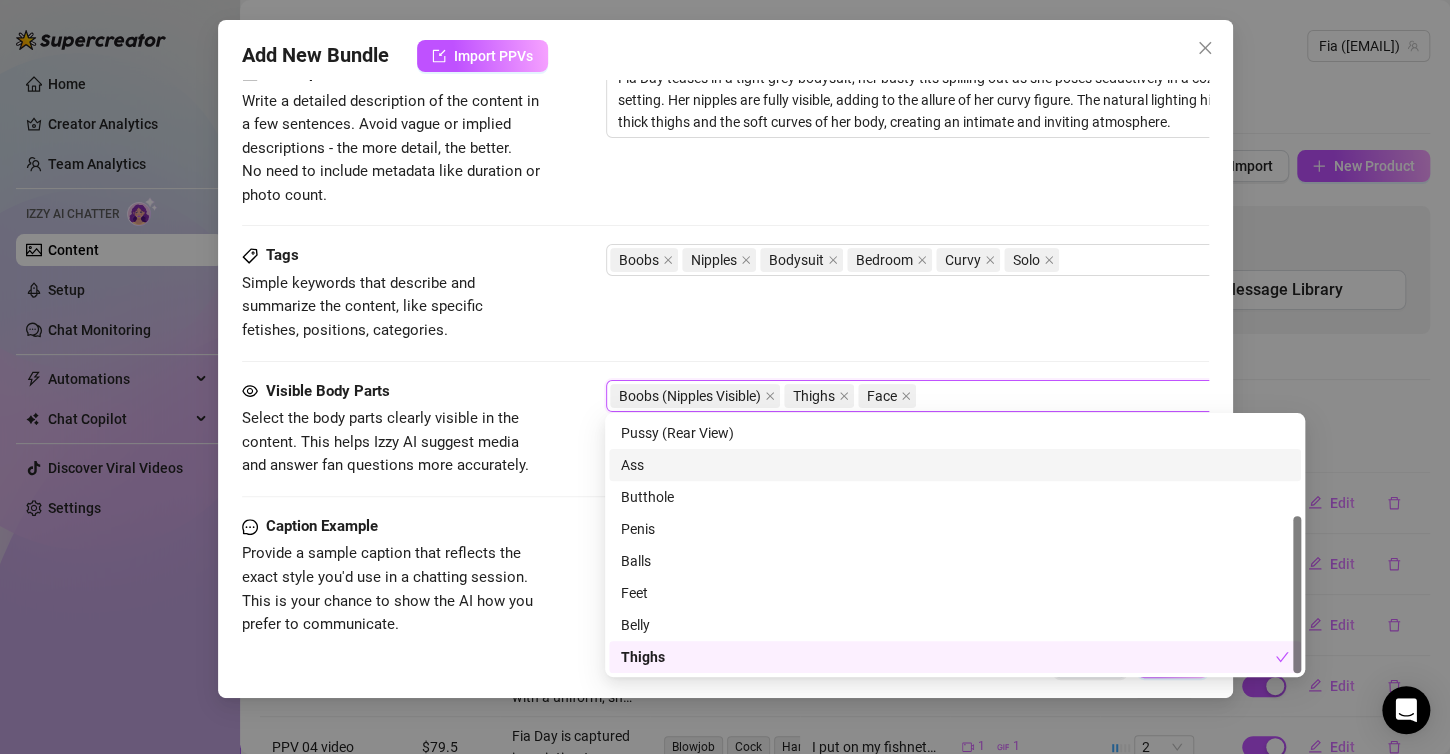 click on "Ass" at bounding box center [955, 465] 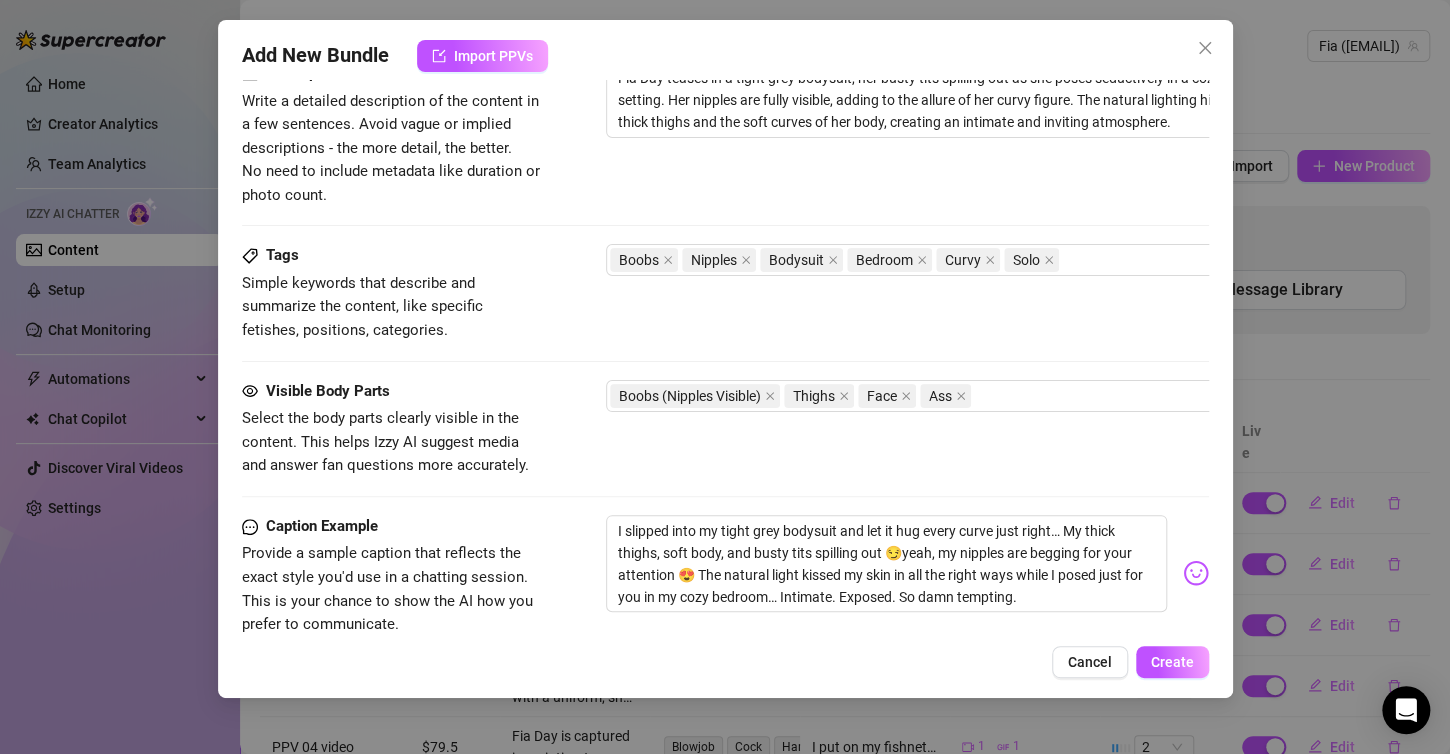 click on "Tags Simple keywords that describe and summarize the content, like specific fetishes, positions, categories. Boobs Nipples Bodysuit Bedroom Curvy Solo" at bounding box center [725, 293] 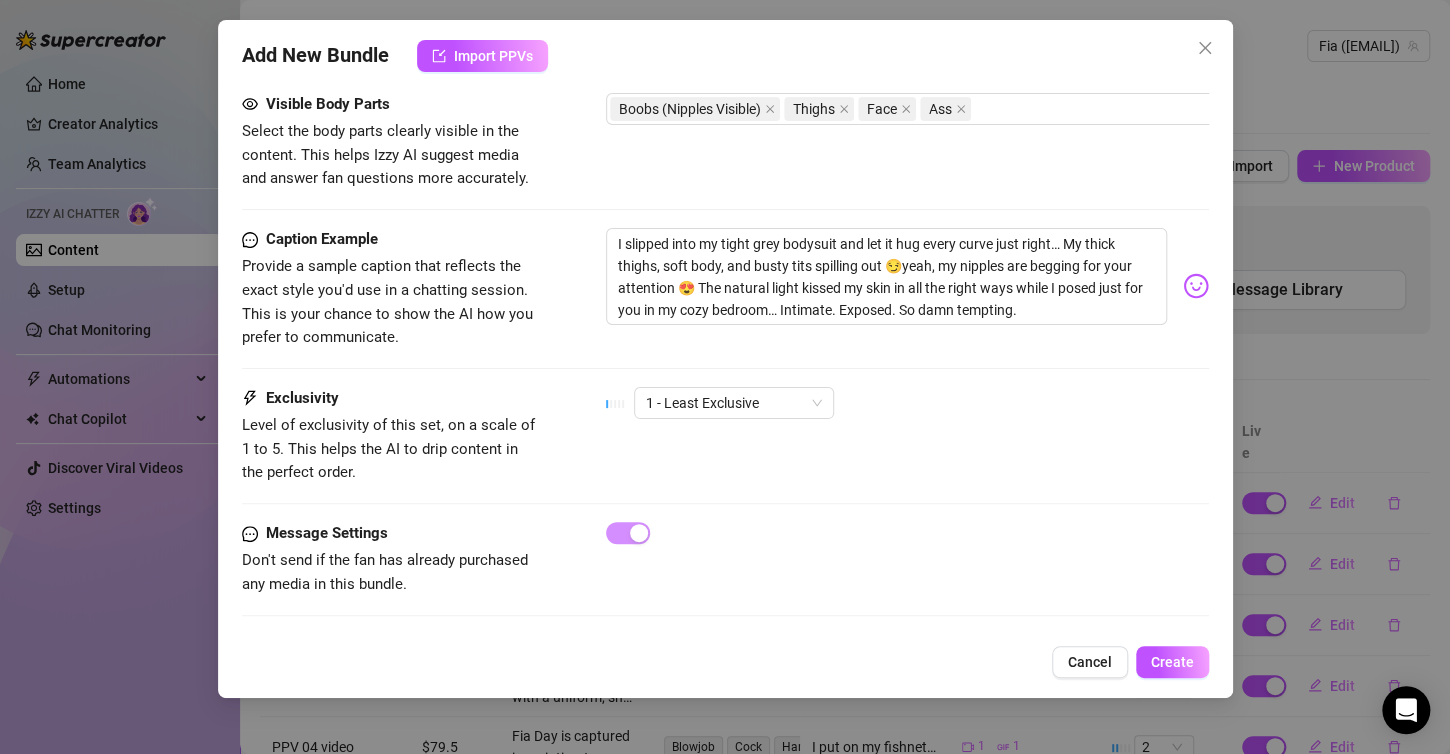scroll, scrollTop: 1379, scrollLeft: 0, axis: vertical 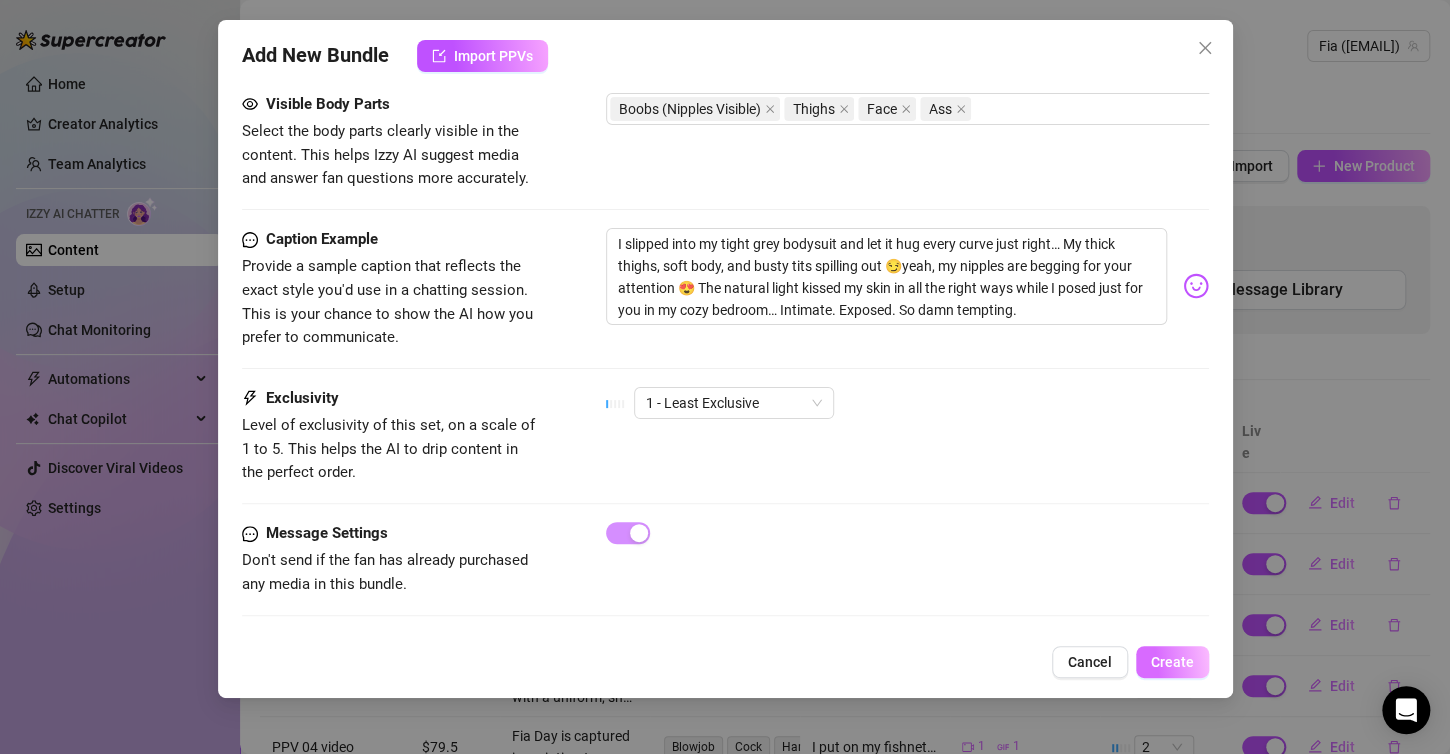 click on "Create" at bounding box center (1172, 662) 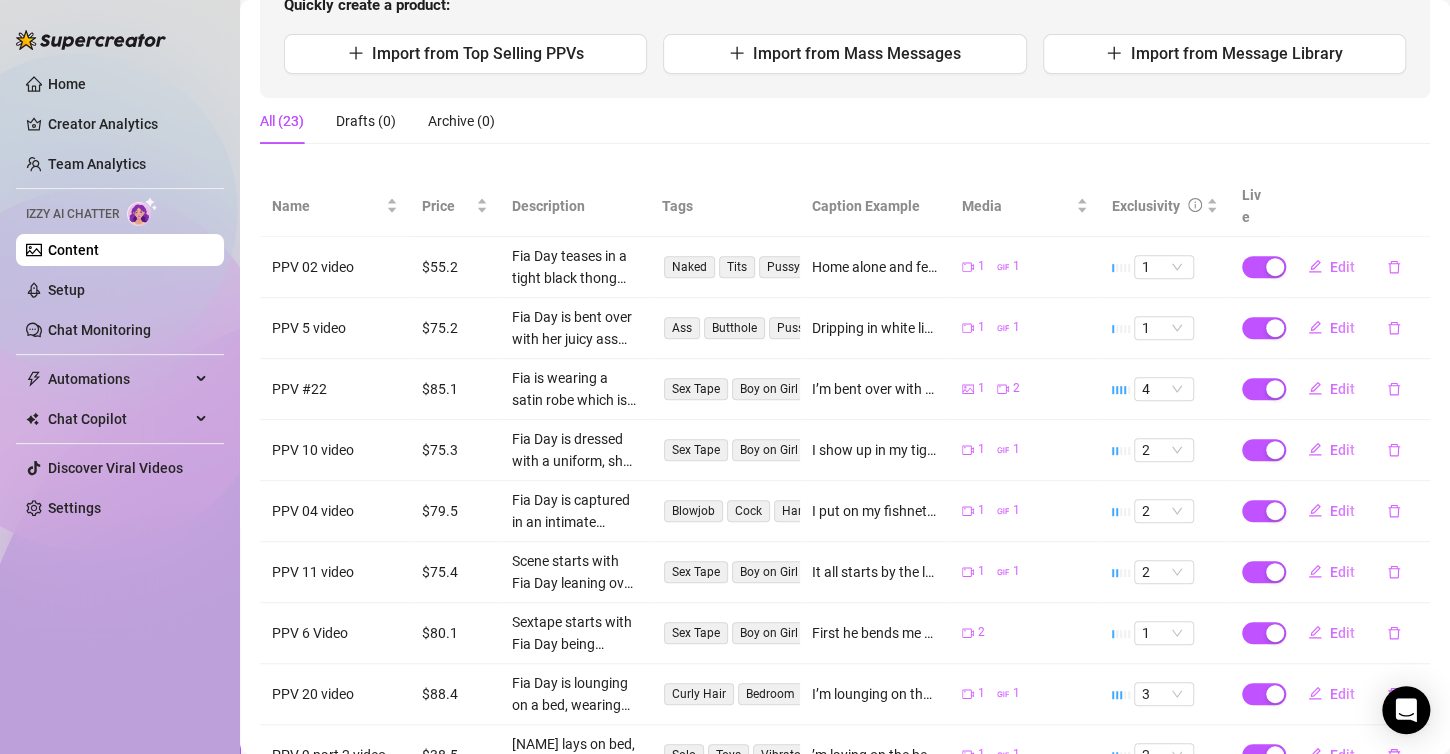 scroll, scrollTop: 400, scrollLeft: 0, axis: vertical 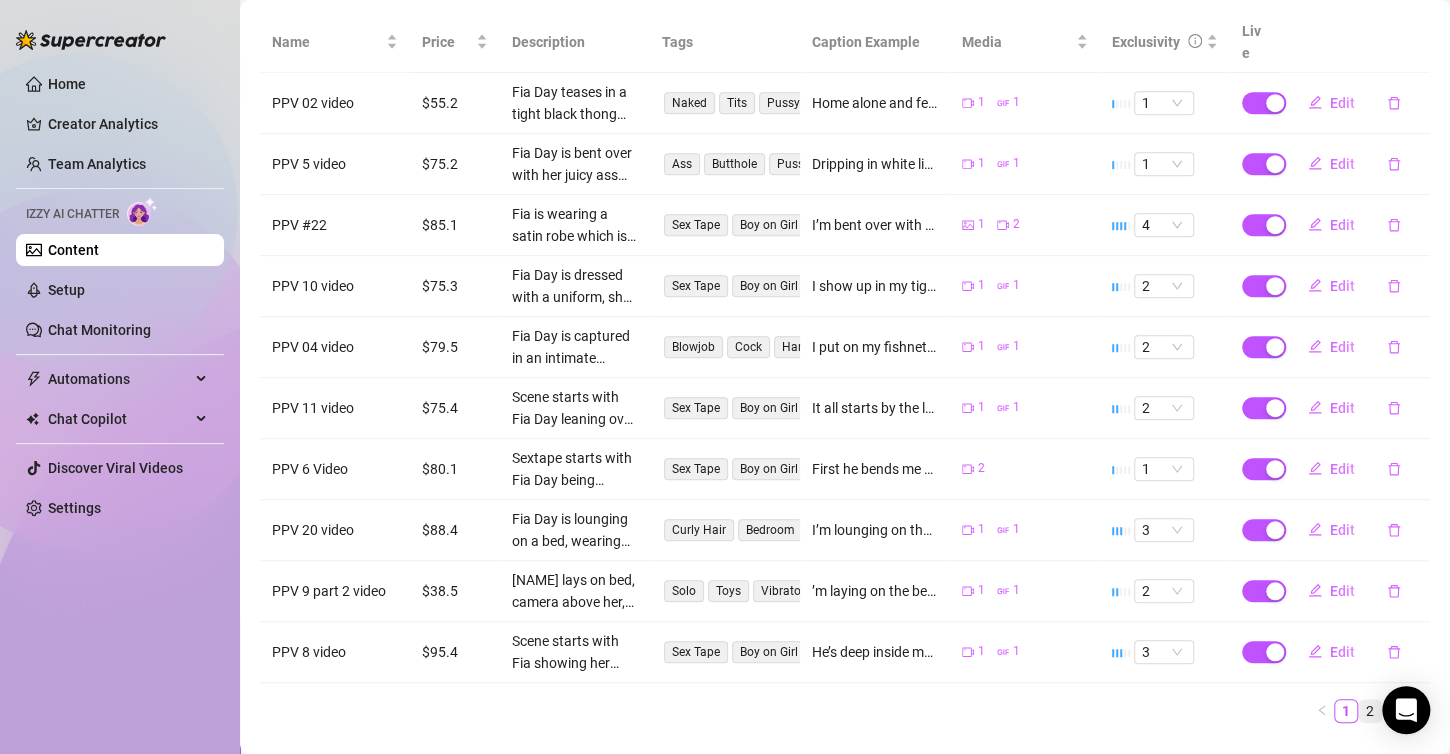 click on "2" at bounding box center [1370, 711] 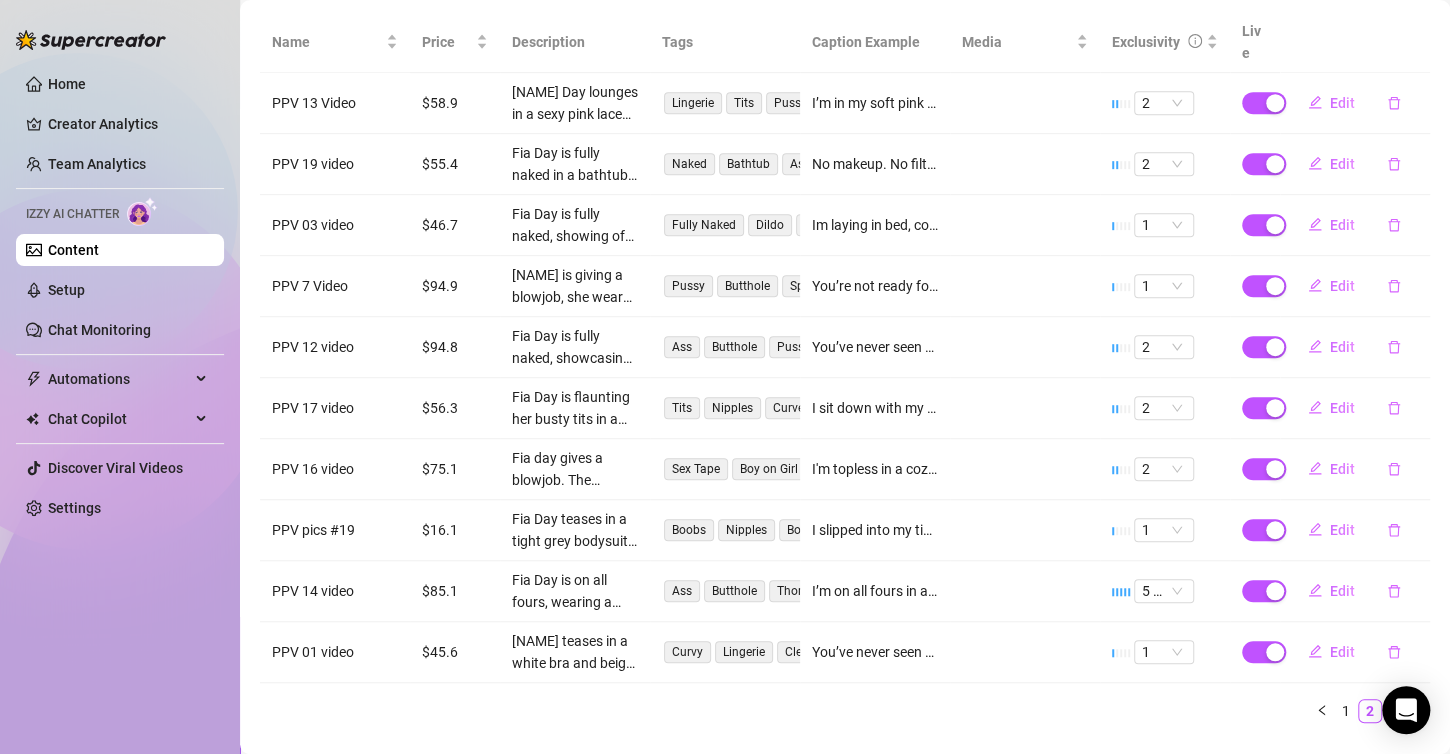 click on "3" at bounding box center (1394, 711) 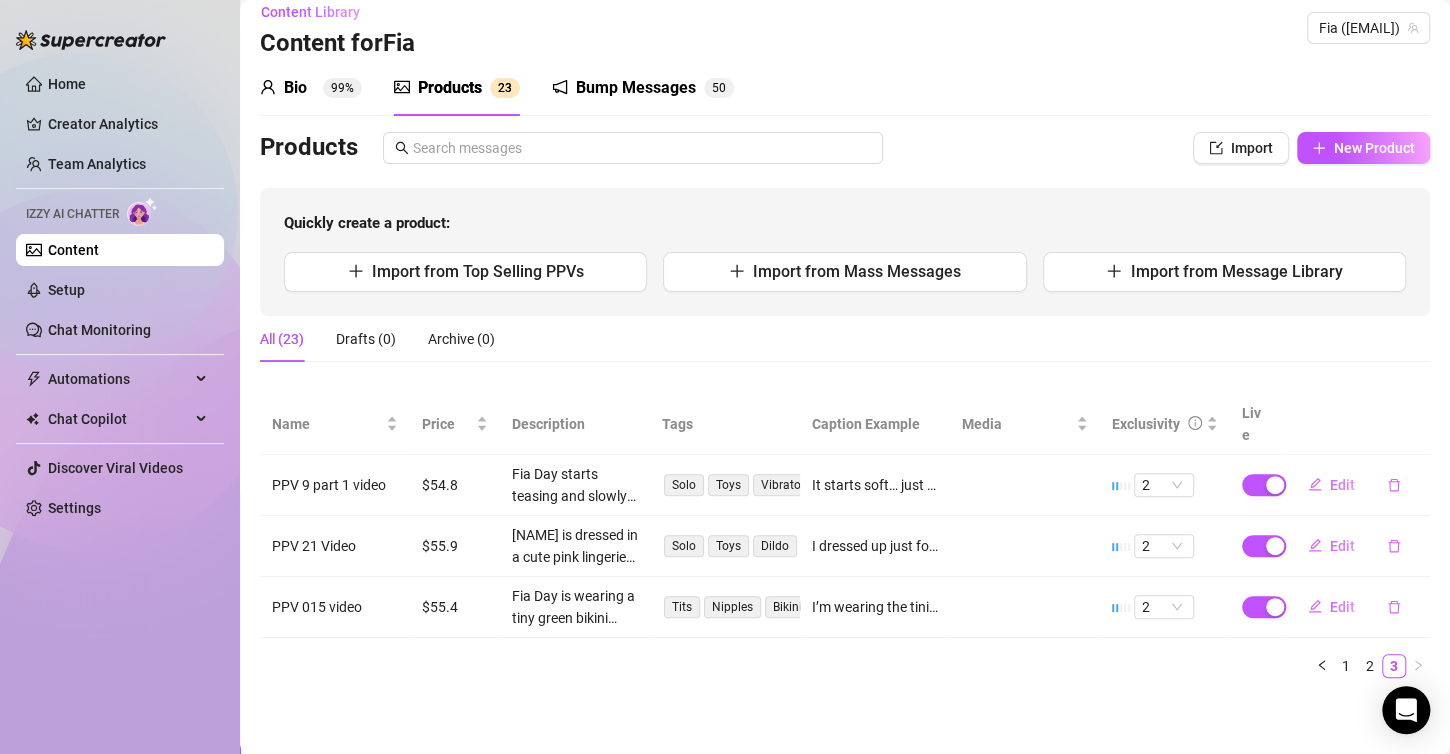 scroll, scrollTop: 0, scrollLeft: 0, axis: both 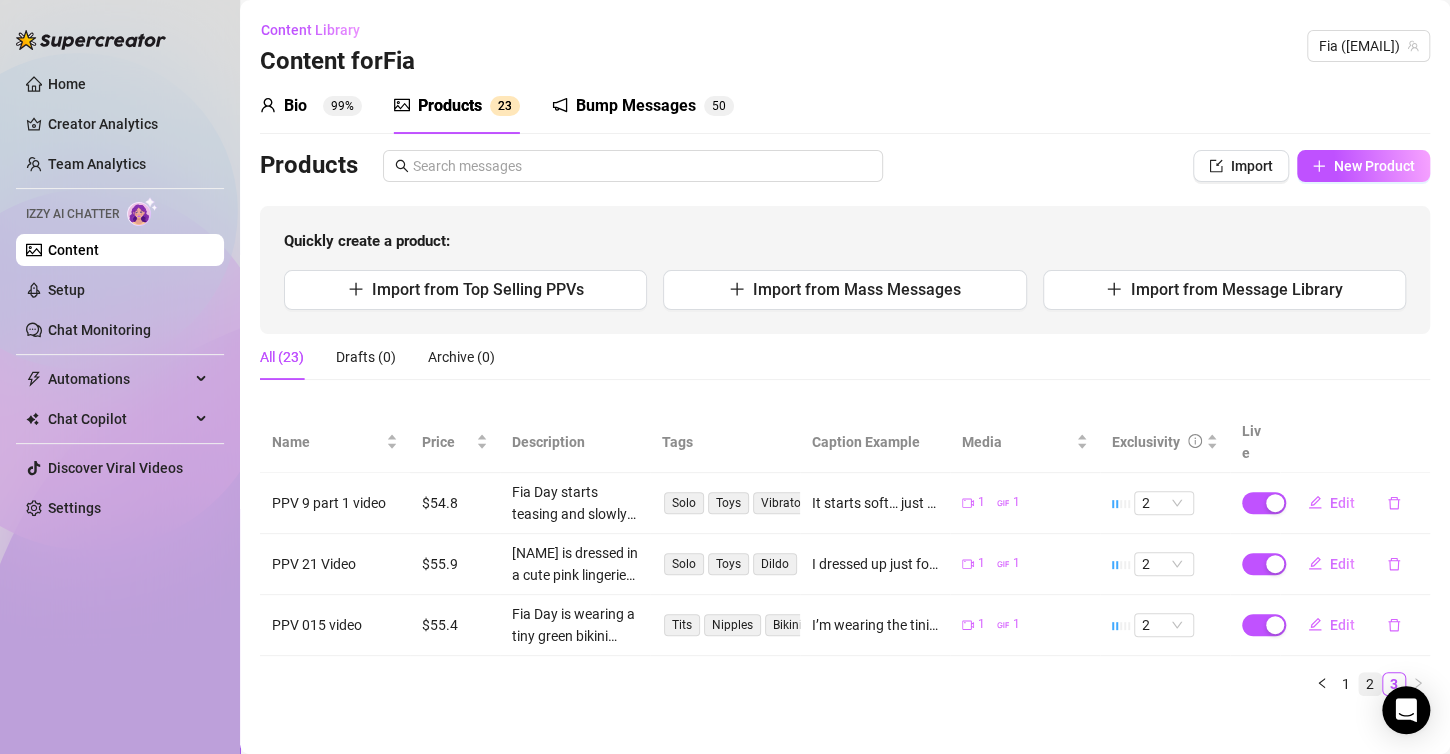 click on "2" at bounding box center [1370, 684] 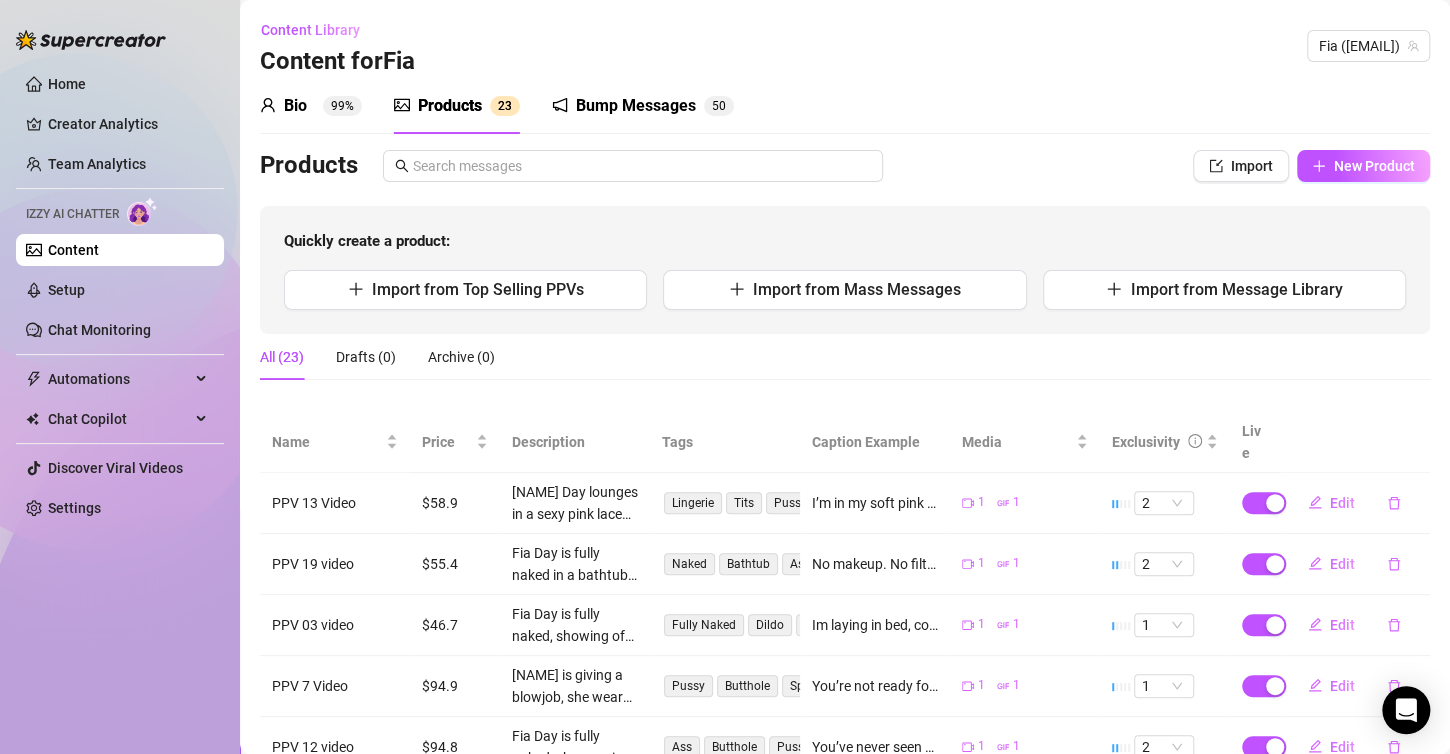 scroll, scrollTop: 0, scrollLeft: 0, axis: both 